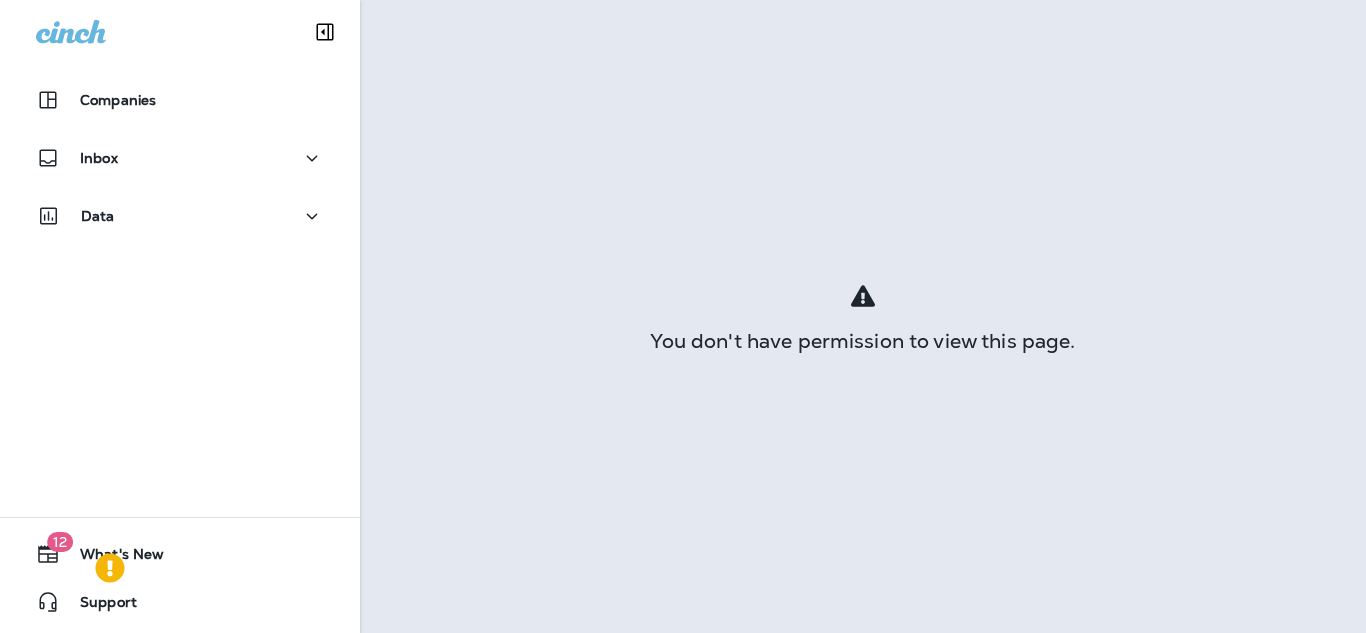 scroll, scrollTop: 0, scrollLeft: 0, axis: both 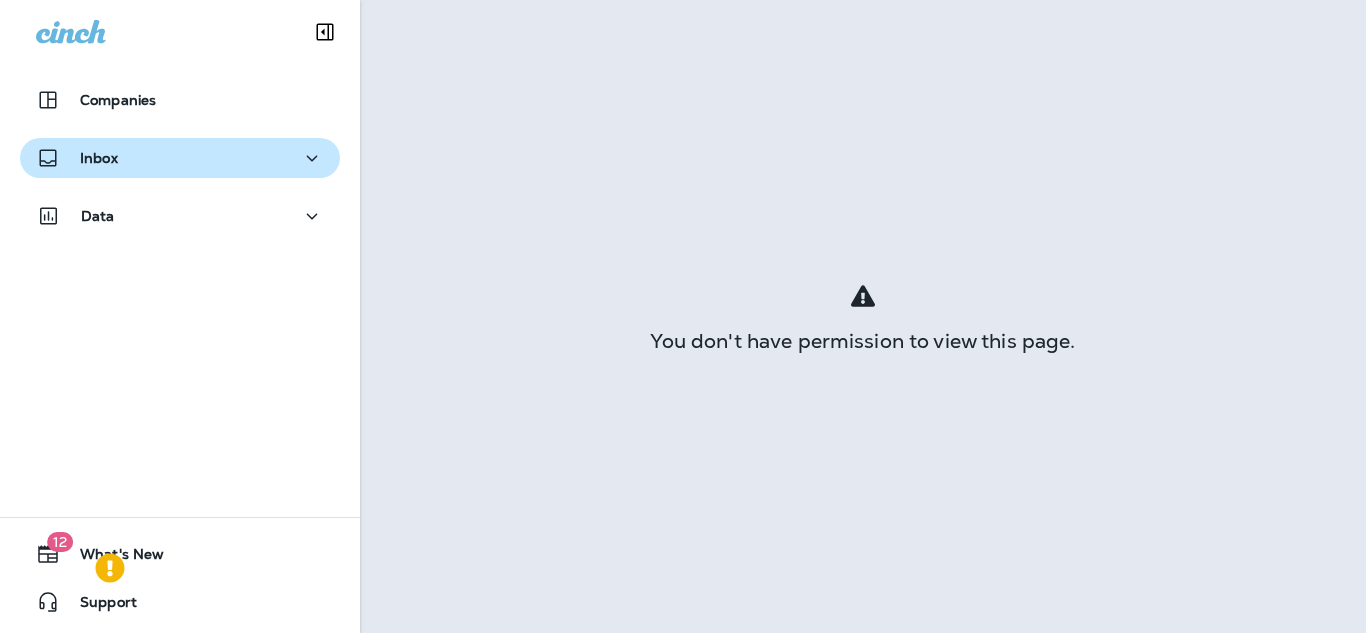 click on "Inbox" at bounding box center [180, 158] 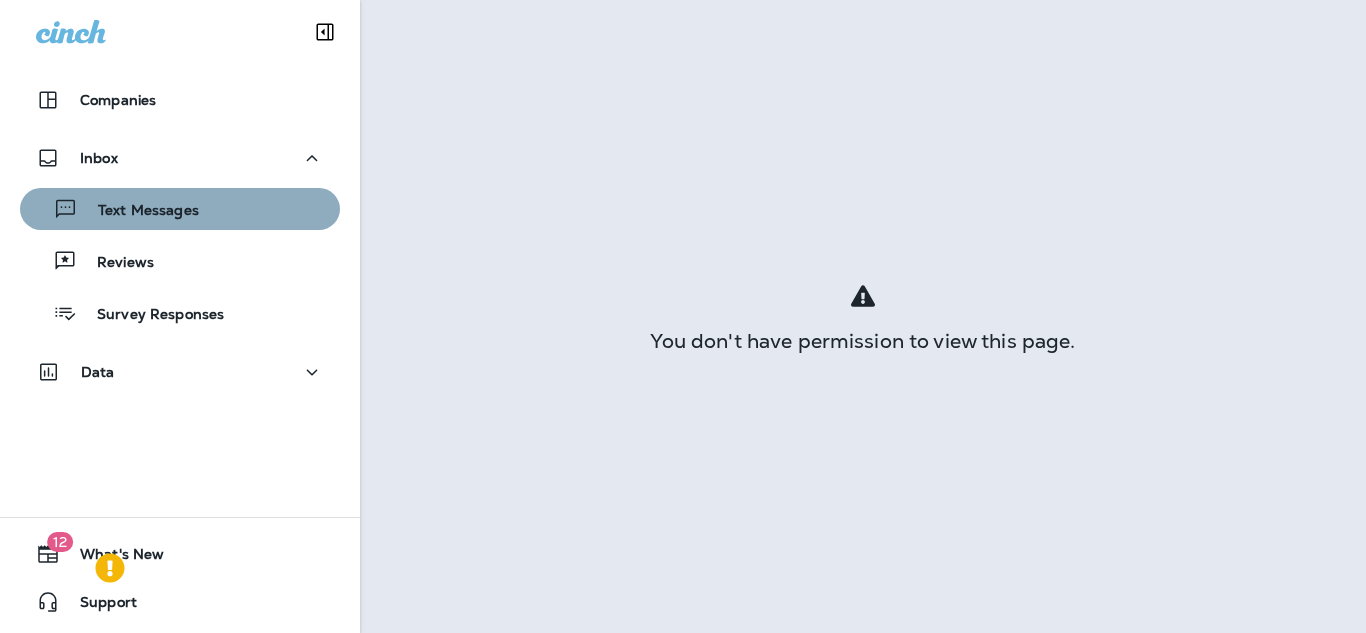 click on "Text Messages" at bounding box center [180, 209] 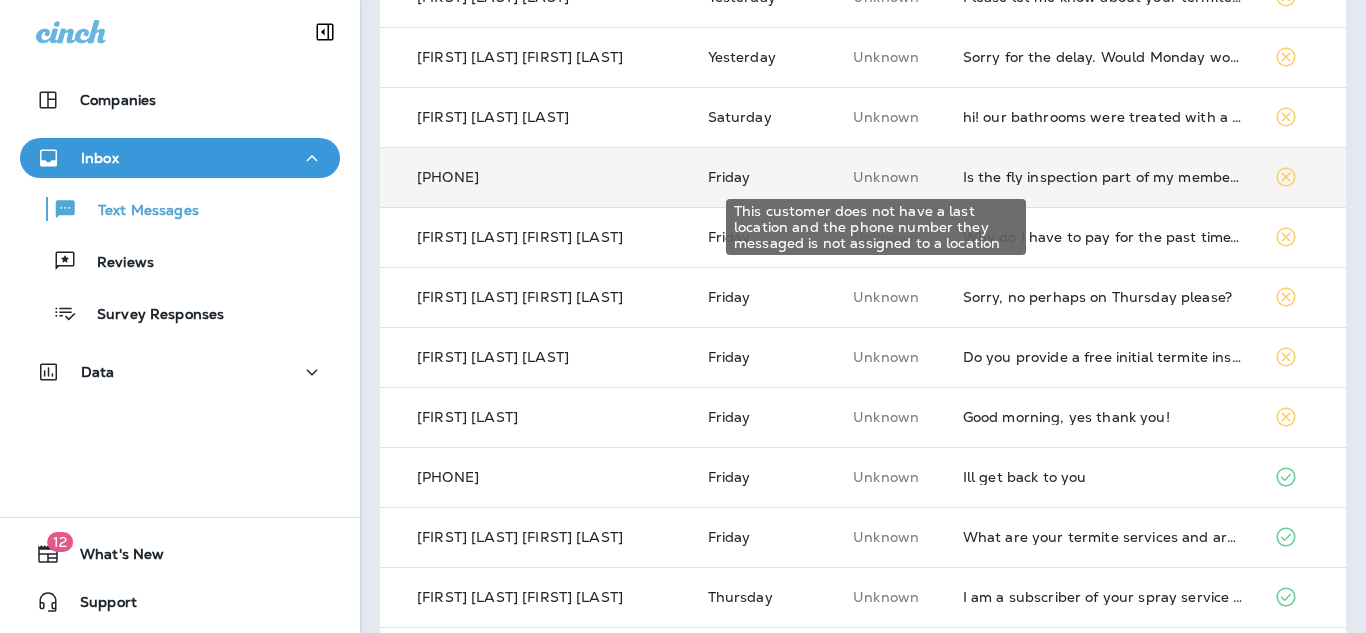 scroll, scrollTop: 363, scrollLeft: 0, axis: vertical 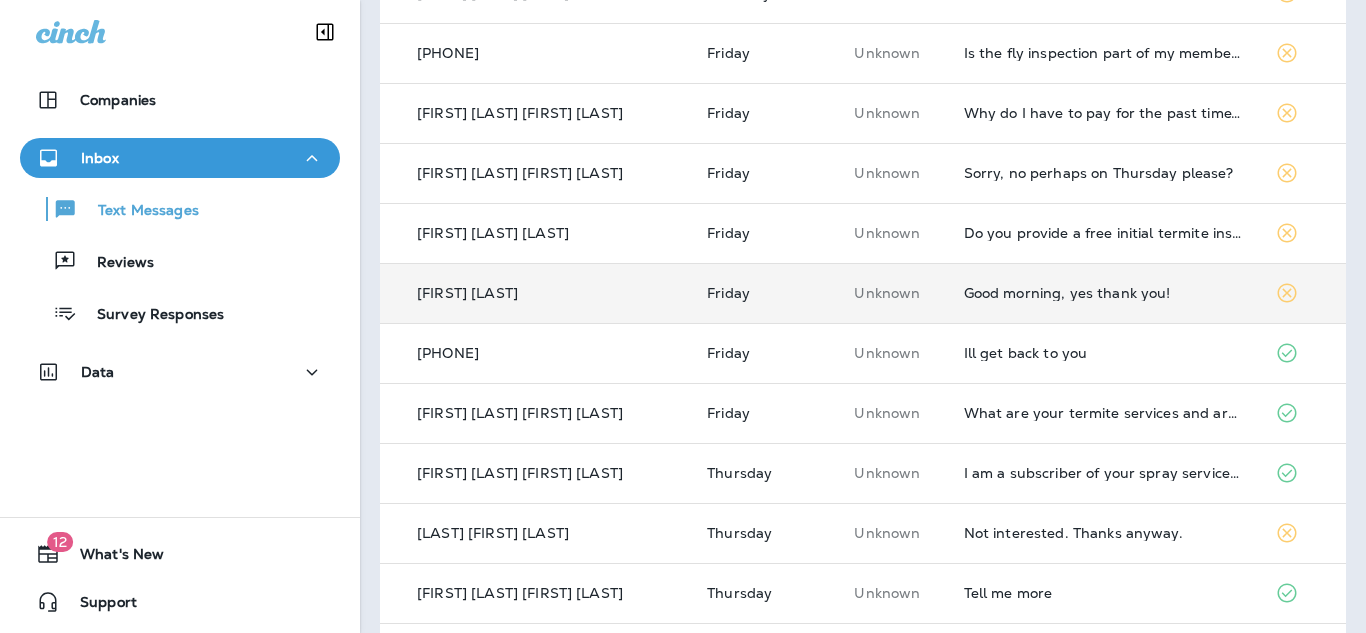 click on "Good morning, yes thank you!" at bounding box center (1103, 293) 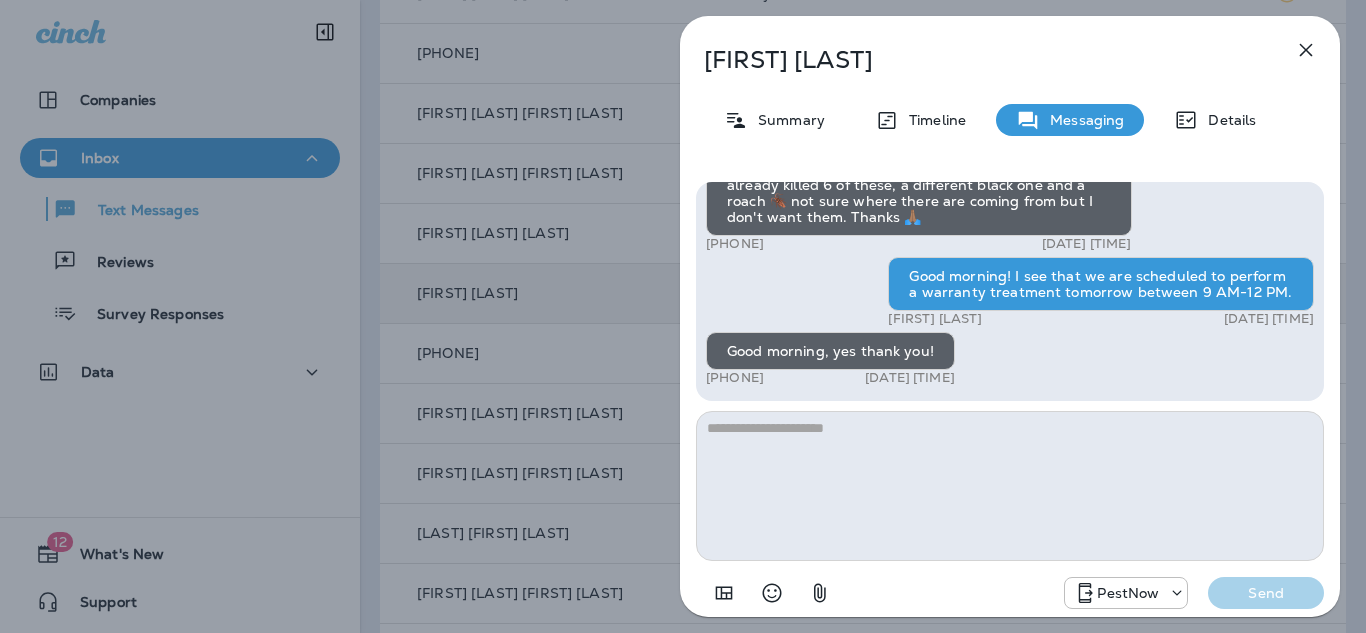 click 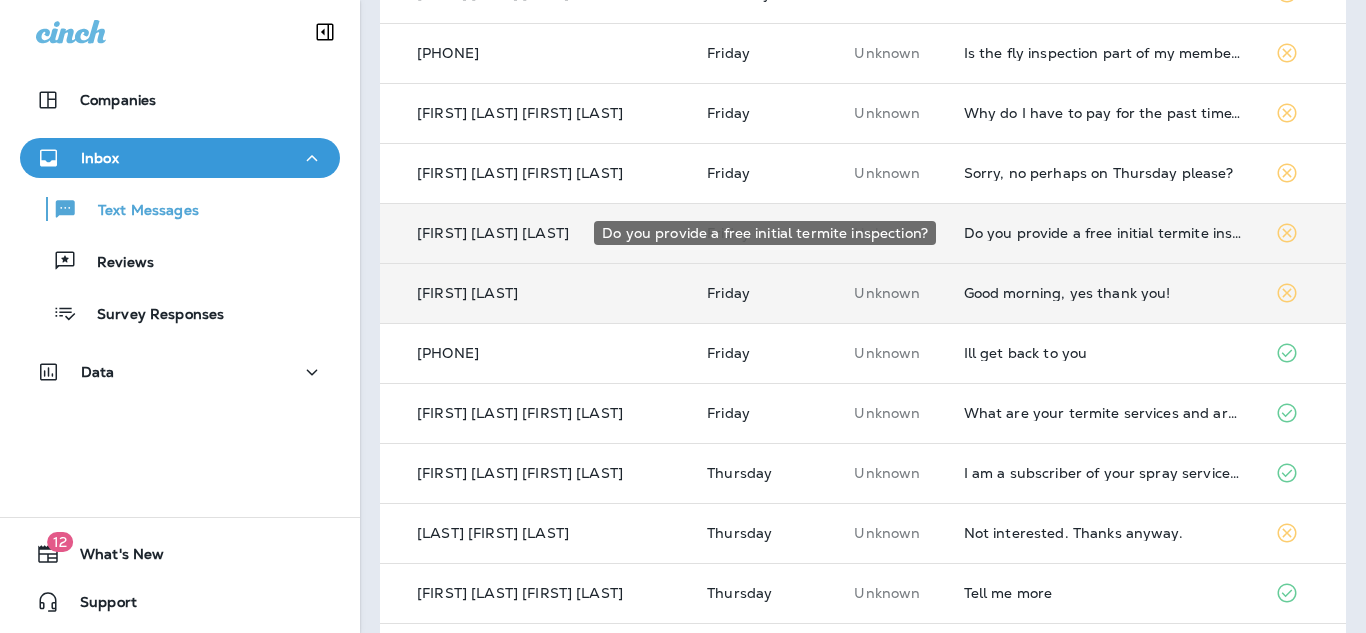 click on "Do you provide a free initial termite inspection?" at bounding box center [1103, 233] 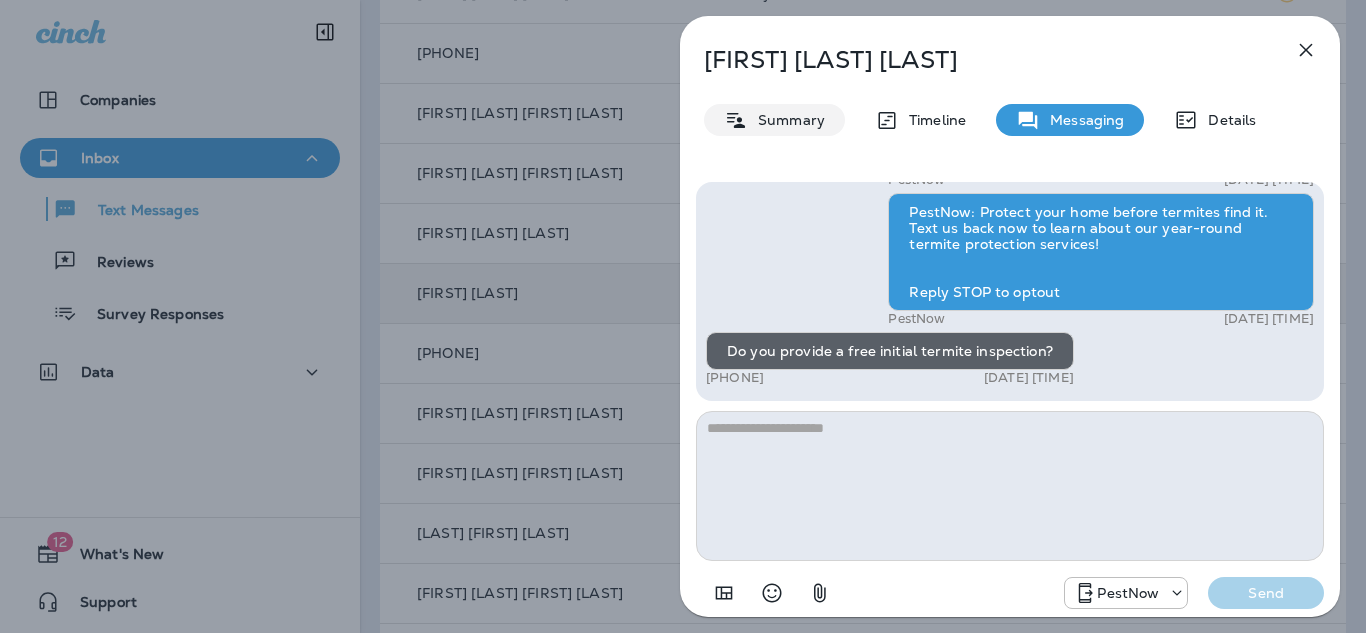click on "Summary" at bounding box center (786, 120) 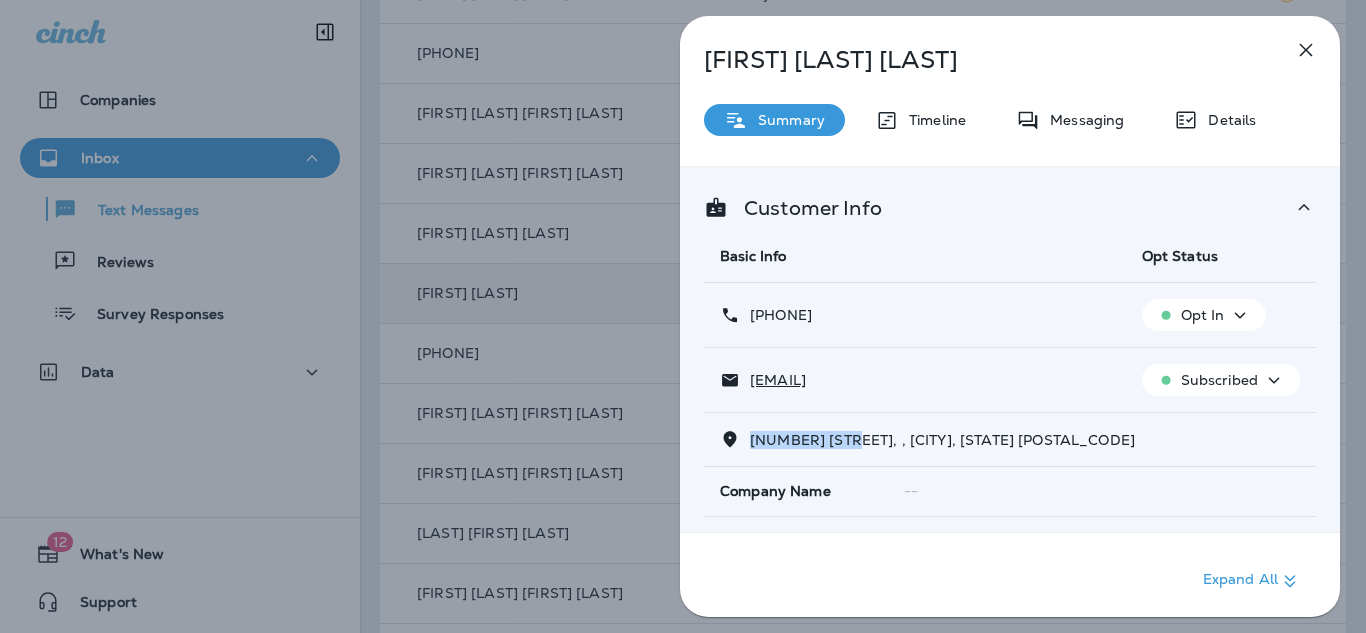drag, startPoint x: 857, startPoint y: 436, endPoint x: 747, endPoint y: 441, distance: 110.11358 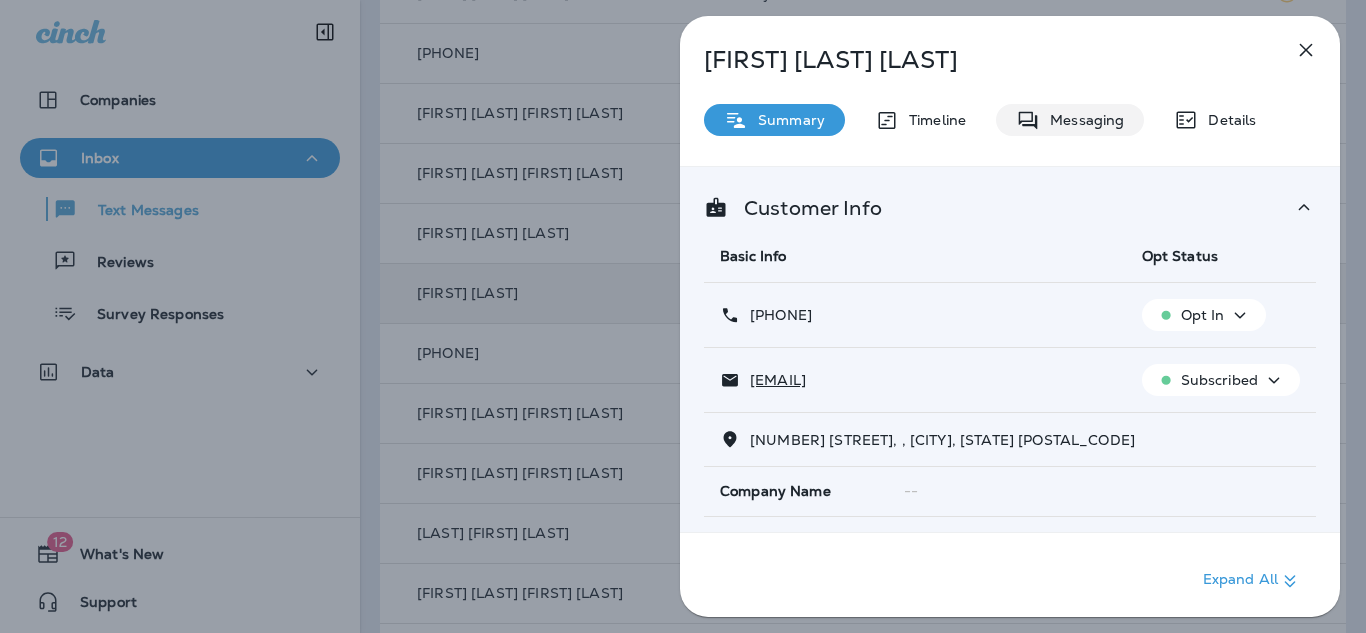 click on "Messaging" at bounding box center [1082, 120] 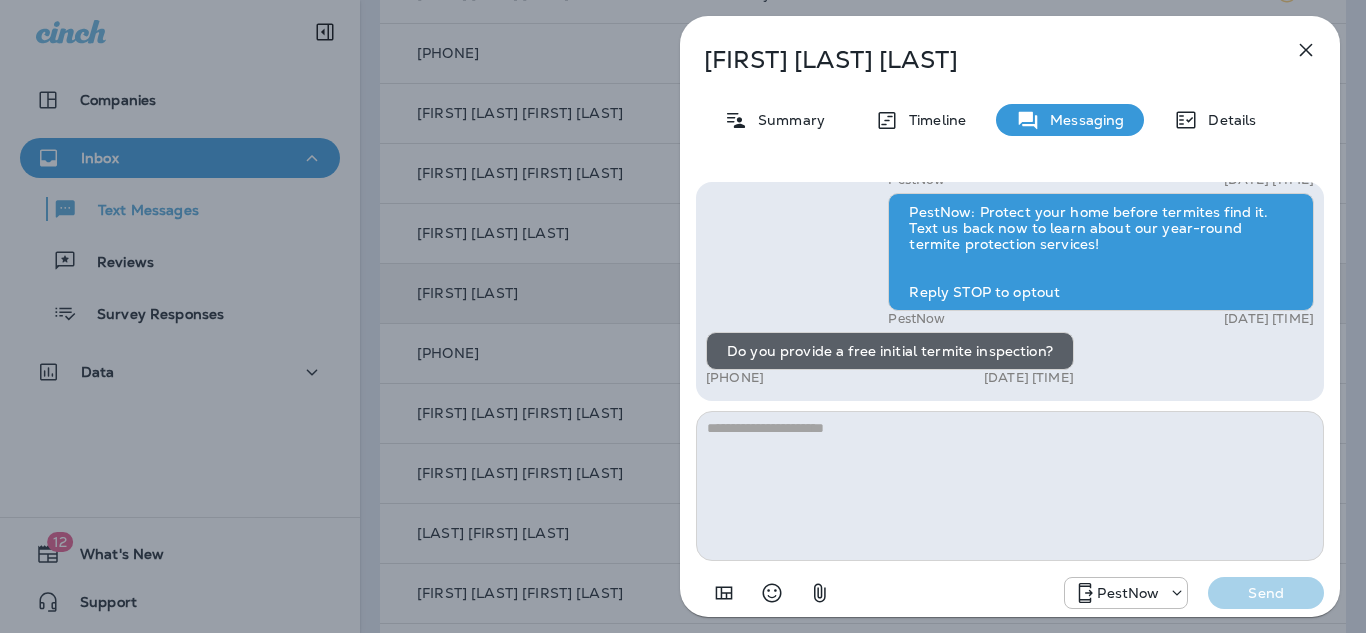 click at bounding box center [1010, 486] 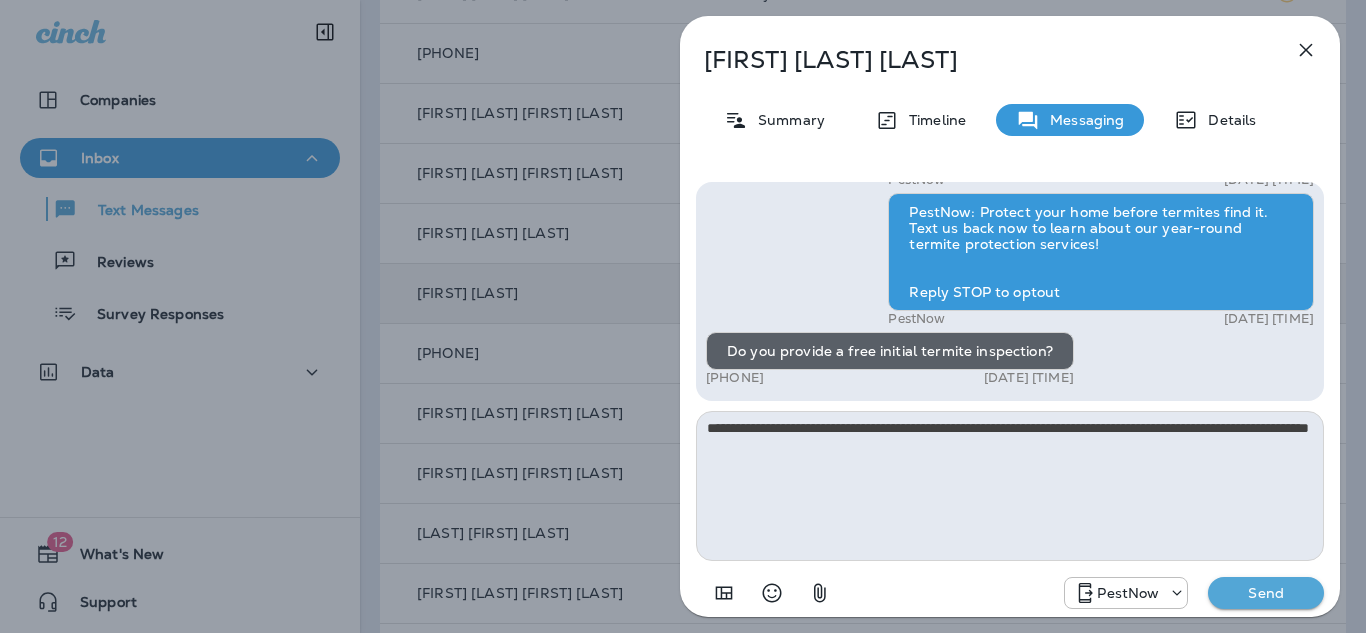 type on "**********" 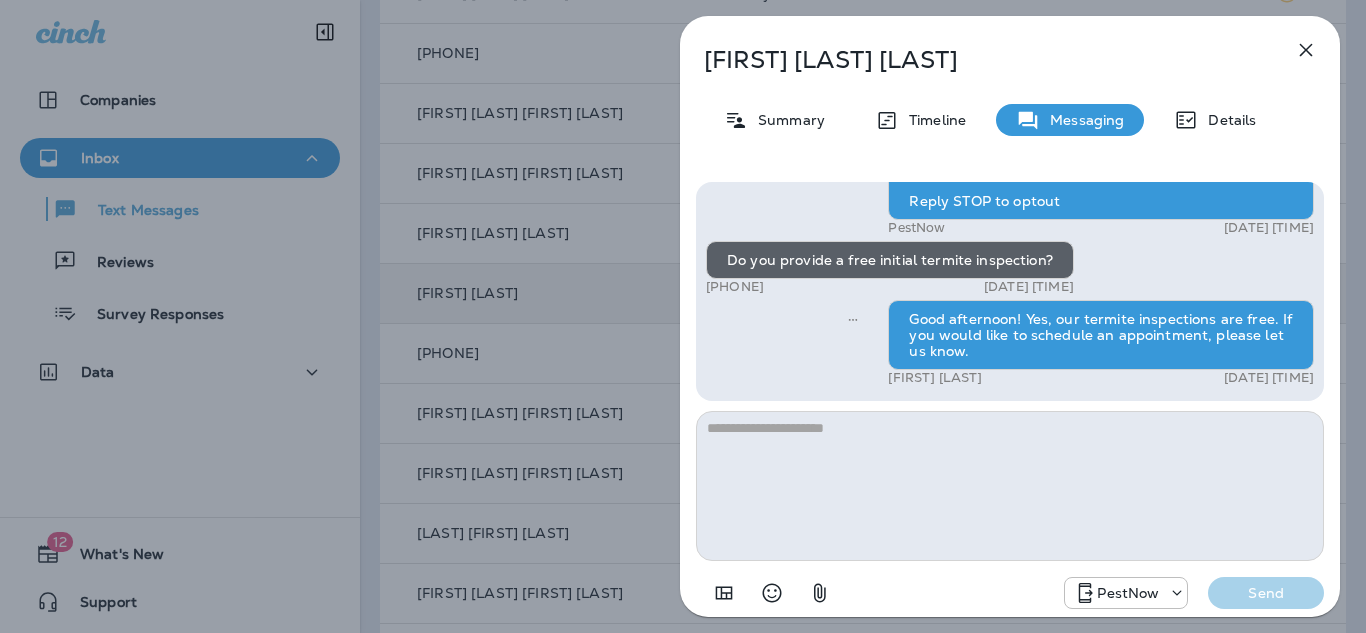 click 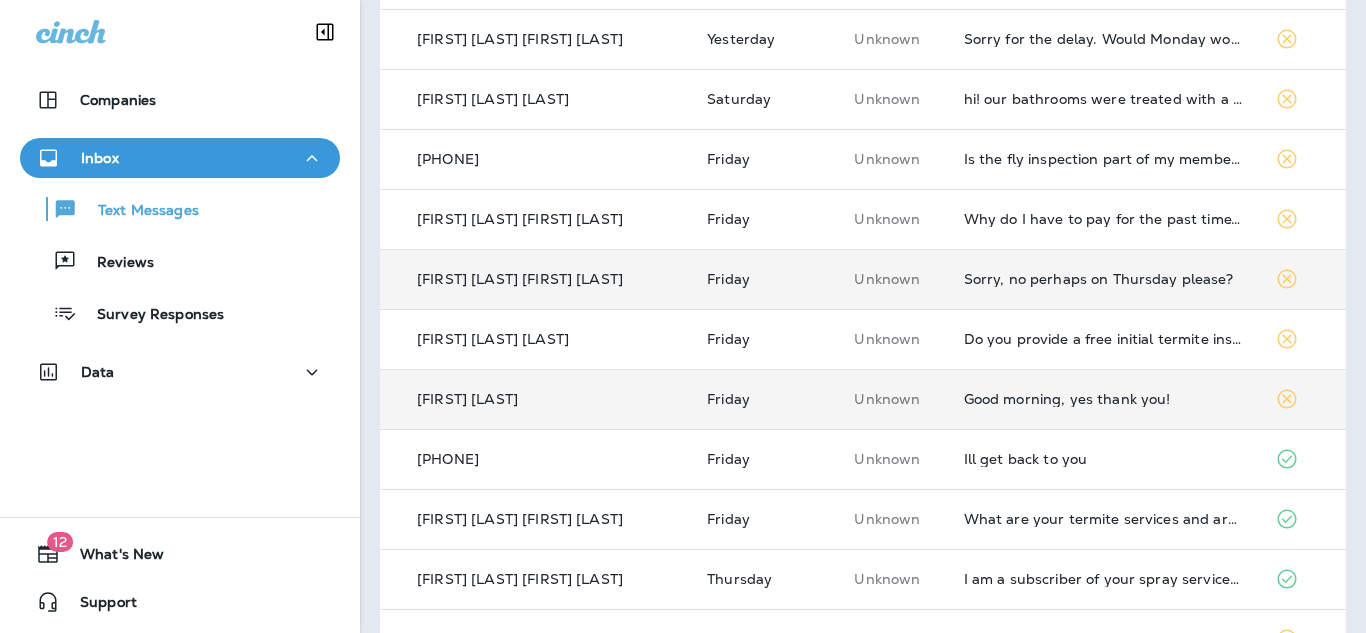 scroll, scrollTop: 378, scrollLeft: 0, axis: vertical 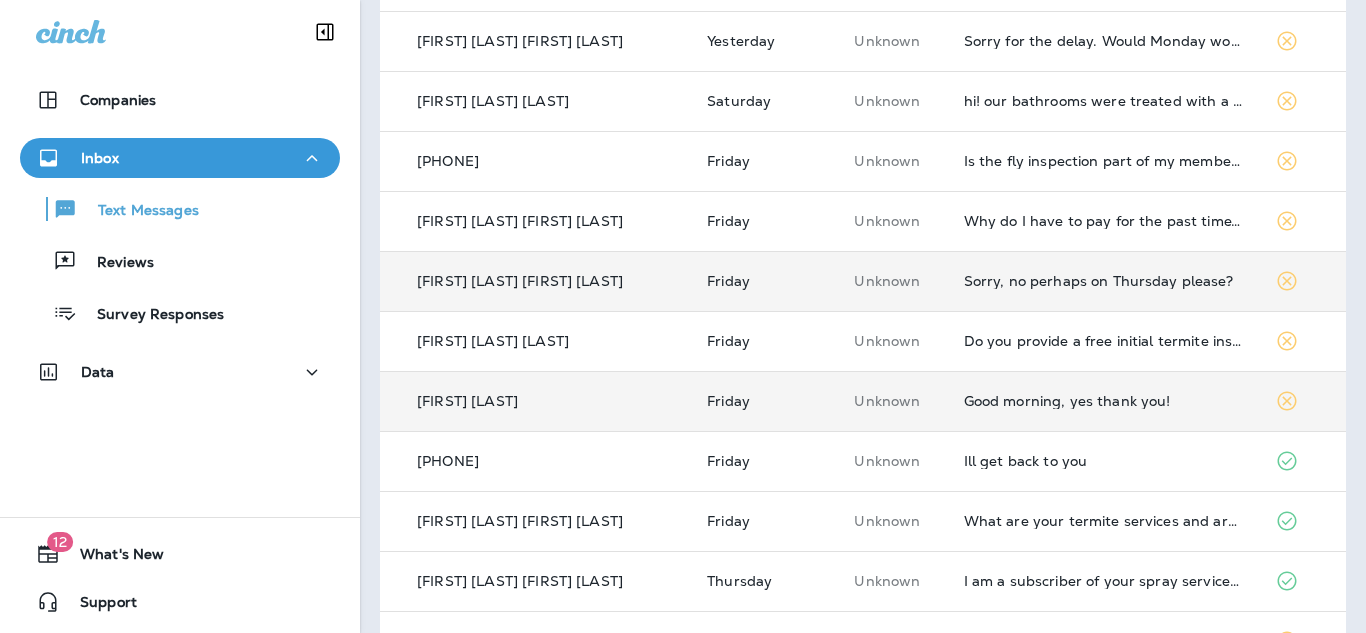 click on "Sorry, no perhaps on Thursday please?" at bounding box center [1103, 281] 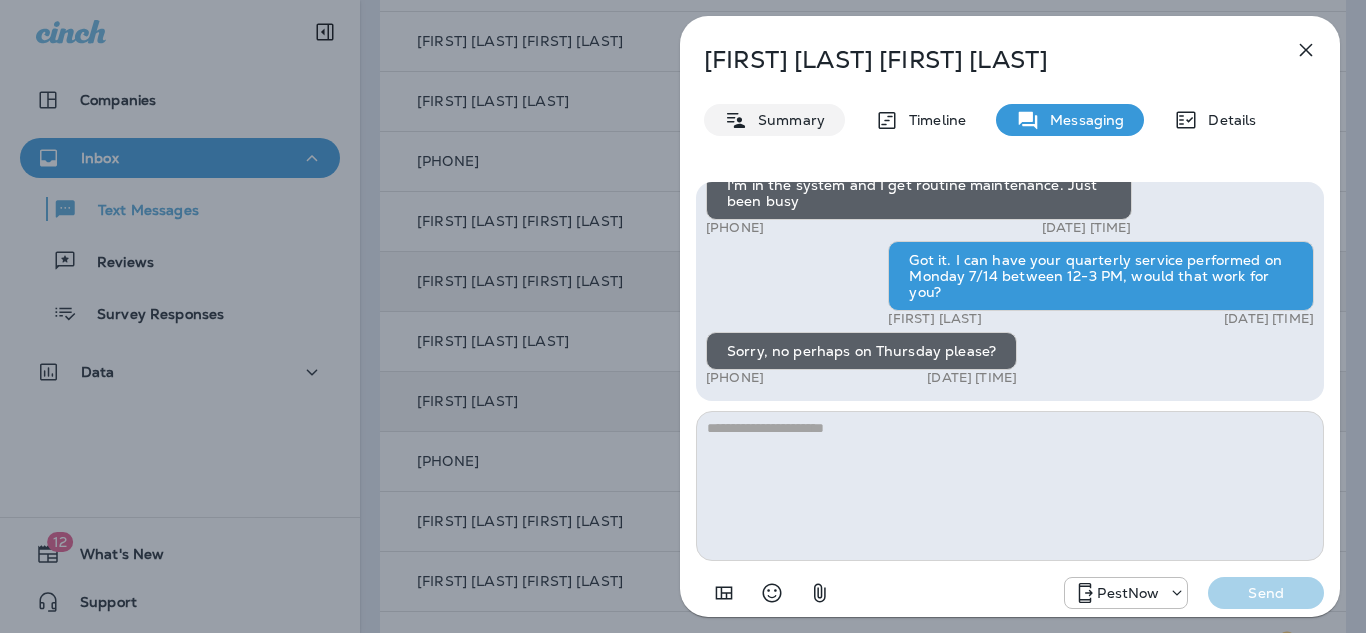 click on "Summary" at bounding box center [786, 120] 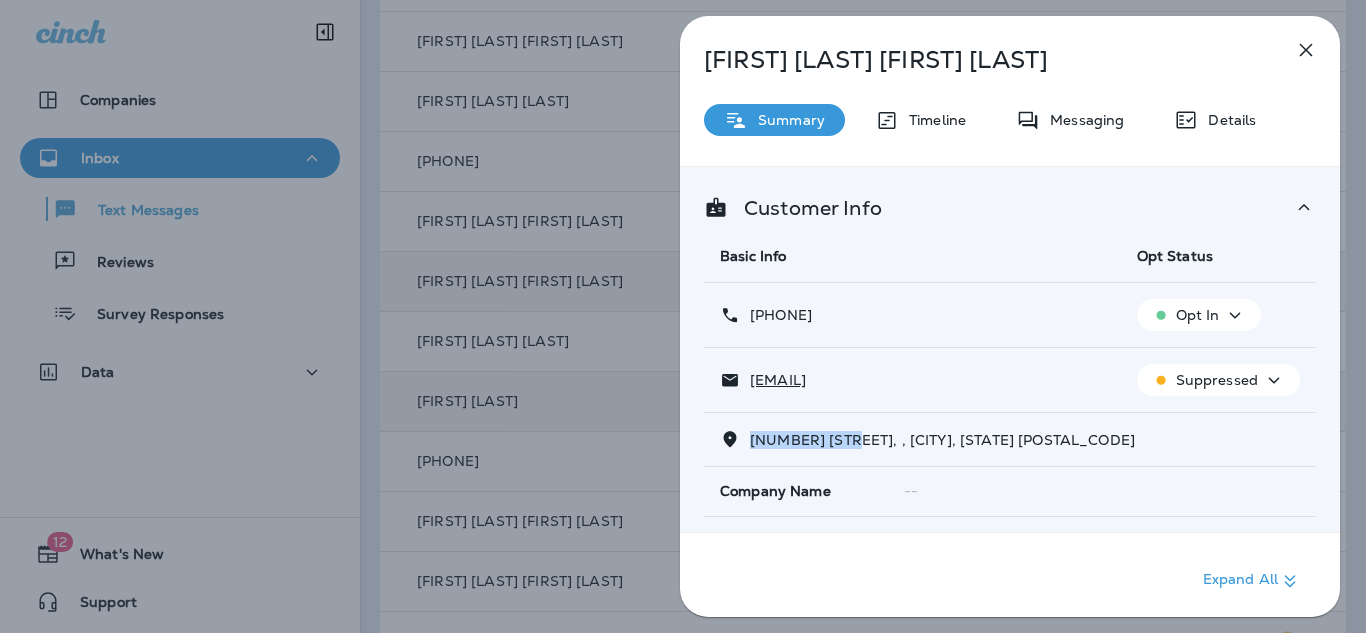 drag, startPoint x: 863, startPoint y: 431, endPoint x: 747, endPoint y: 438, distance: 116.21101 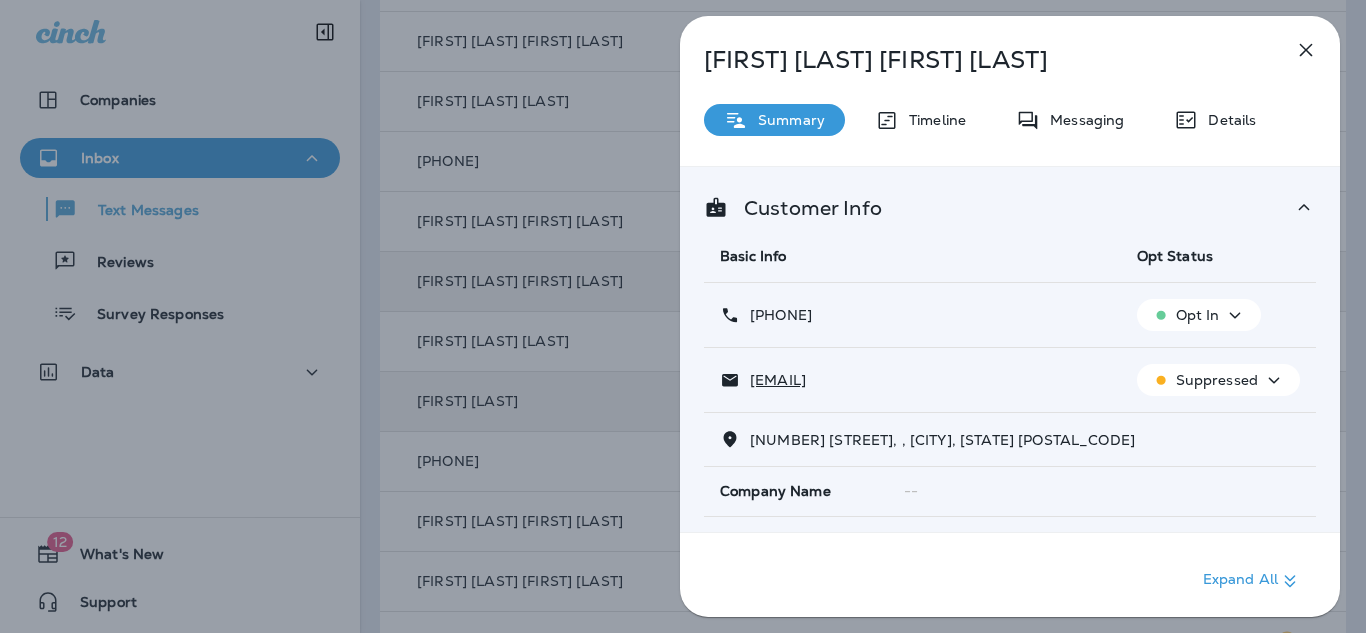 click on "Messaging" at bounding box center (1082, 120) 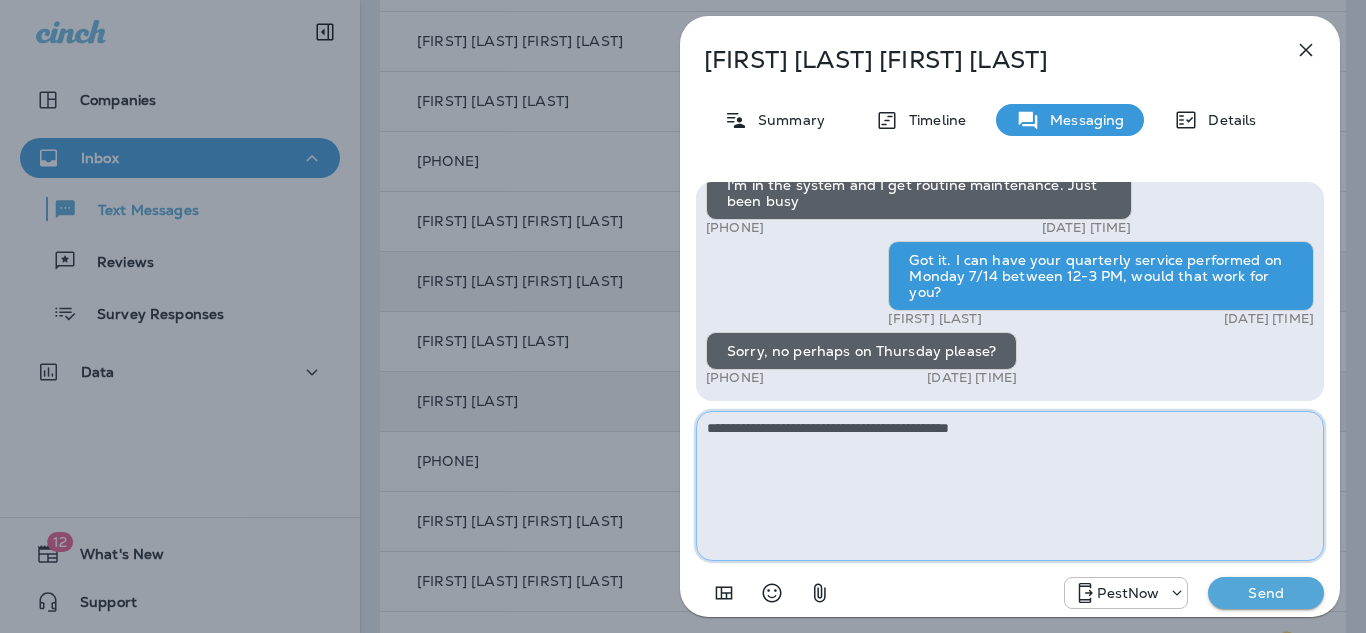 type on "**********" 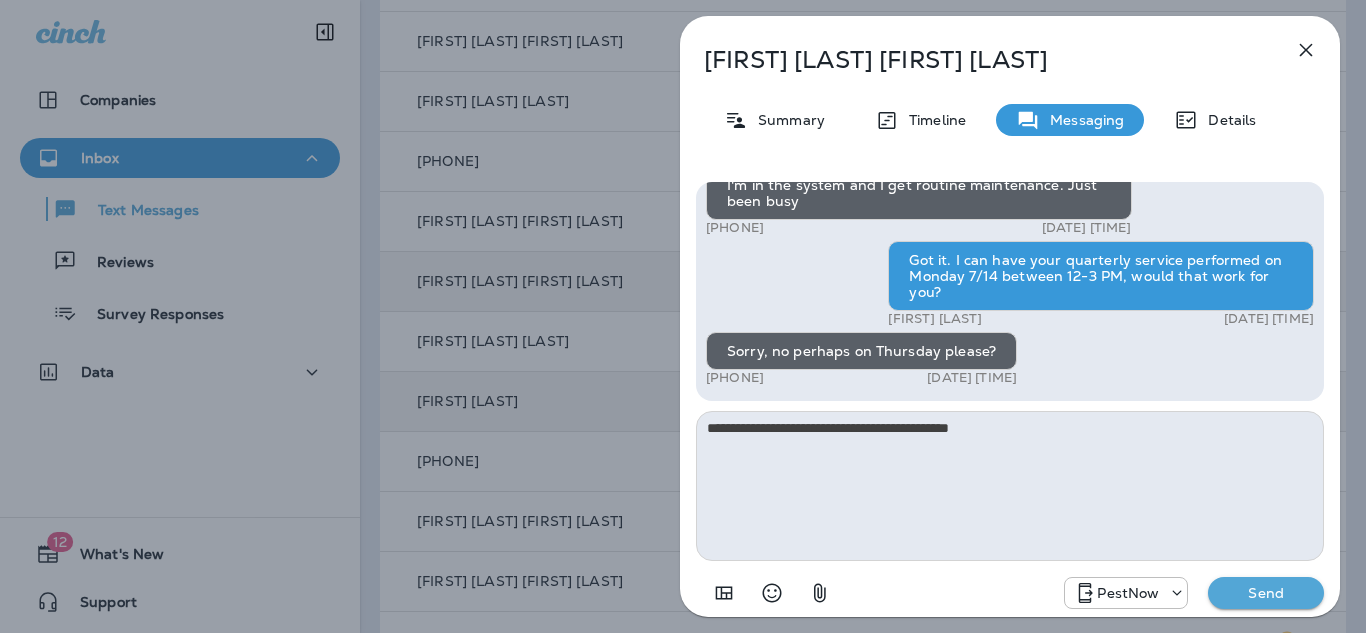 click on "Send" at bounding box center [1266, 593] 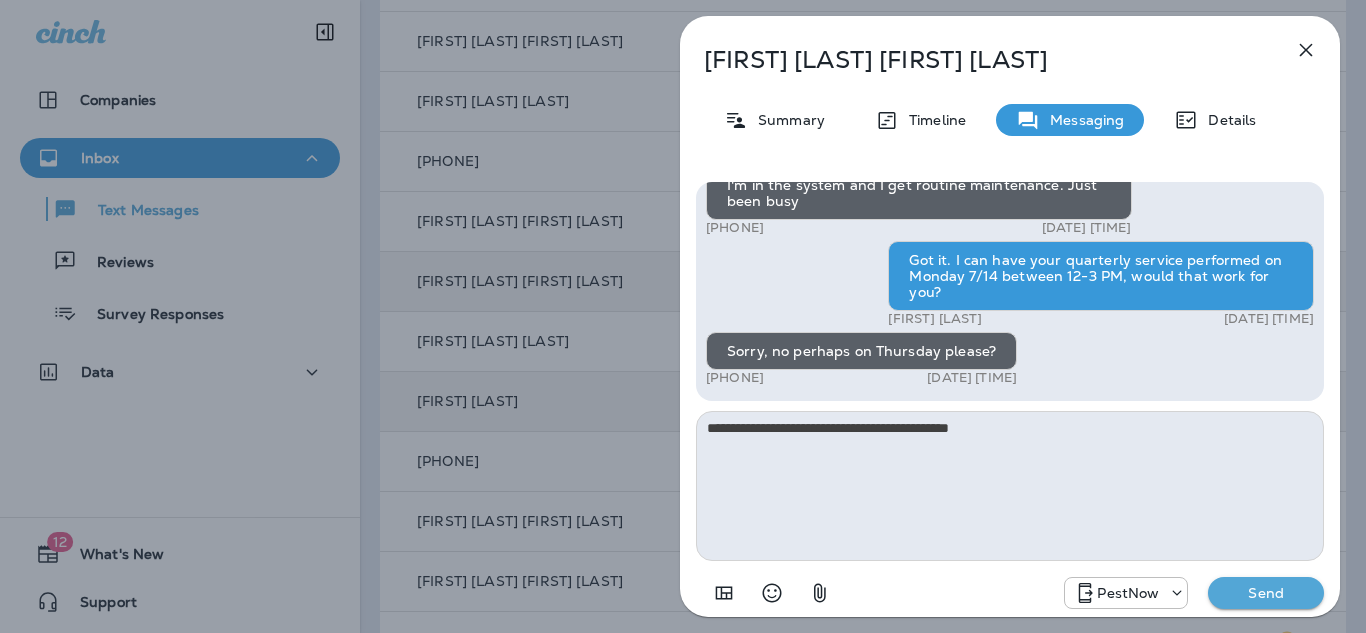 type 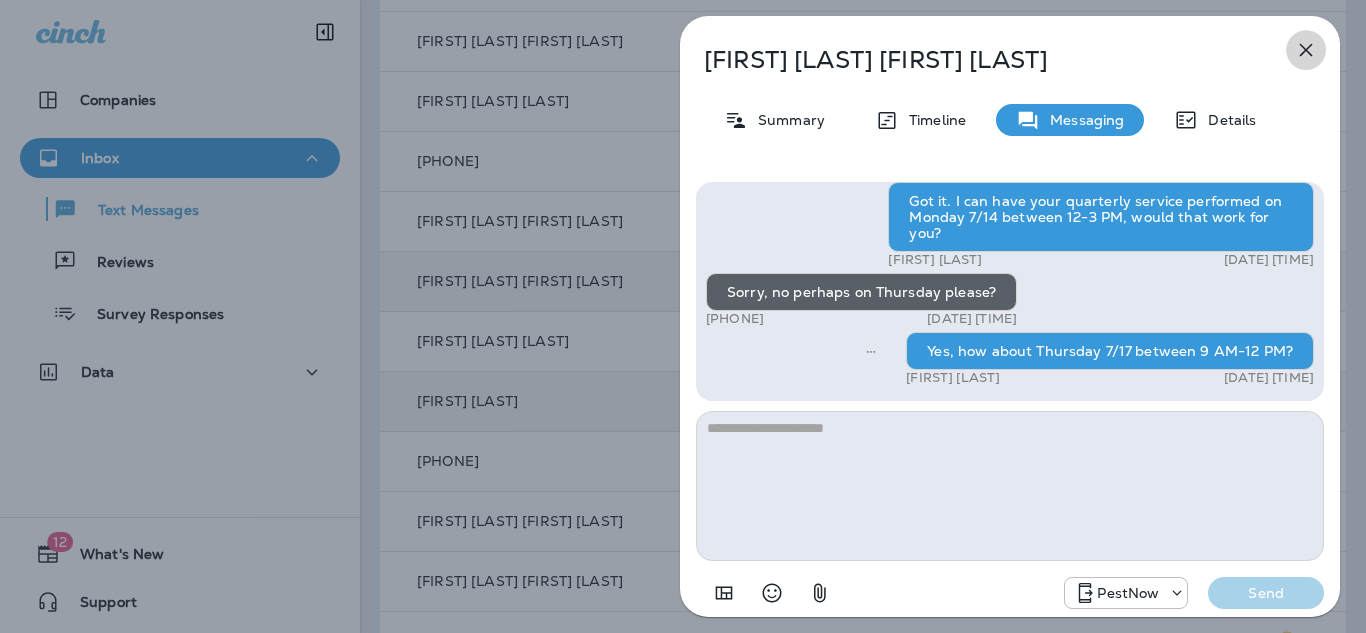 click 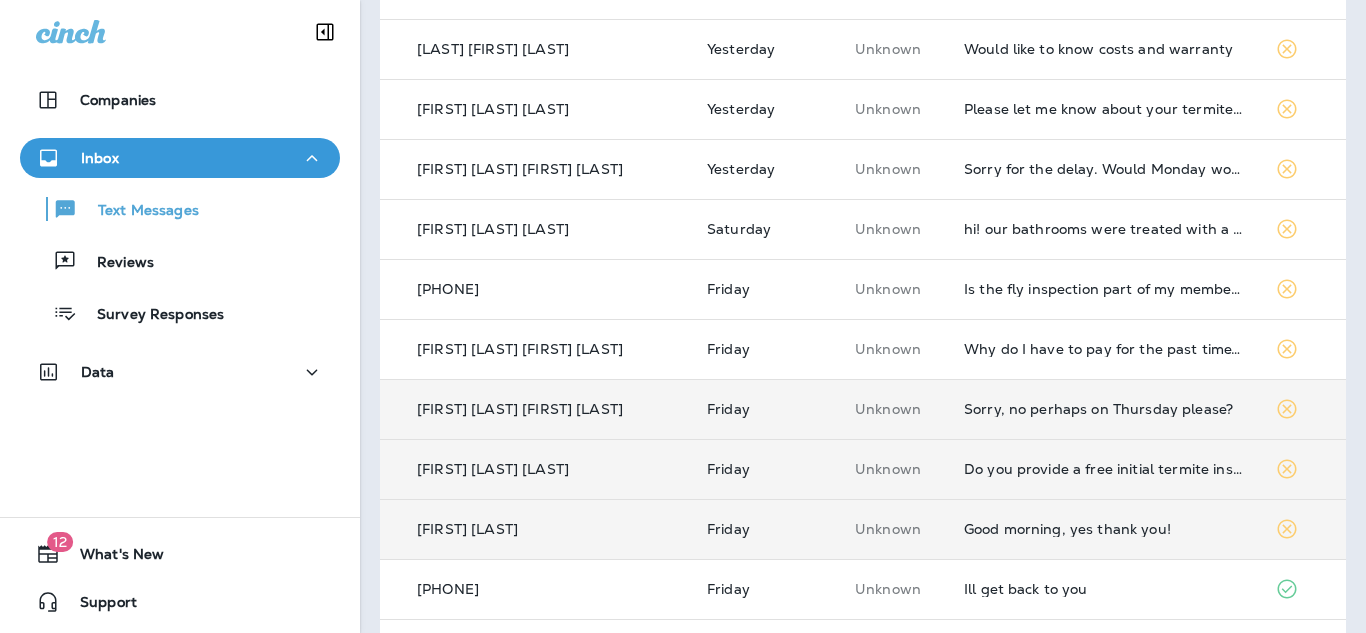 scroll, scrollTop: 252, scrollLeft: 0, axis: vertical 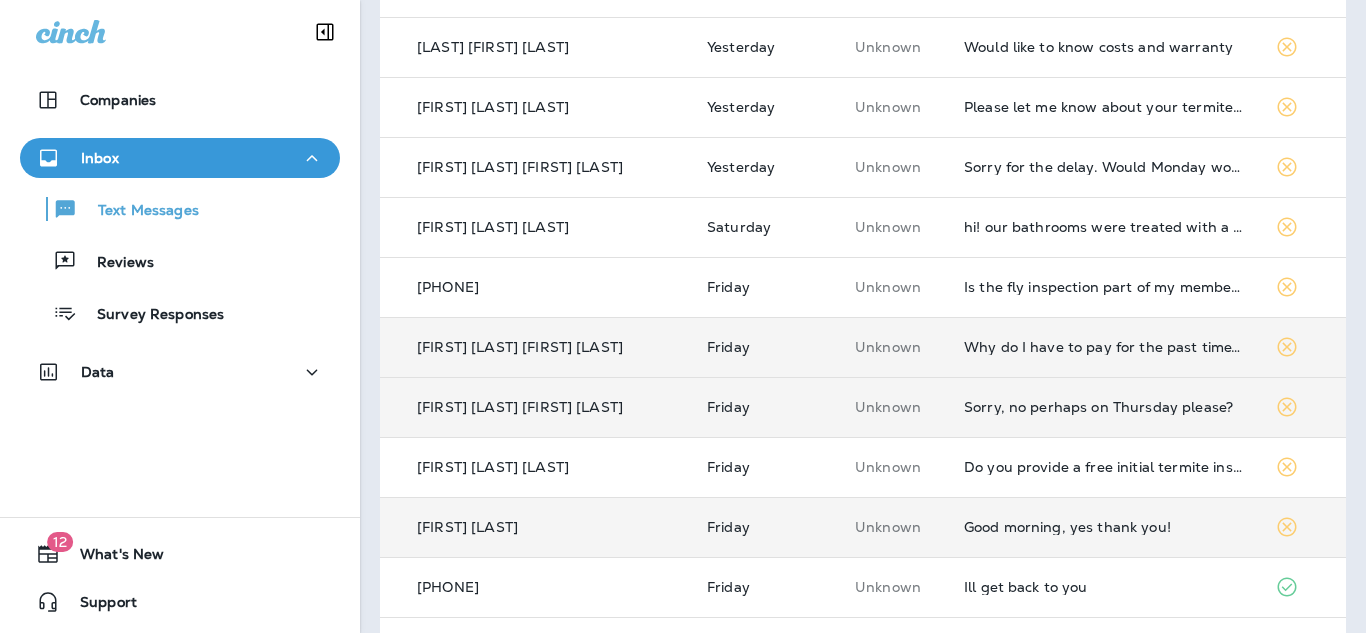 click on "Why do I have to pay for the past time? I was not in your warranty and you would not have covered me in this period." at bounding box center (1103, 347) 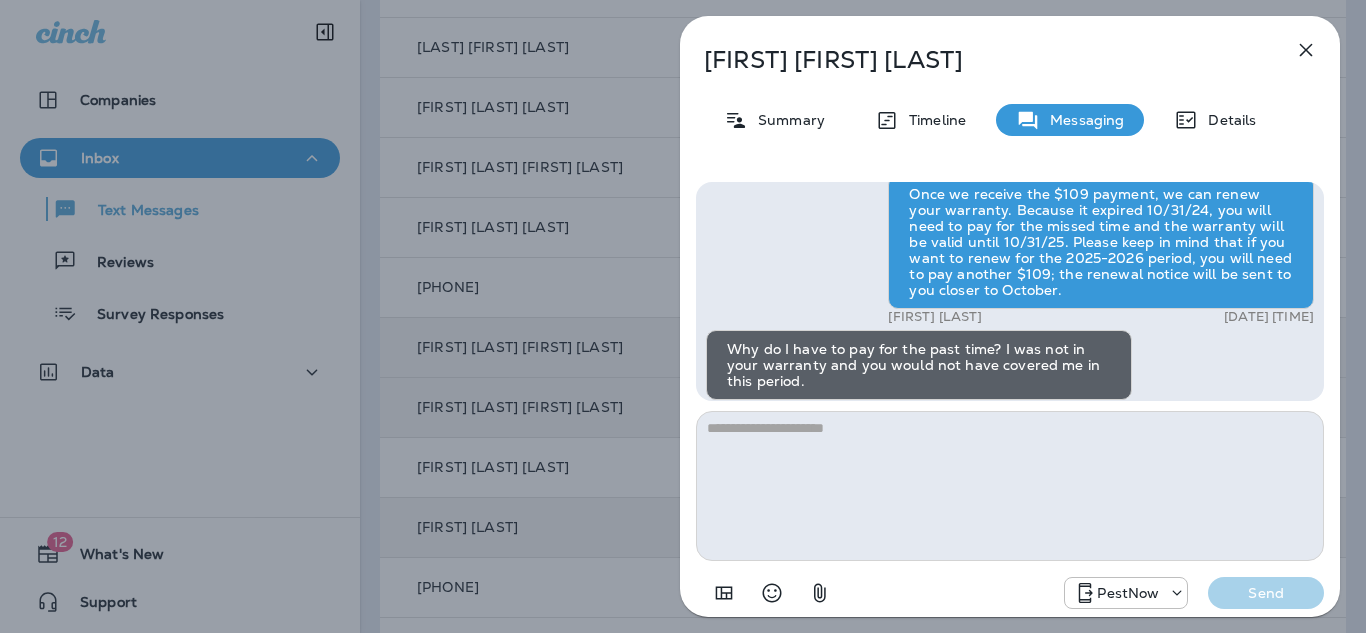 scroll, scrollTop: -55, scrollLeft: 0, axis: vertical 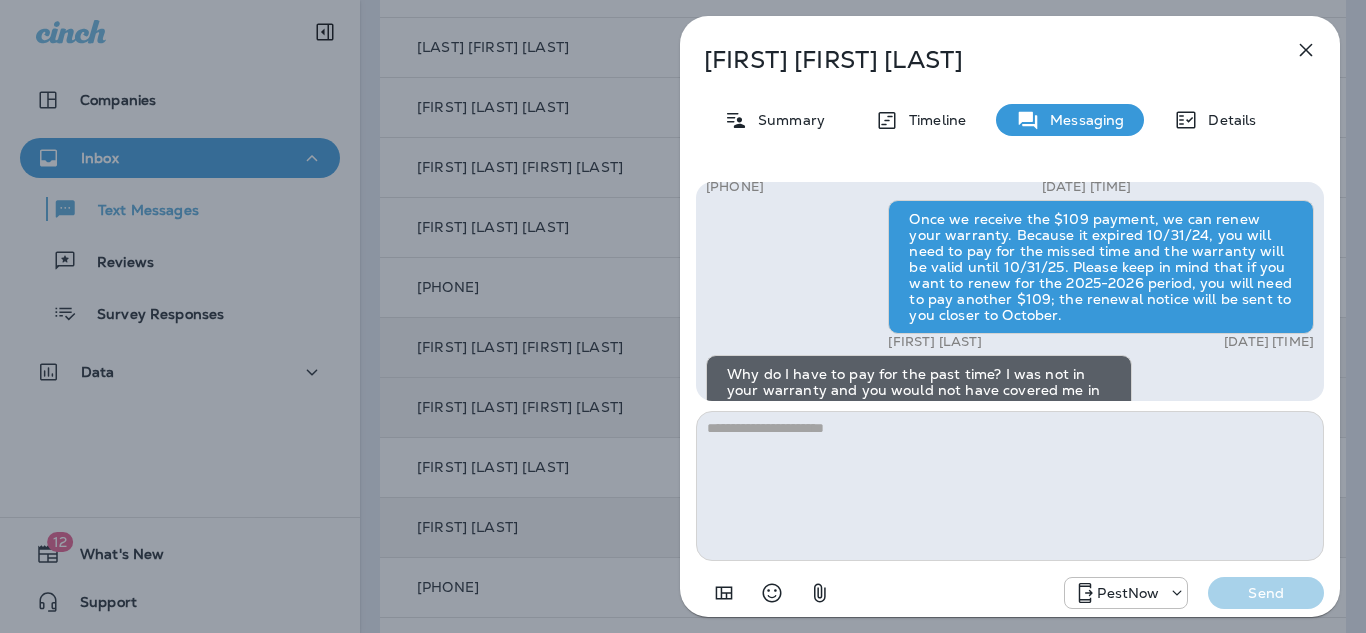 click at bounding box center [1010, 486] 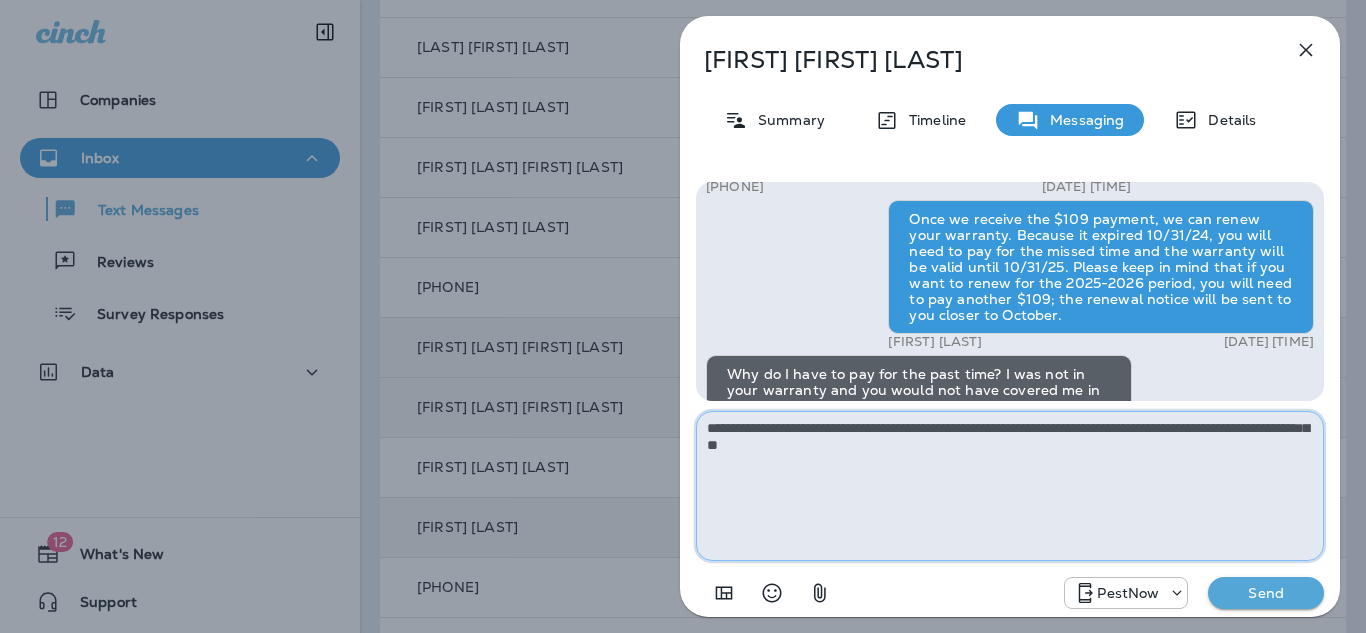 paste on "**********" 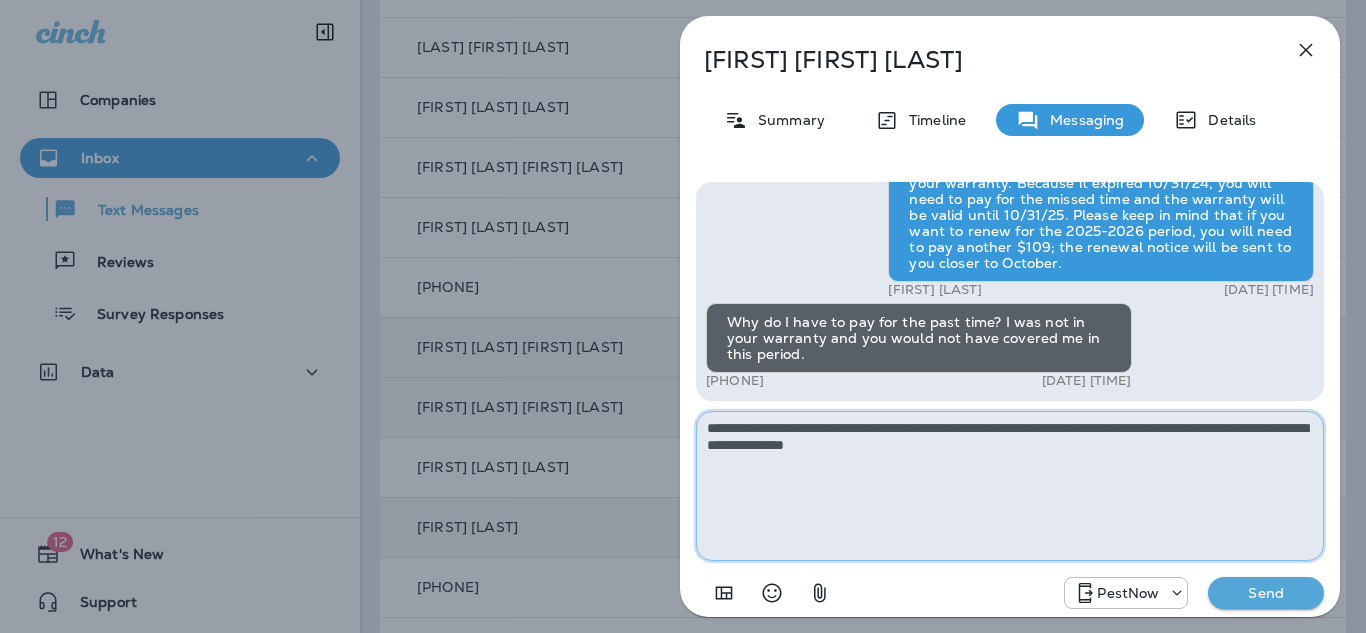 scroll, scrollTop: 0, scrollLeft: 0, axis: both 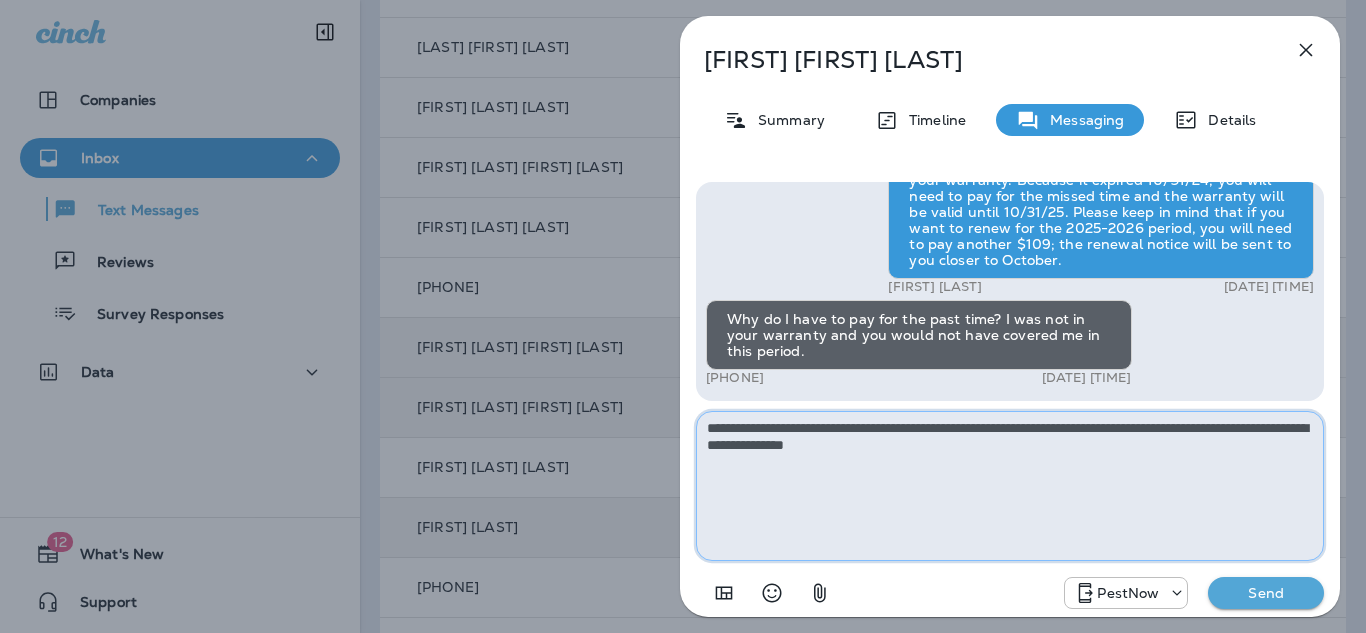 drag, startPoint x: 948, startPoint y: 429, endPoint x: 921, endPoint y: 424, distance: 27.45906 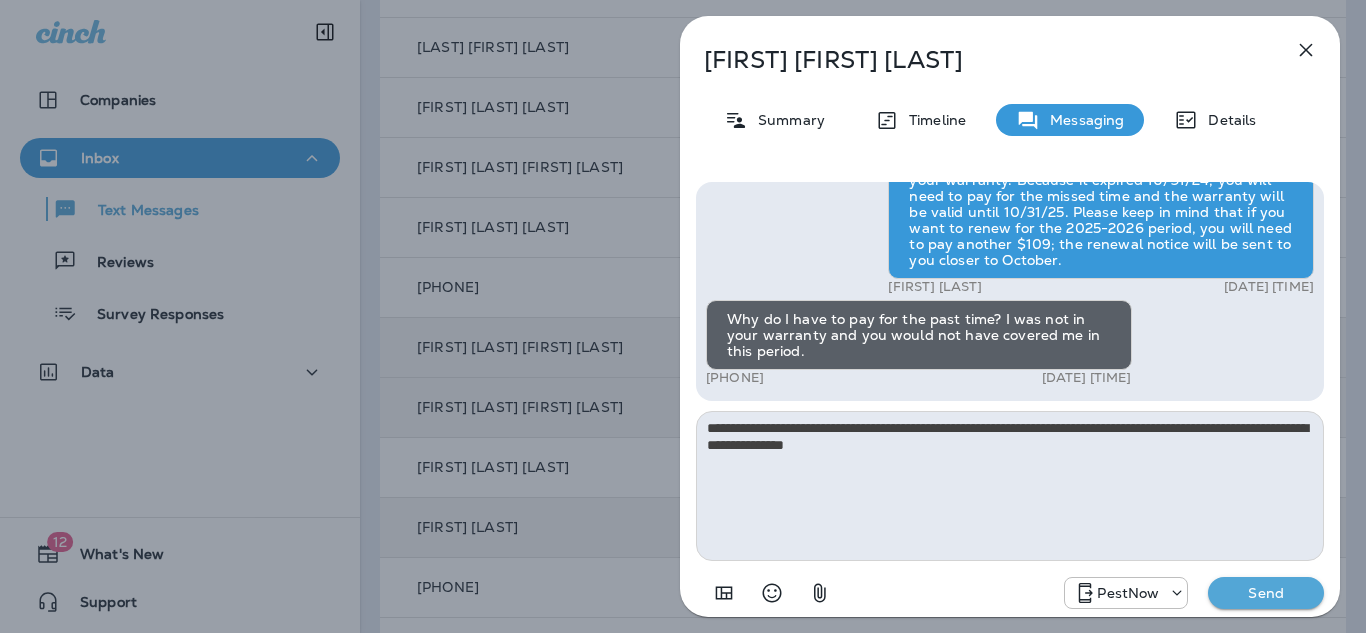 click on "Send" at bounding box center (1266, 593) 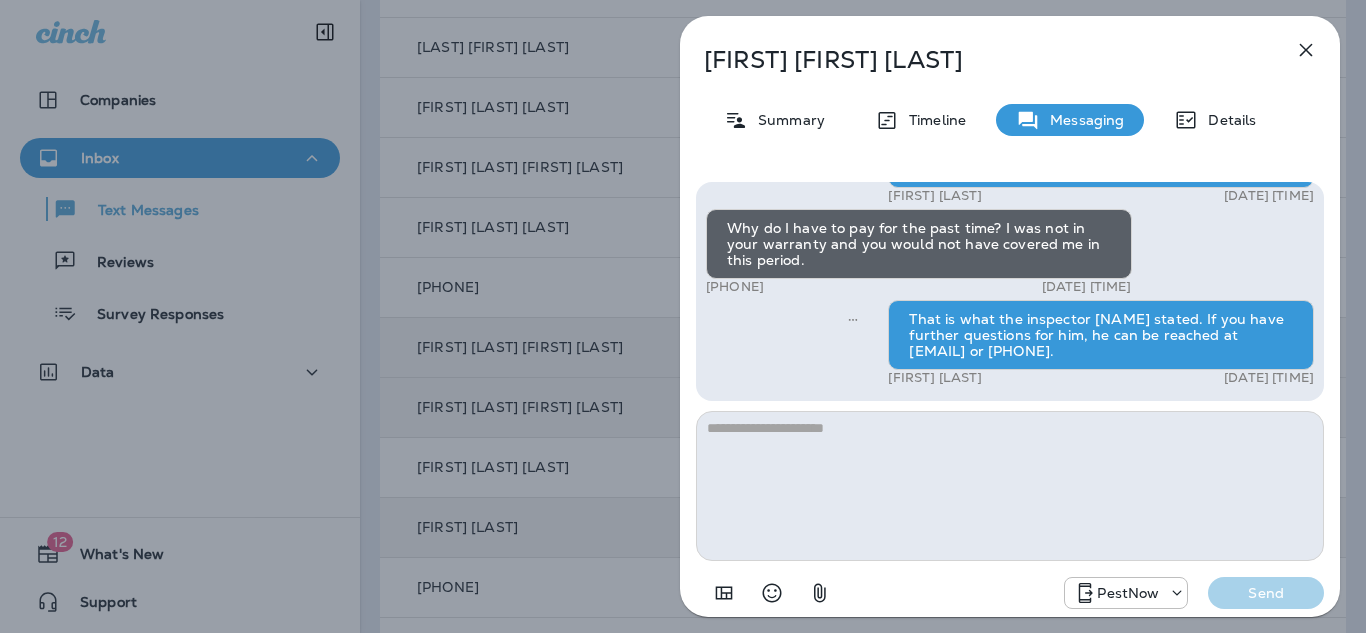 drag, startPoint x: 1313, startPoint y: 38, endPoint x: 1299, endPoint y: 63, distance: 28.653097 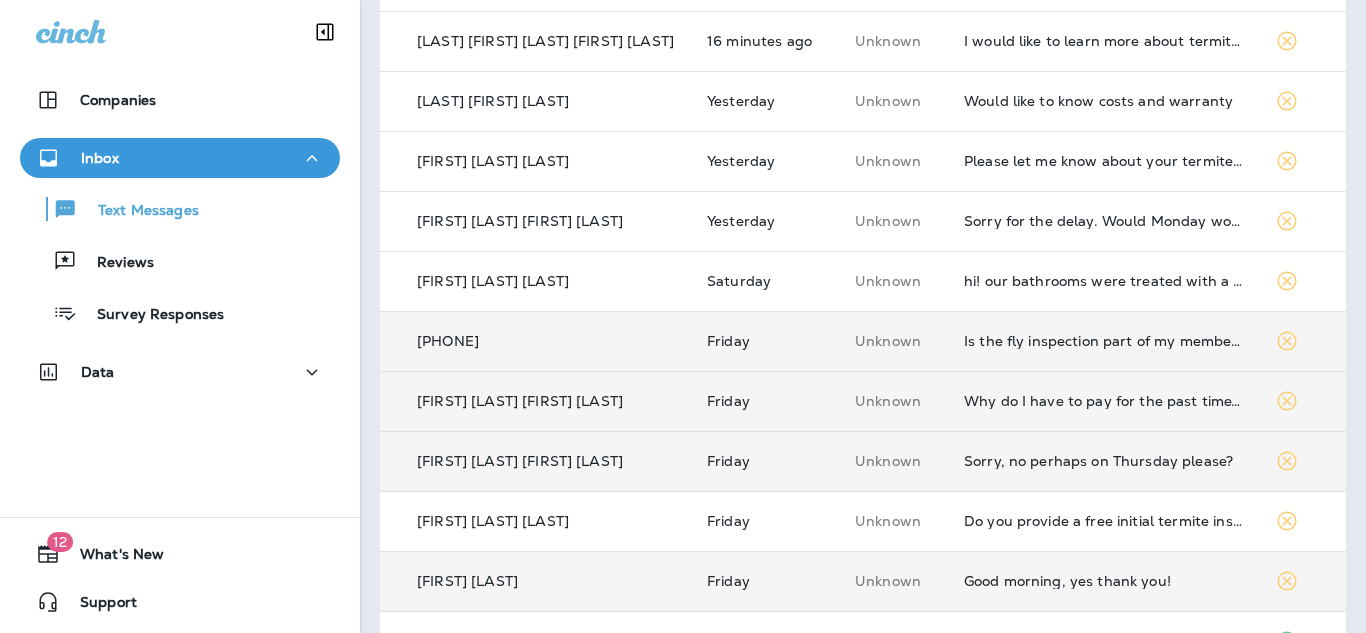scroll, scrollTop: 183, scrollLeft: 0, axis: vertical 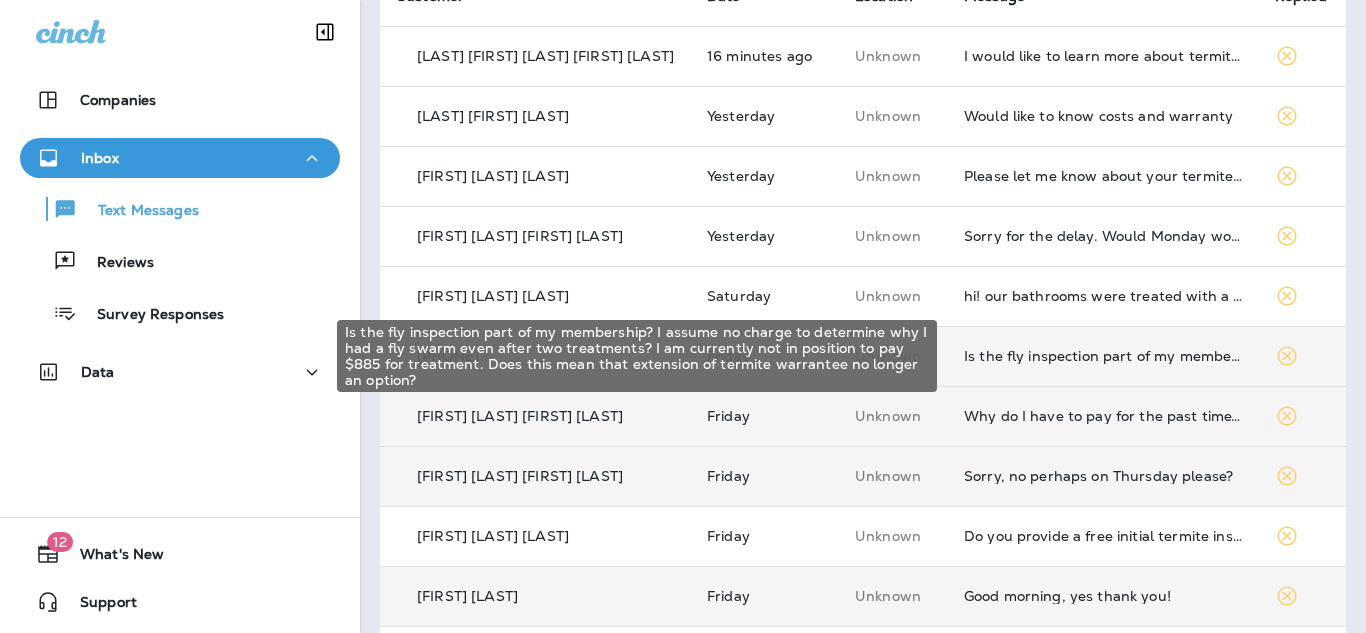click on "Is the fly inspection part of my membership?  I assume no charge to determine why I had a fly swarm even after two treatments?  I am currently not in position to pay $885 for treatment.  Does this mean that extension of termite warrantee no longer an option?" at bounding box center (1103, 356) 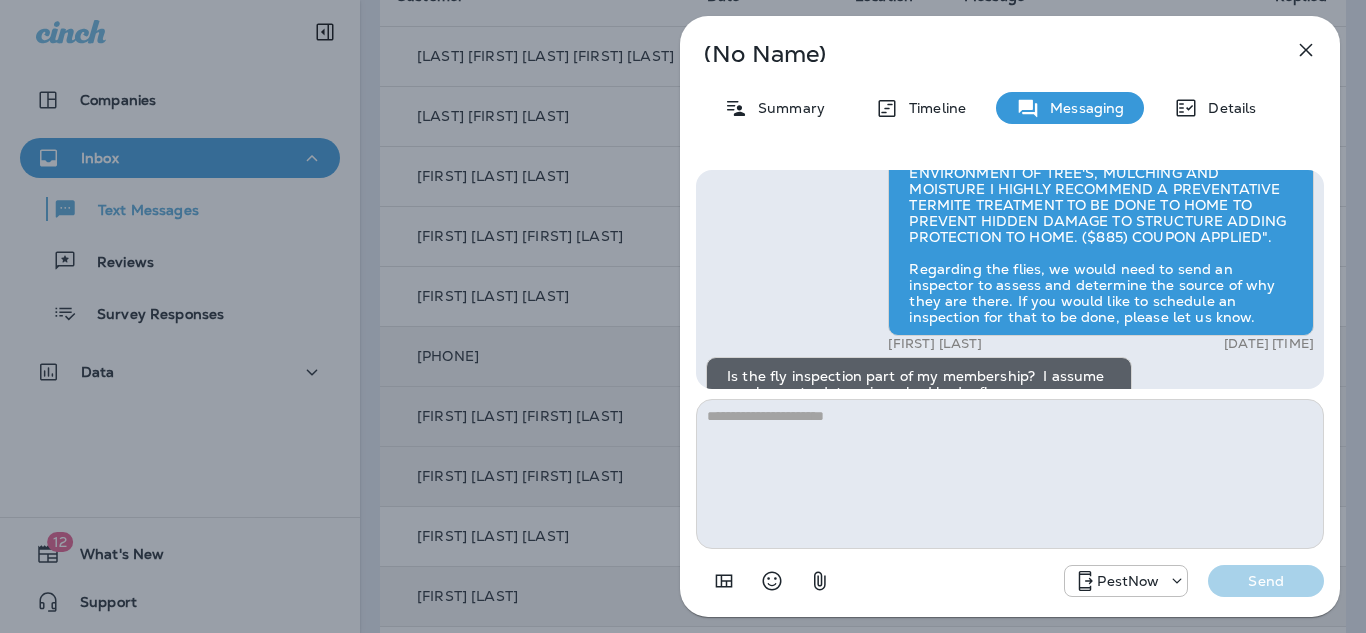 scroll, scrollTop: -97, scrollLeft: 0, axis: vertical 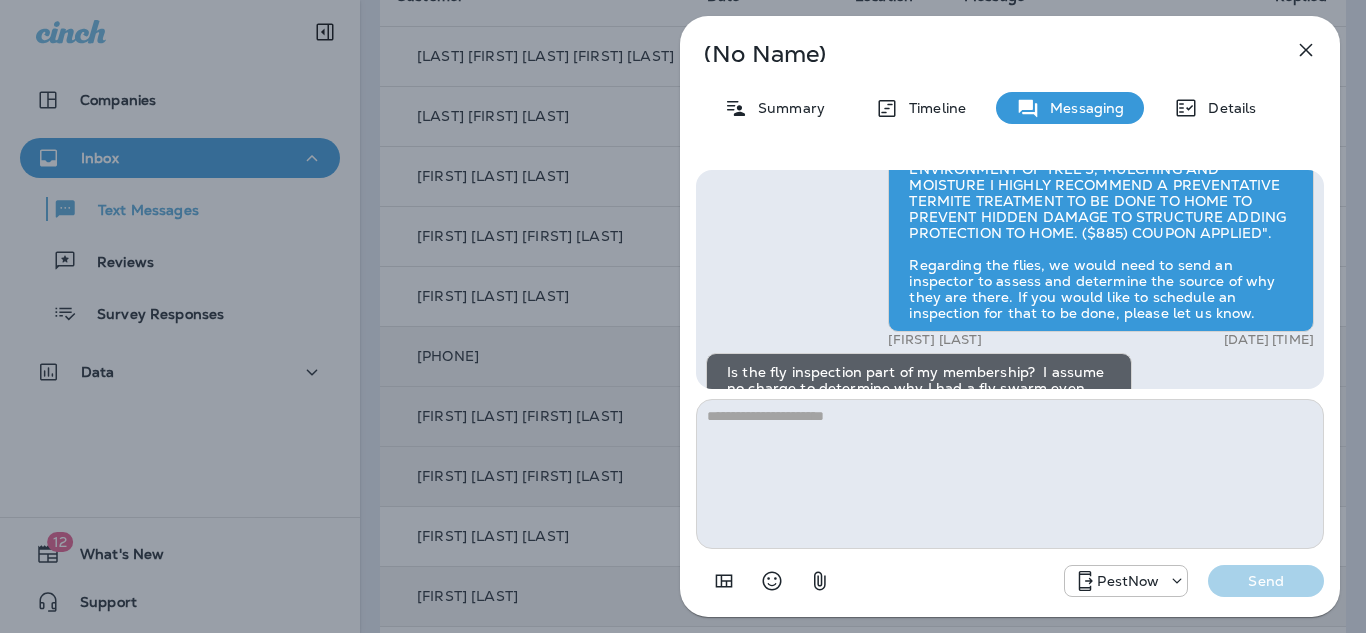 click at bounding box center (1010, 474) 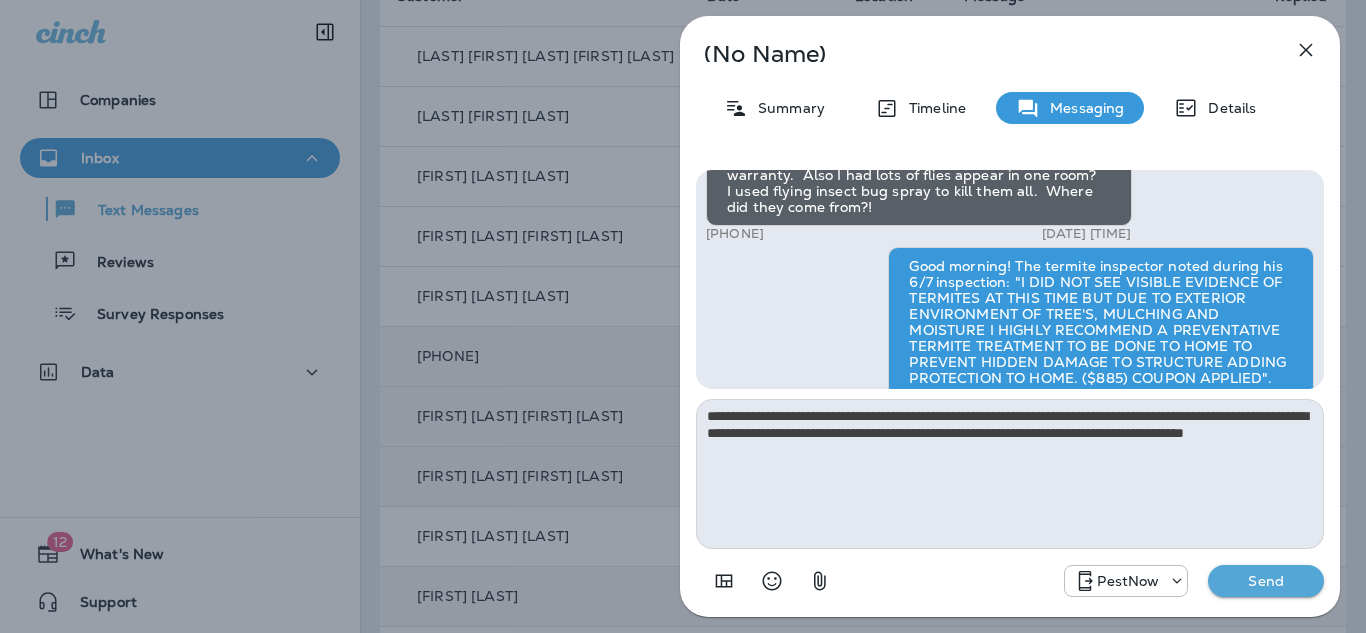 scroll, scrollTop: -259, scrollLeft: 0, axis: vertical 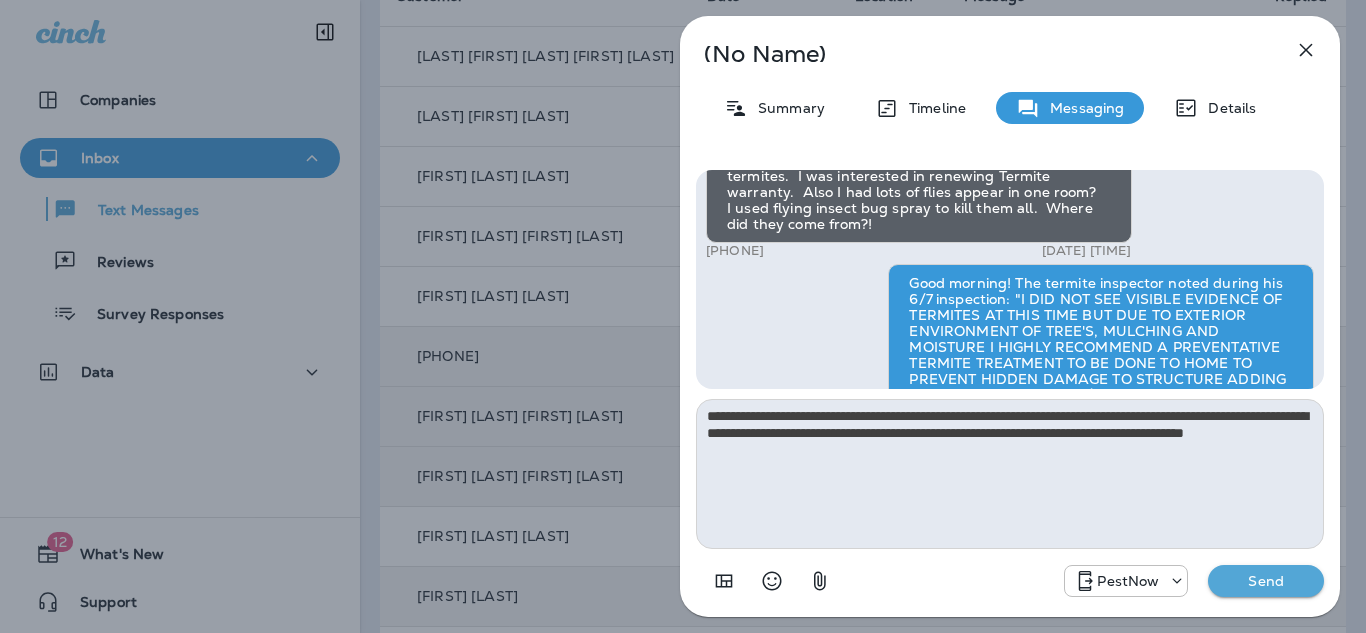 type on "**********" 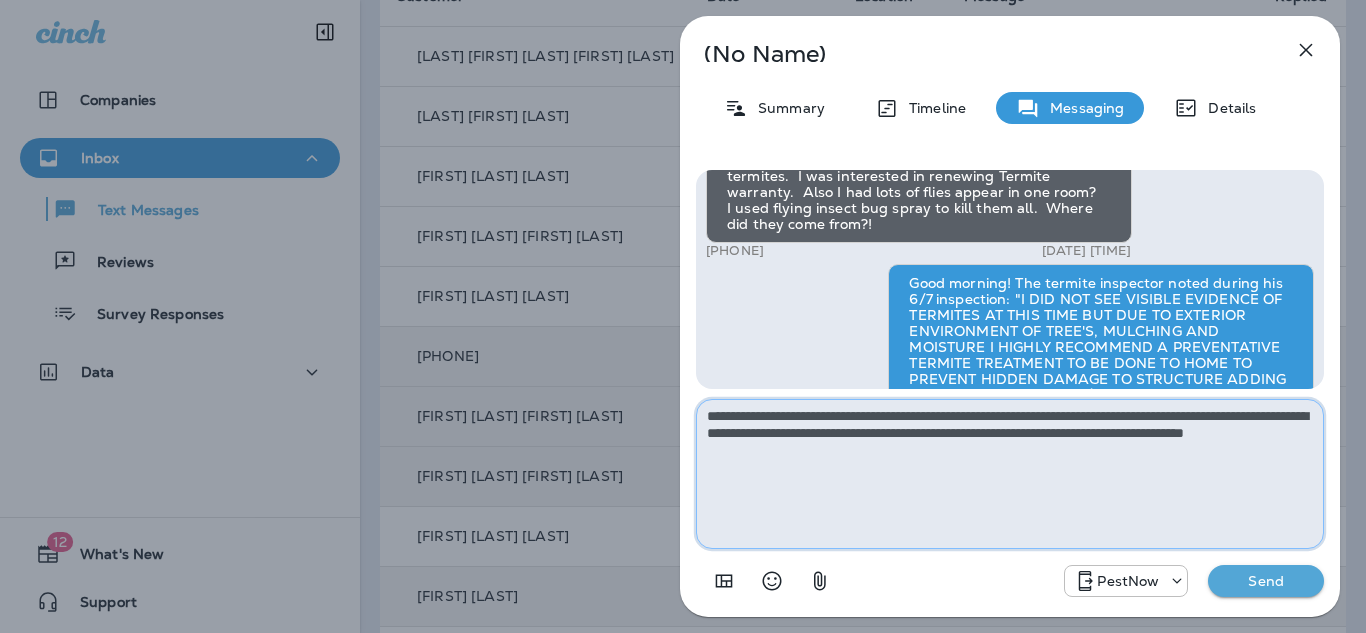 drag, startPoint x: 825, startPoint y: 459, endPoint x: 634, endPoint y: 384, distance: 205.19746 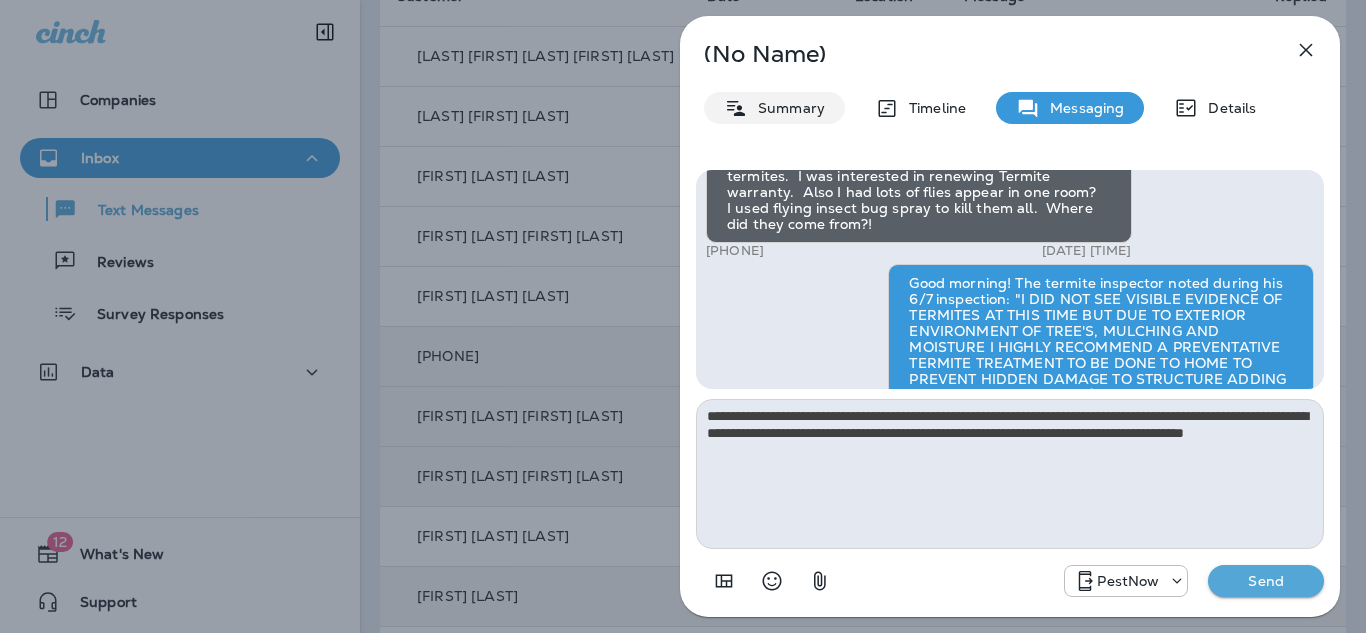 click on "Summary" at bounding box center [786, 108] 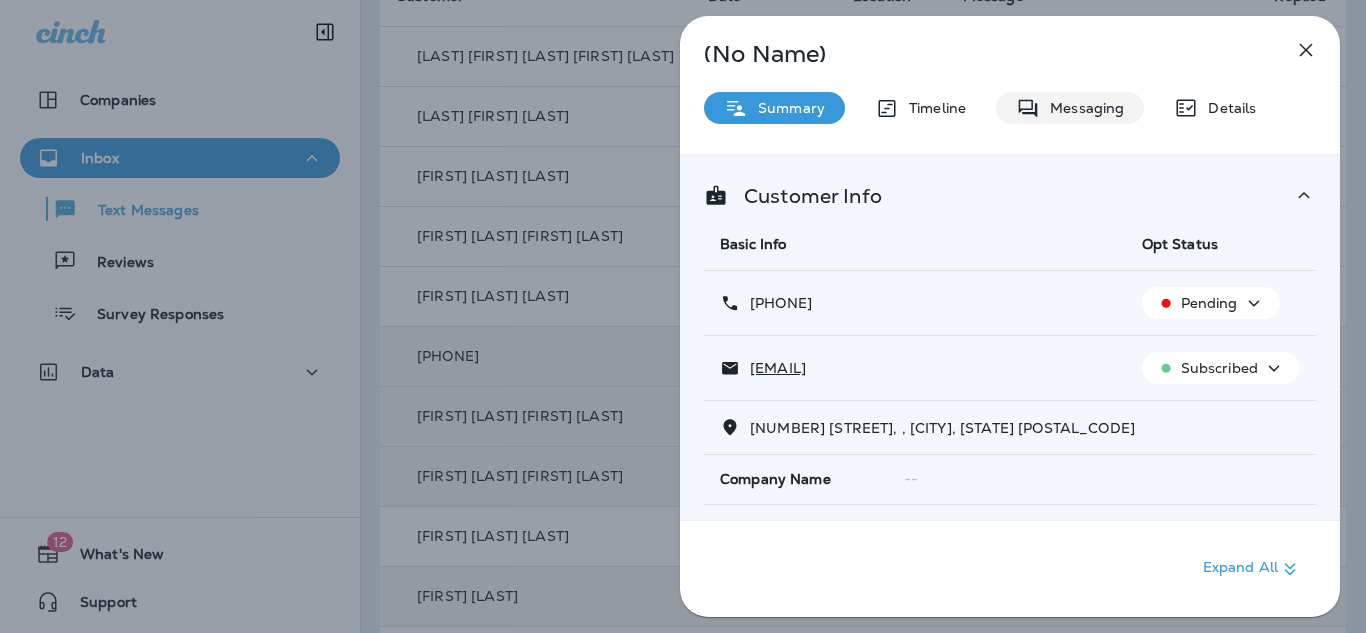 click on "Messaging" at bounding box center (1082, 108) 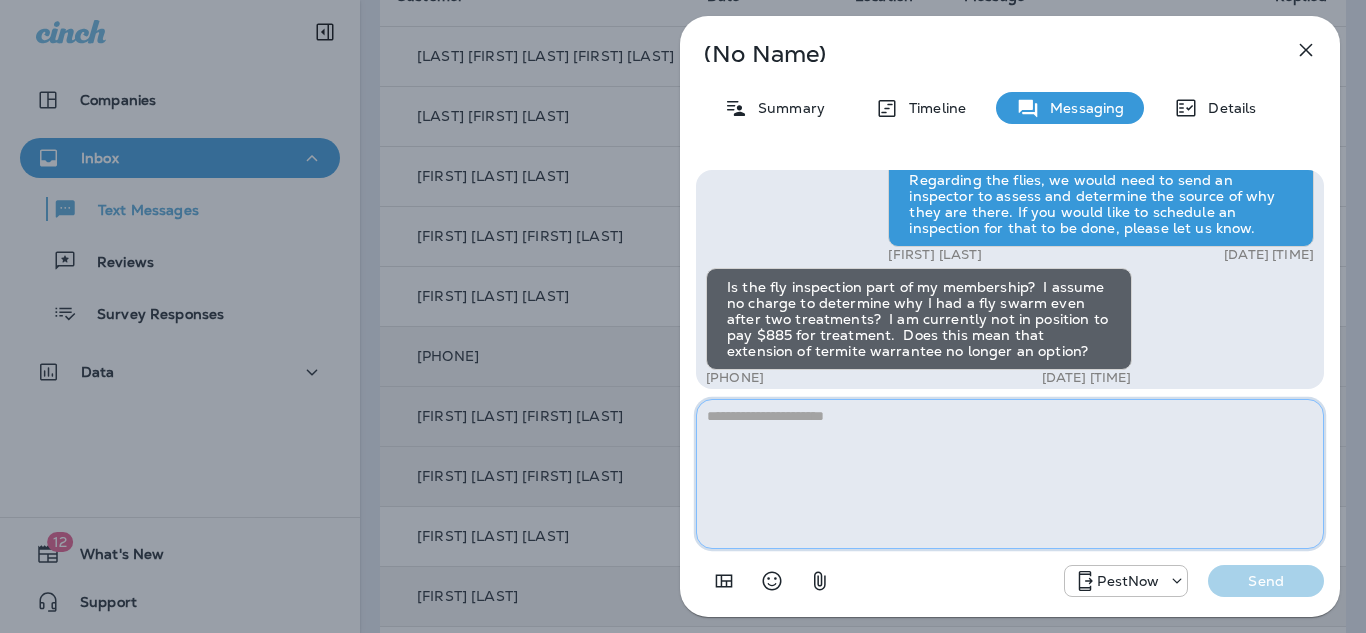 scroll, scrollTop: -25, scrollLeft: 0, axis: vertical 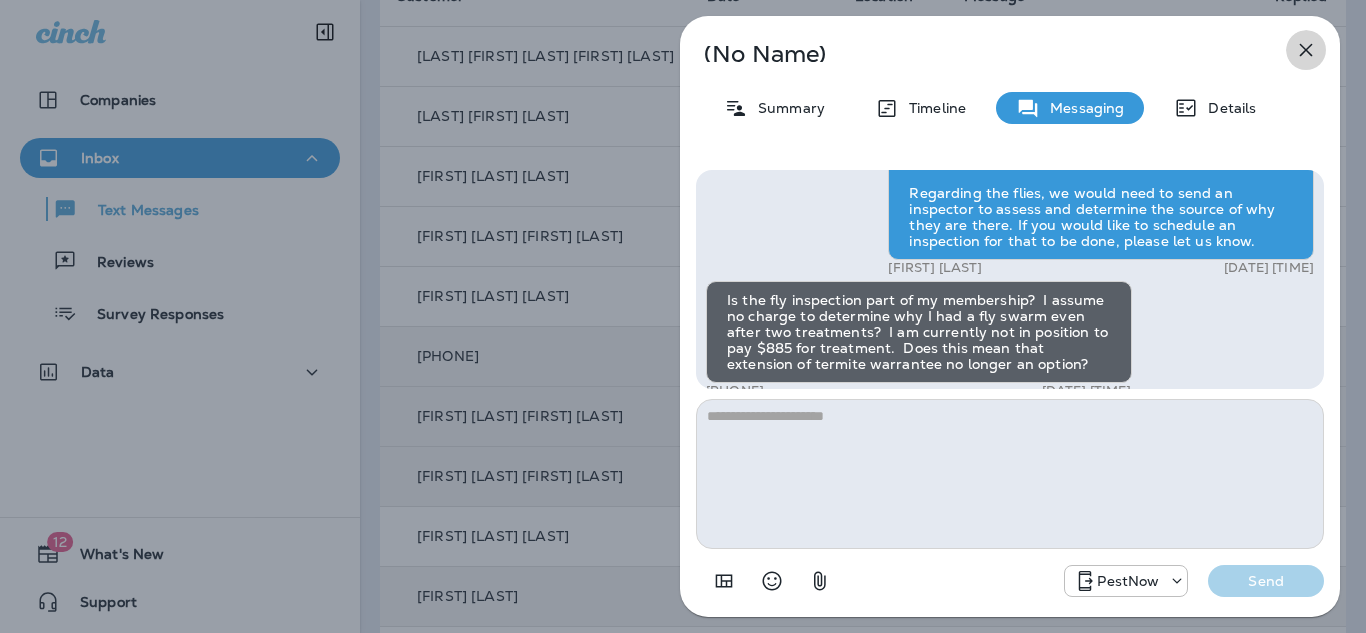 click 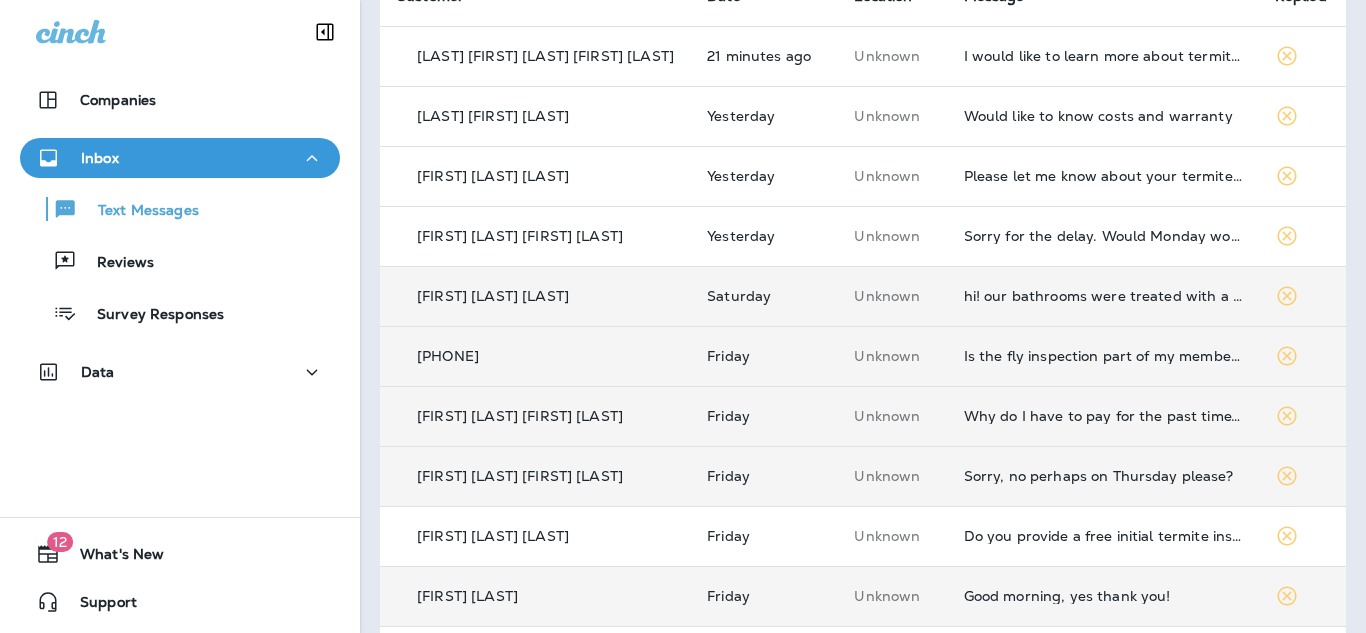 click on "hi! our bathrooms were treated with a spray and there's a strong smell. I wanted to check to confirm that it's safe to breathe/touch?" at bounding box center [1103, 296] 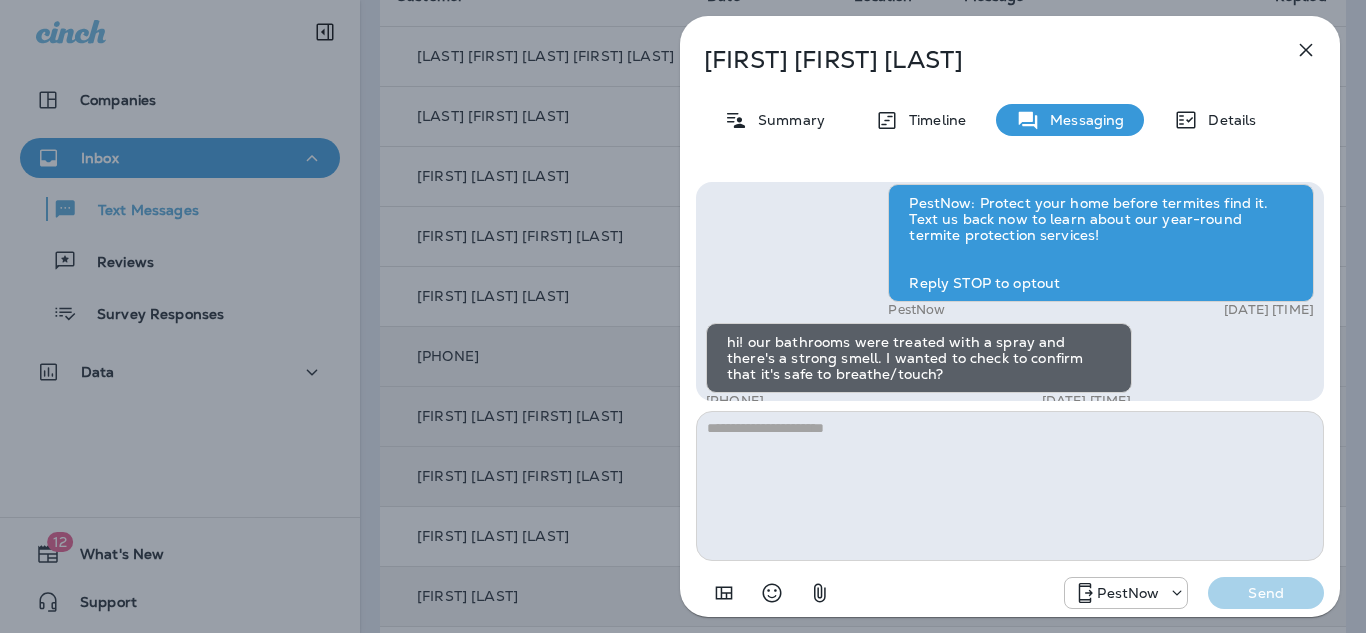 scroll, scrollTop: 0, scrollLeft: 0, axis: both 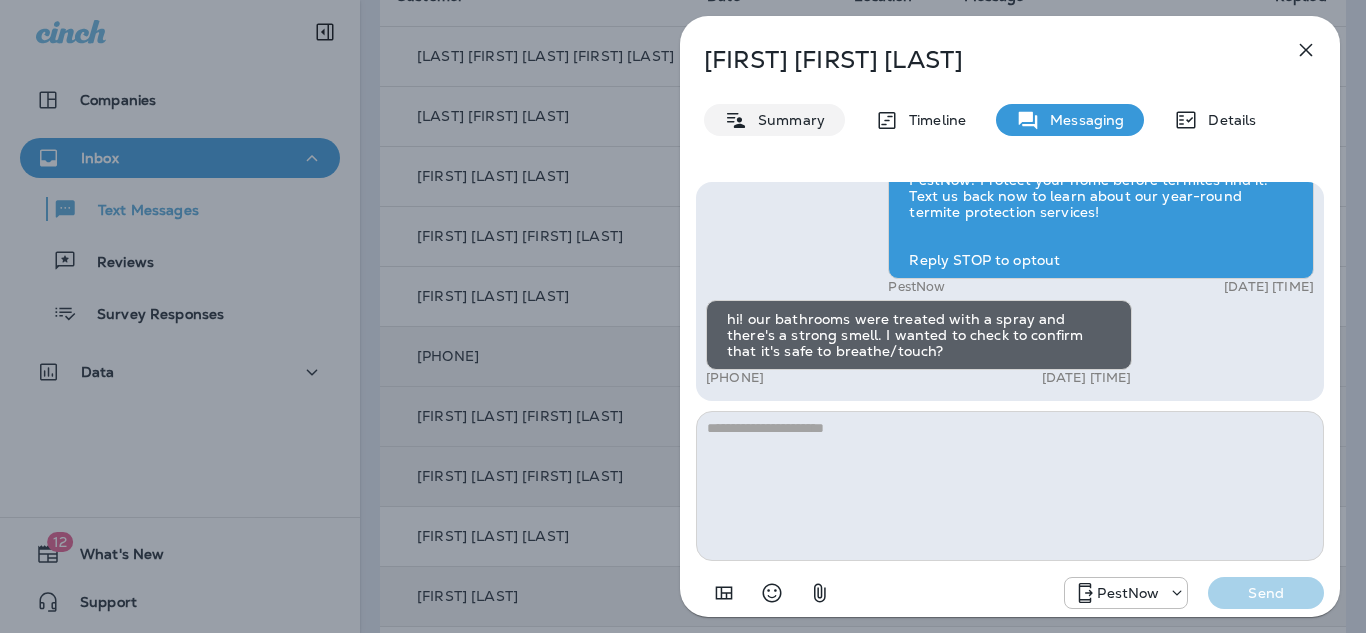 drag, startPoint x: 771, startPoint y: 120, endPoint x: 794, endPoint y: 148, distance: 36.23534 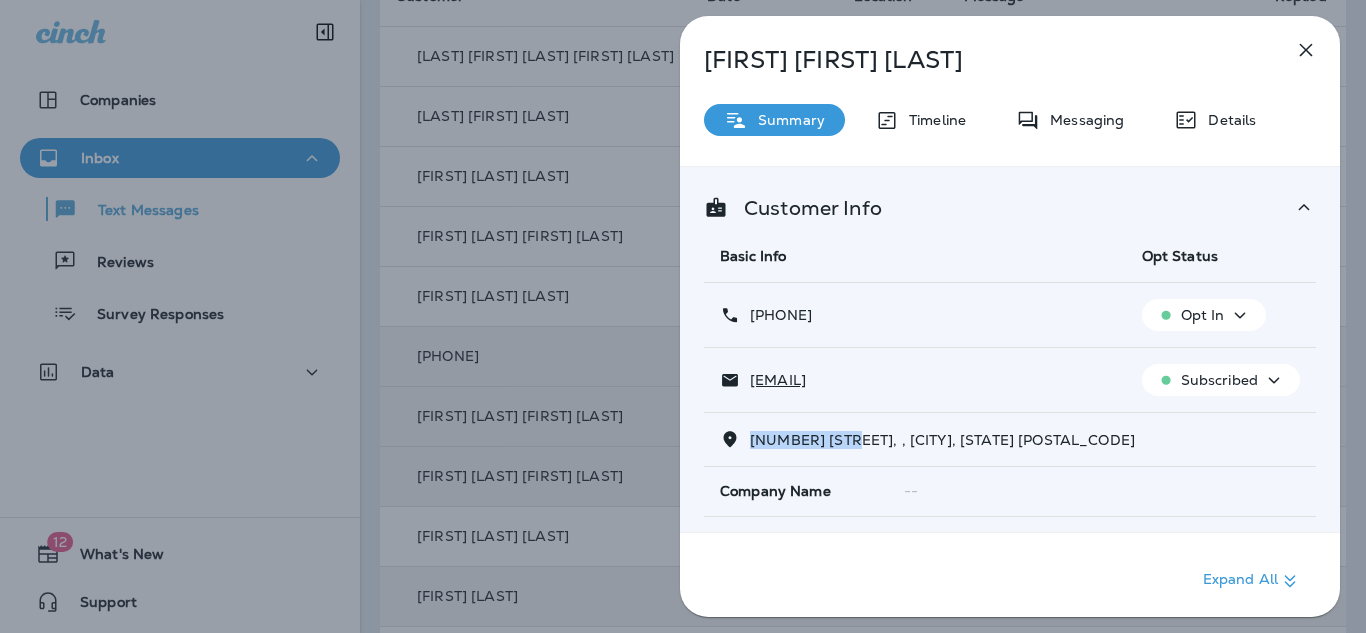 drag, startPoint x: 869, startPoint y: 440, endPoint x: 761, endPoint y: 448, distance: 108.29589 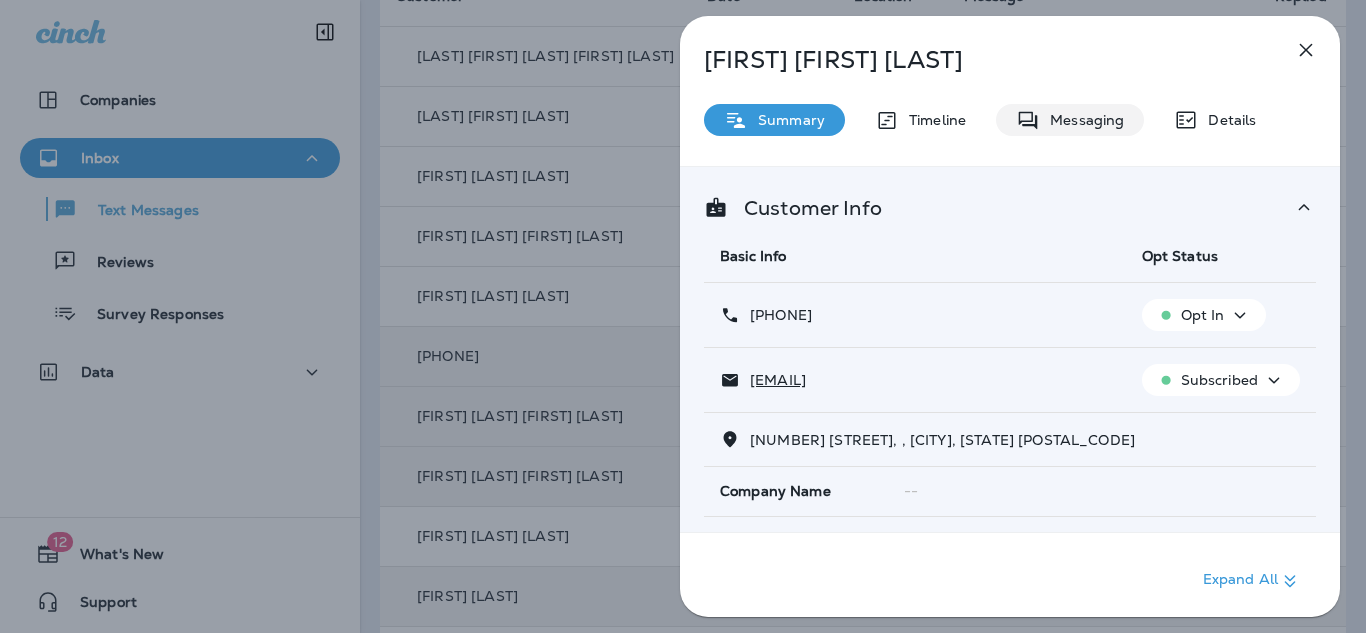 click on "Messaging" at bounding box center (1070, 120) 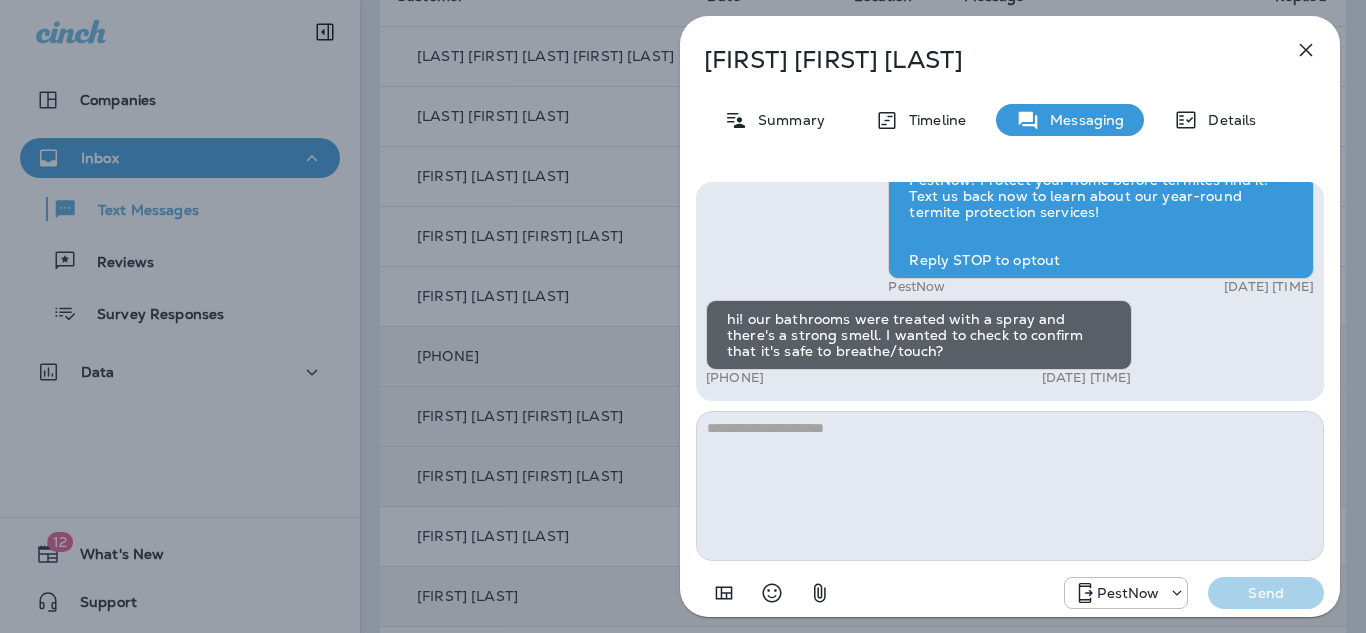 click 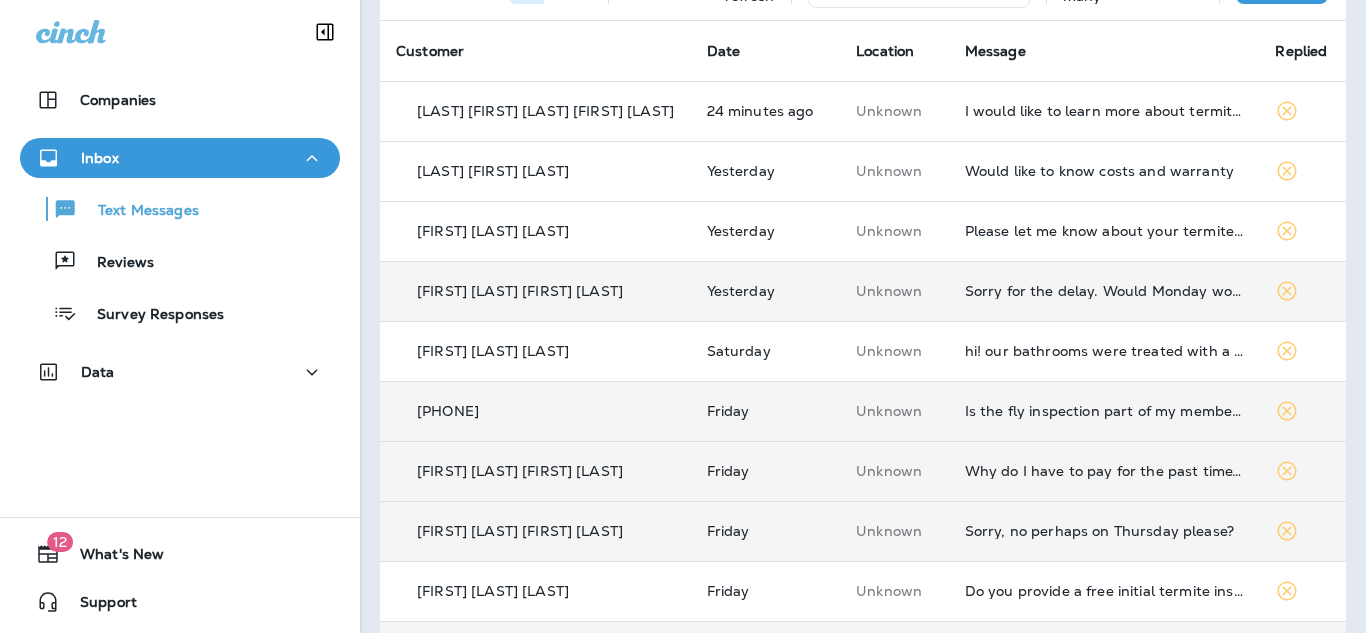 scroll, scrollTop: 127, scrollLeft: 0, axis: vertical 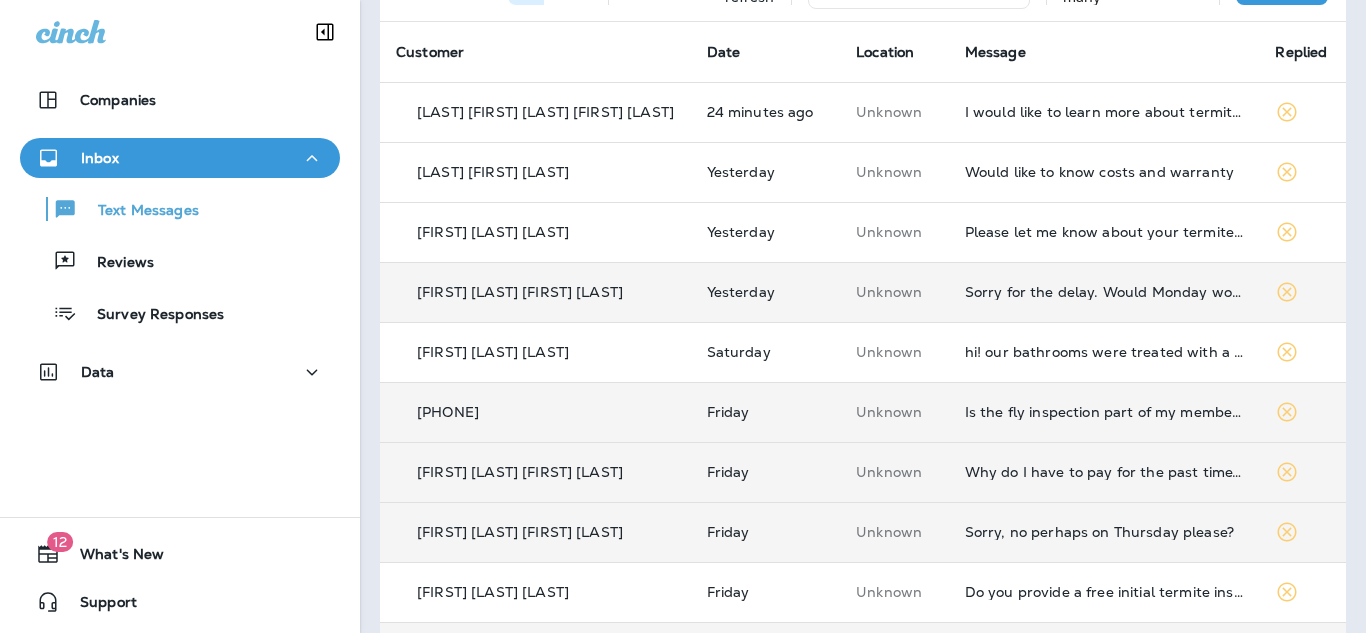 click on "Sorry for the delay. Would Monday work?" at bounding box center [1104, 292] 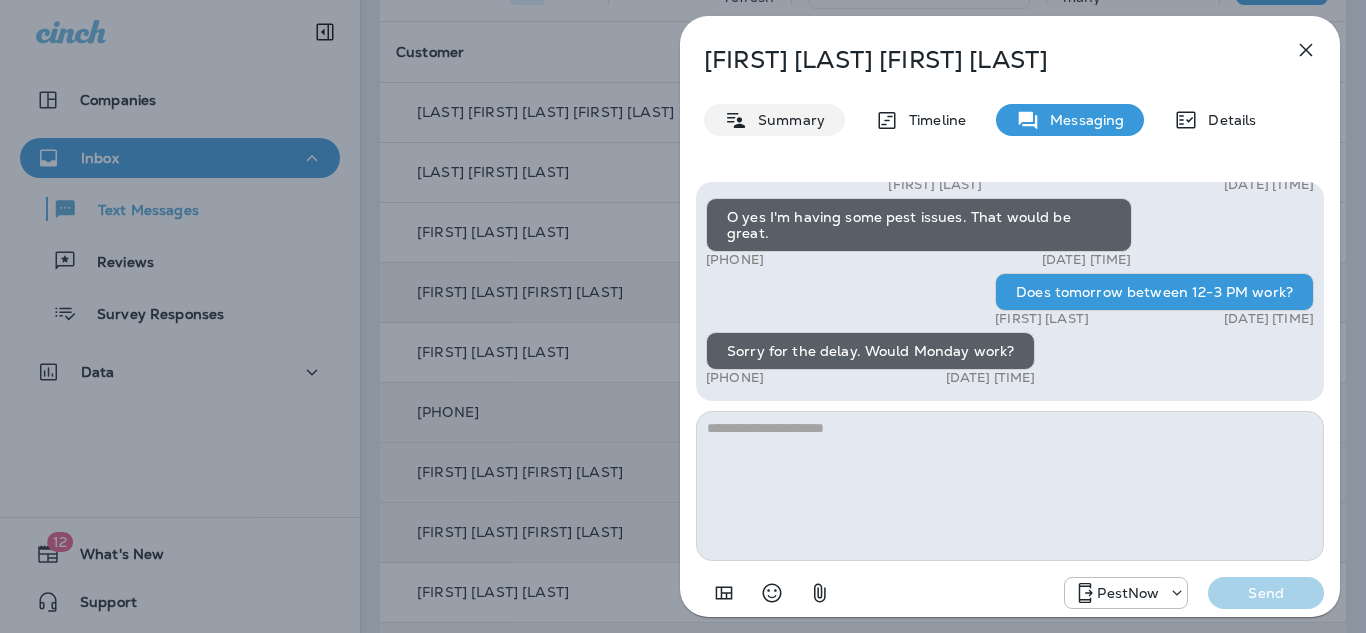 click on "Summary" at bounding box center (786, 120) 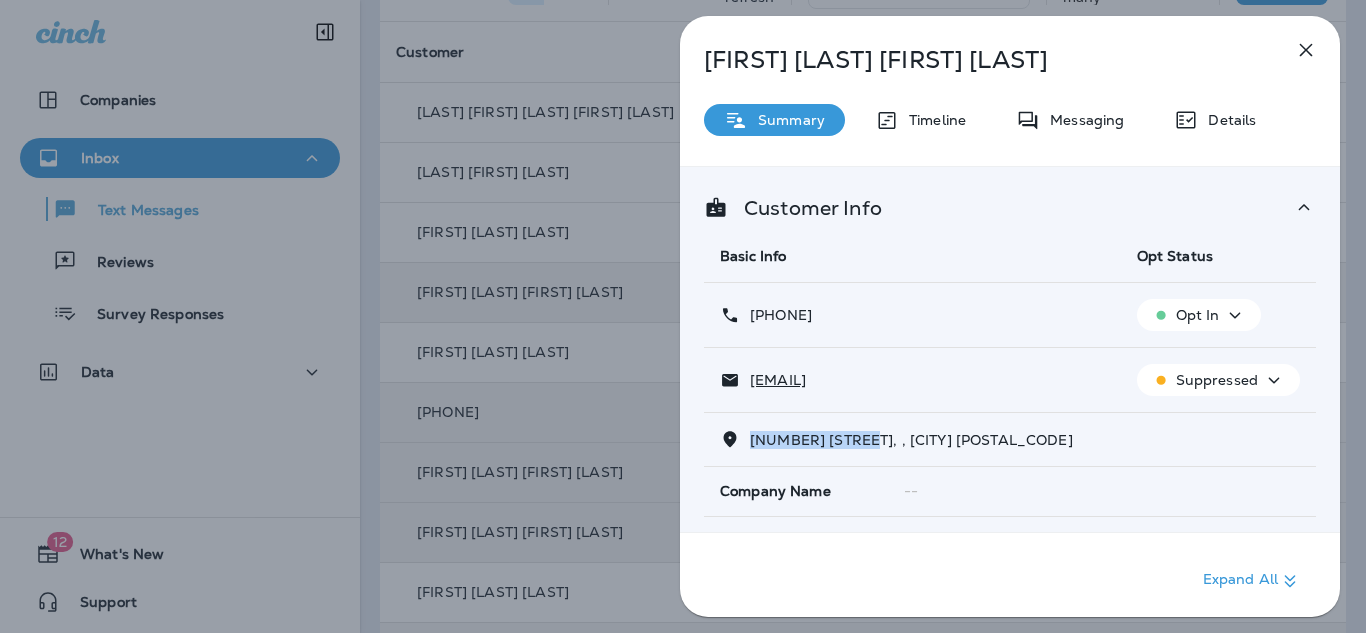 drag, startPoint x: 873, startPoint y: 437, endPoint x: 756, endPoint y: 450, distance: 117.72001 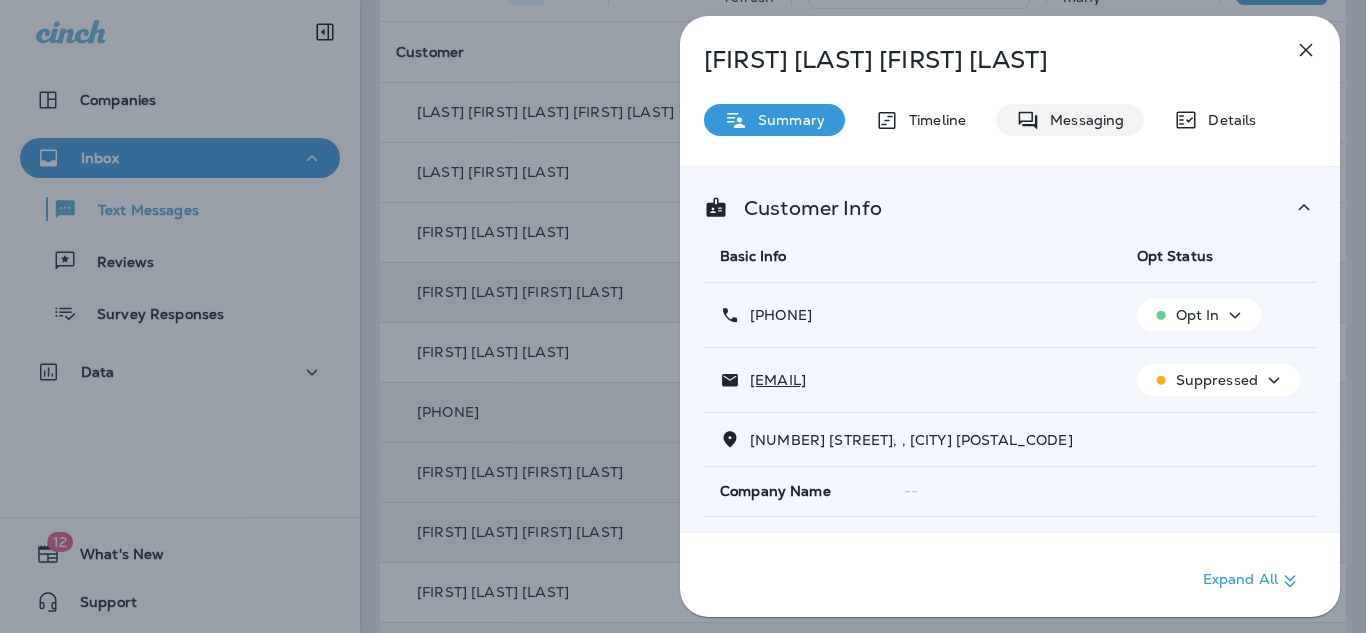 click on "Messaging" at bounding box center [1070, 120] 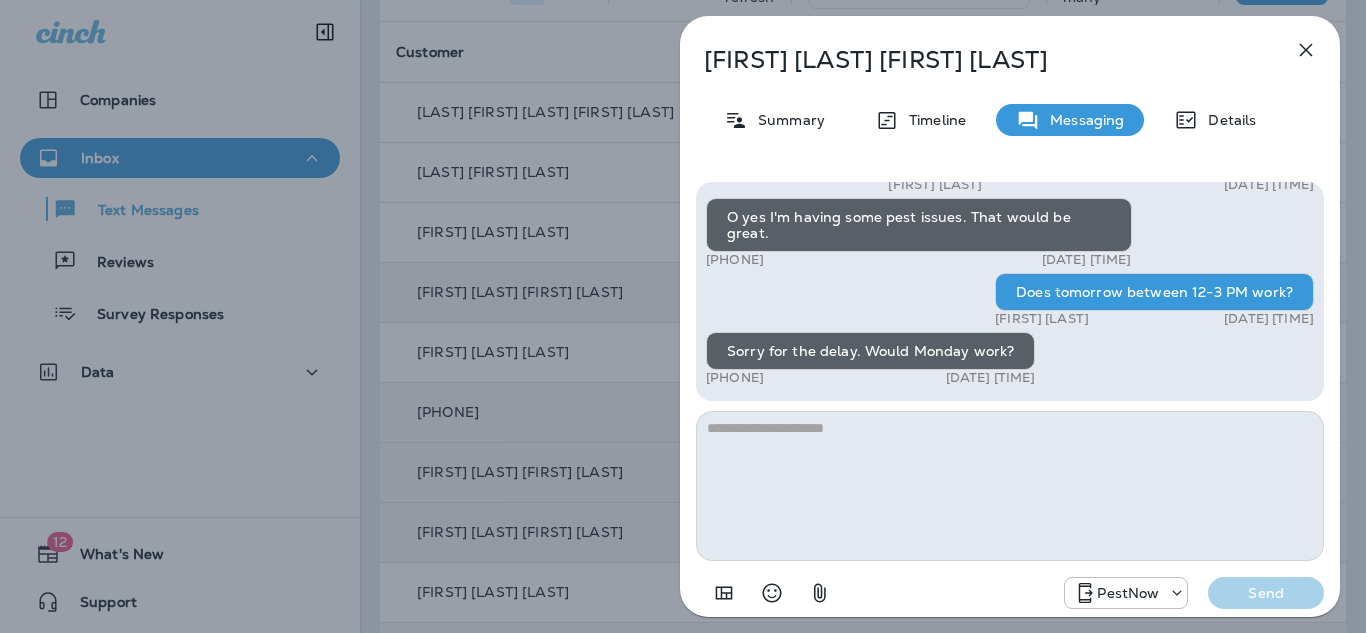 click at bounding box center [1010, 486] 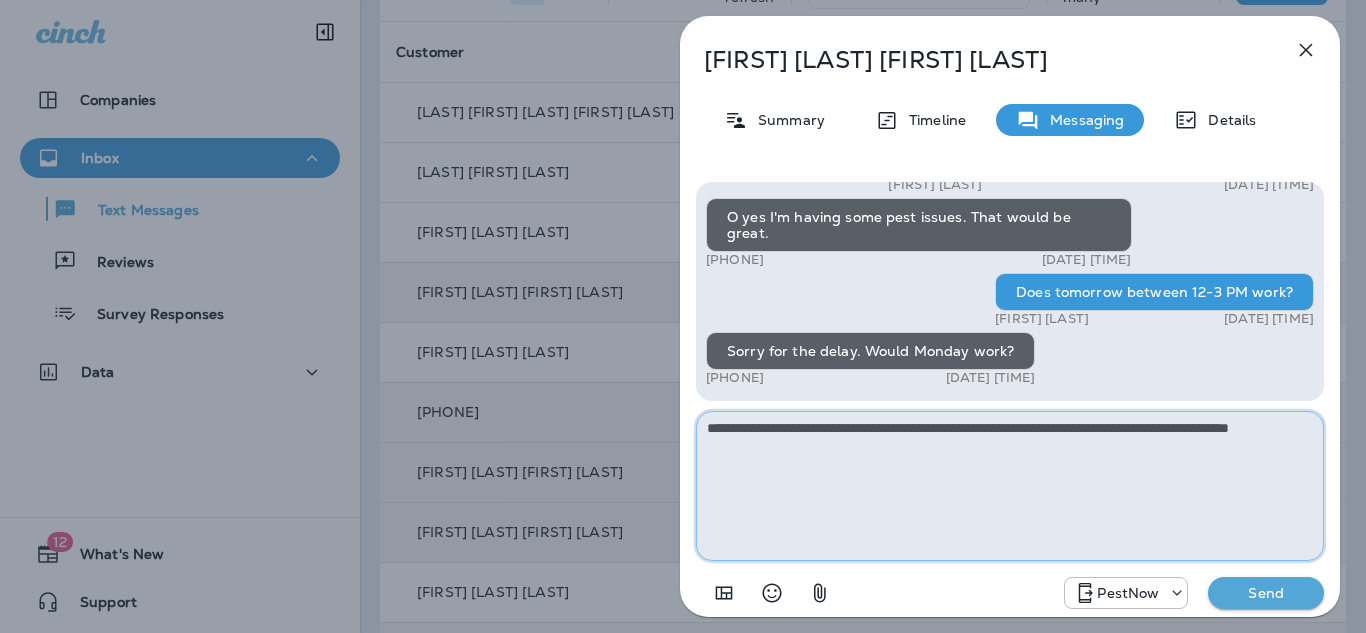 type on "**********" 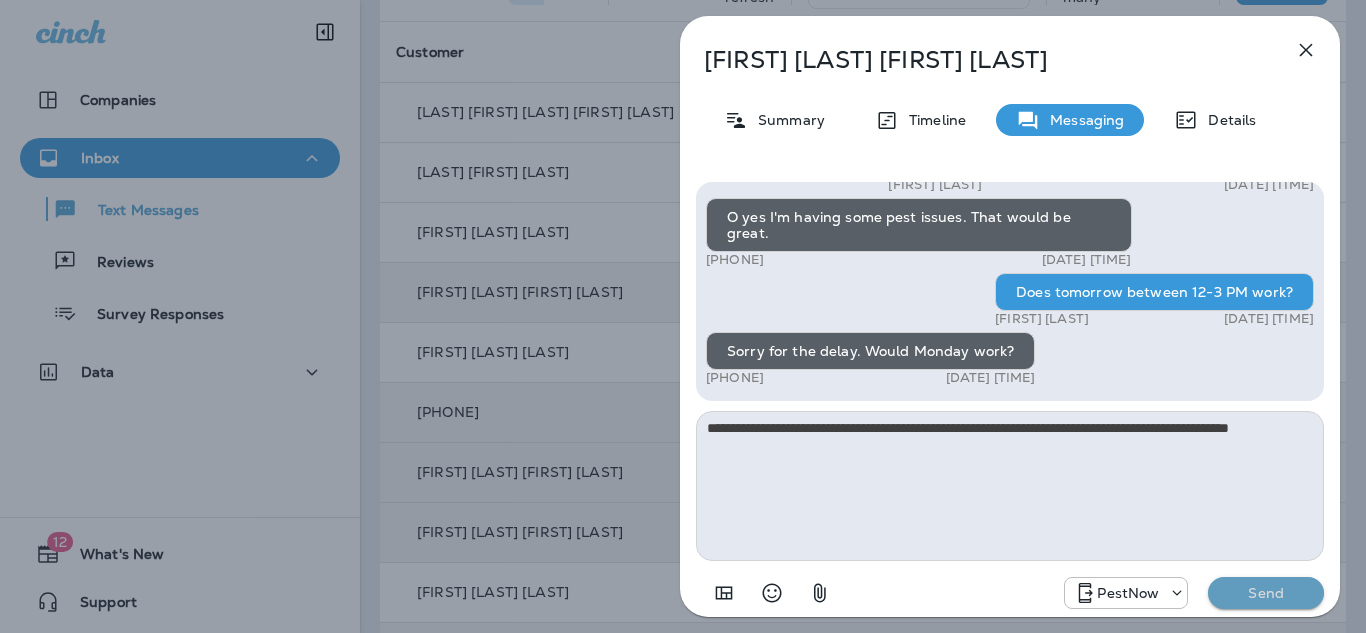 click on "Send" at bounding box center [1266, 593] 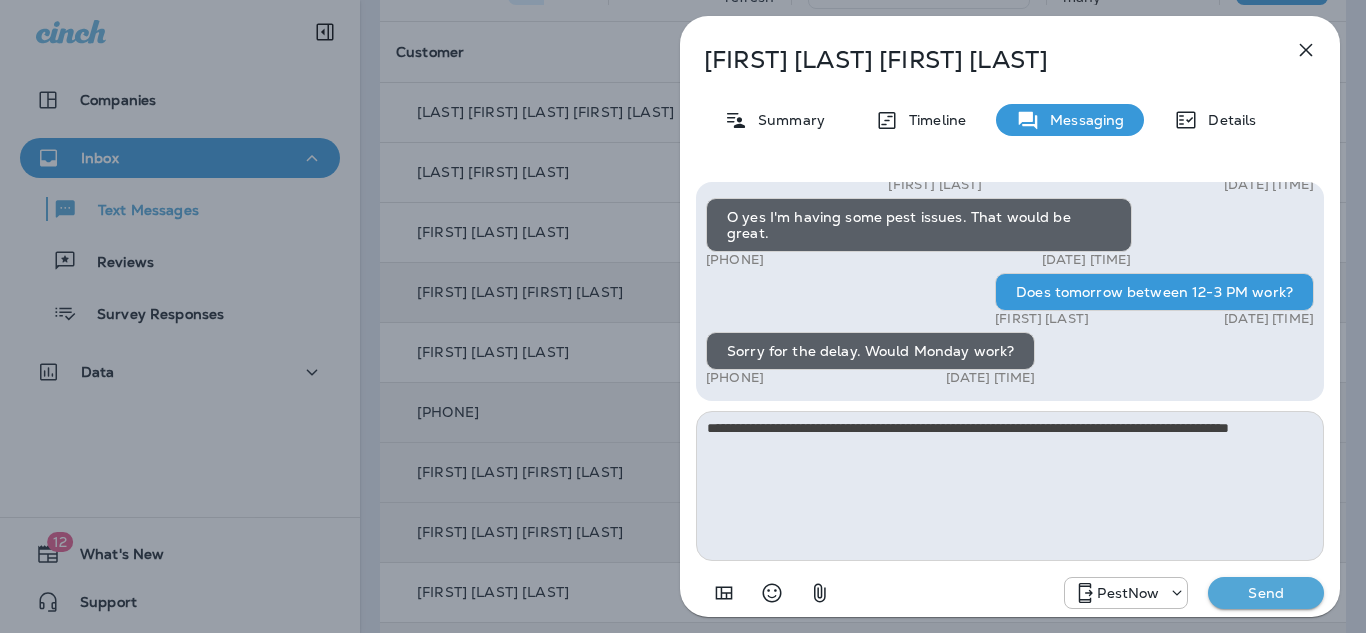 type 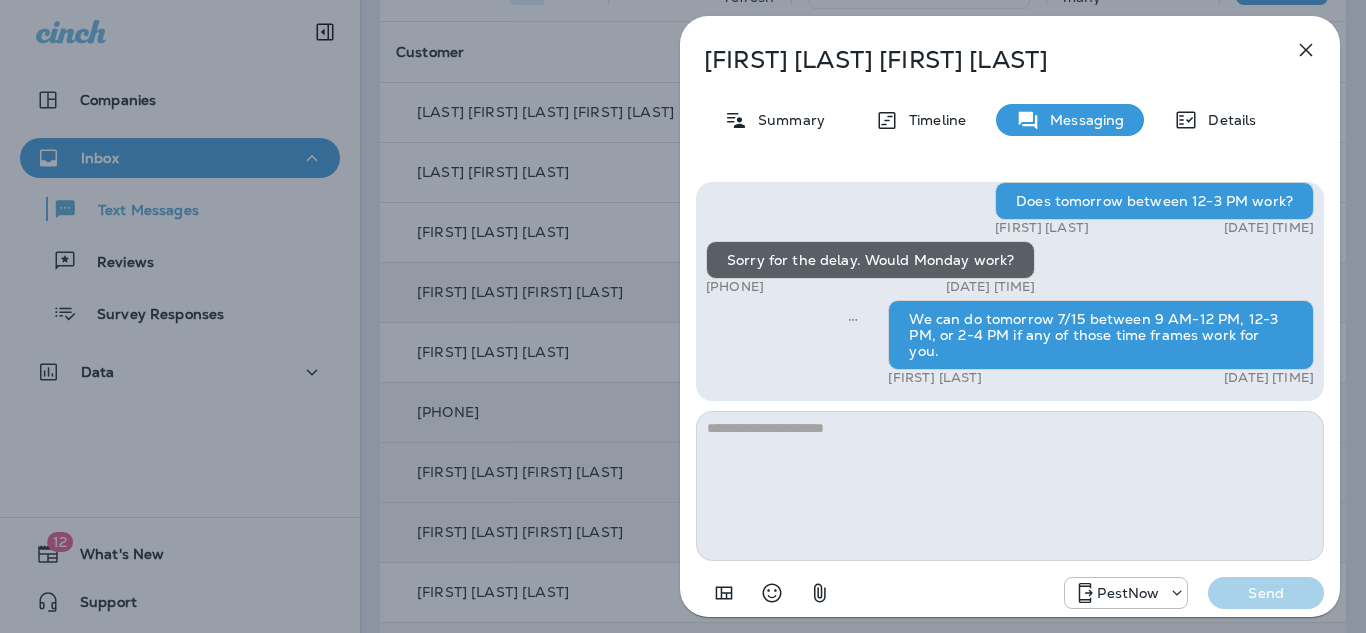 click 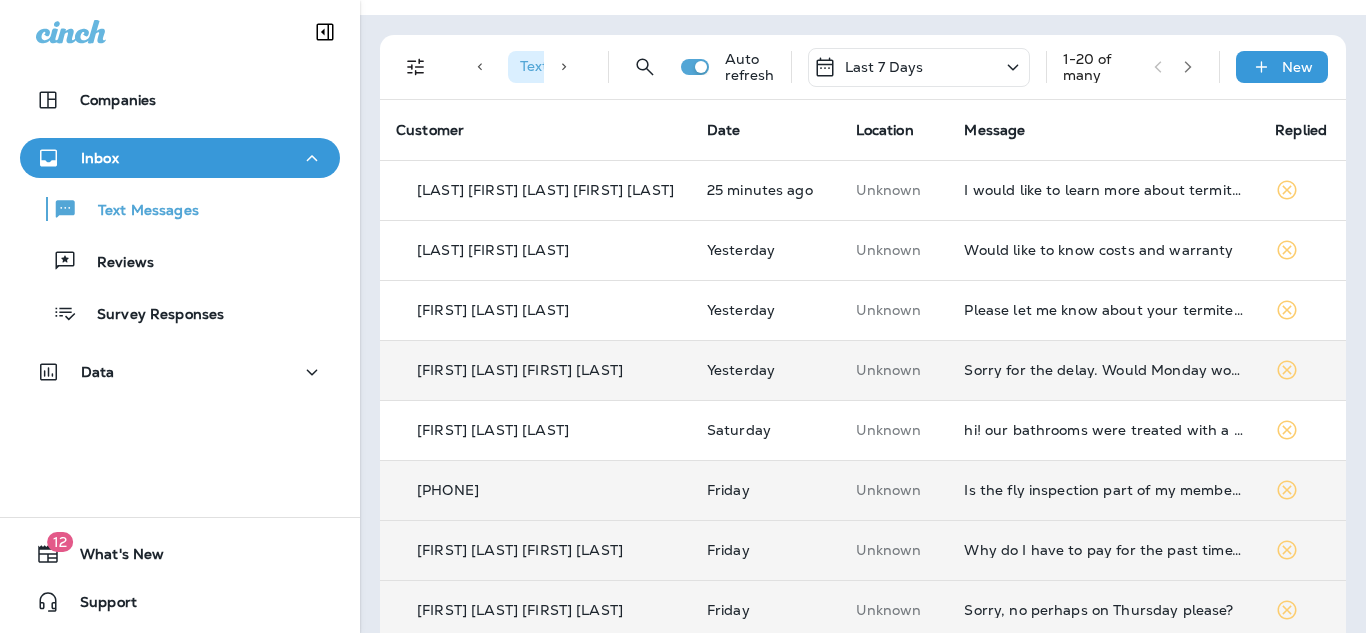 scroll, scrollTop: 46, scrollLeft: 0, axis: vertical 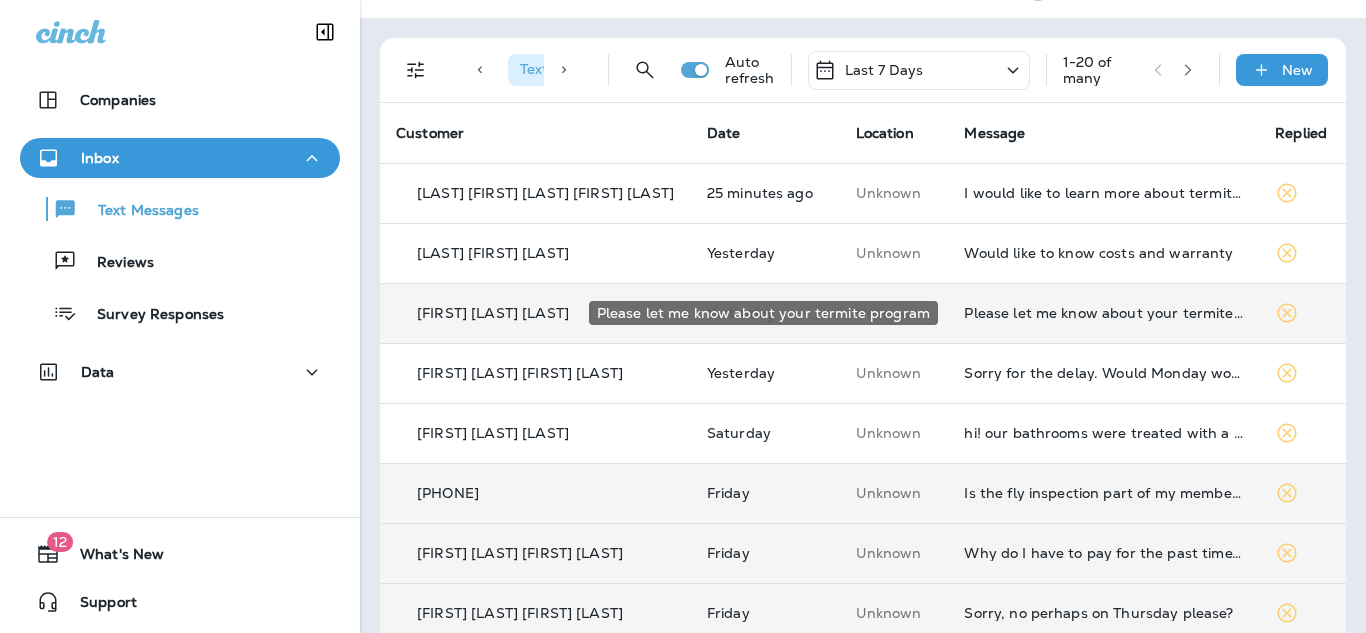 click on "Please let me know about your termite program" at bounding box center (1103, 313) 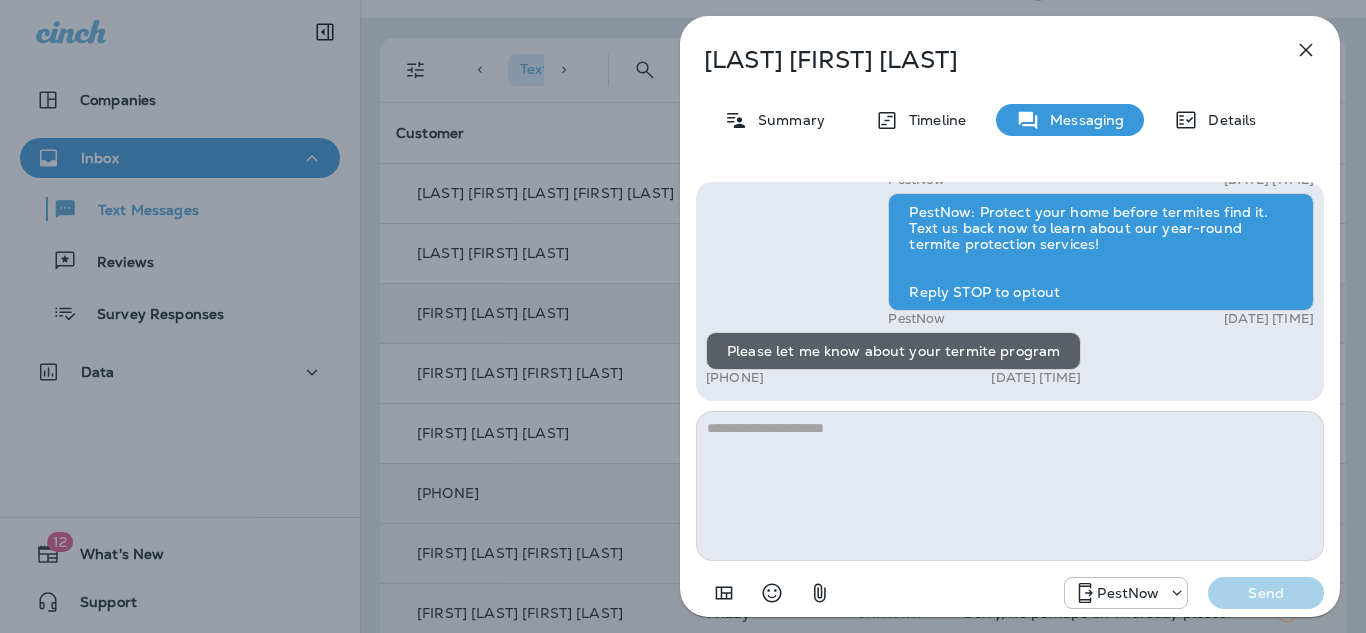 click 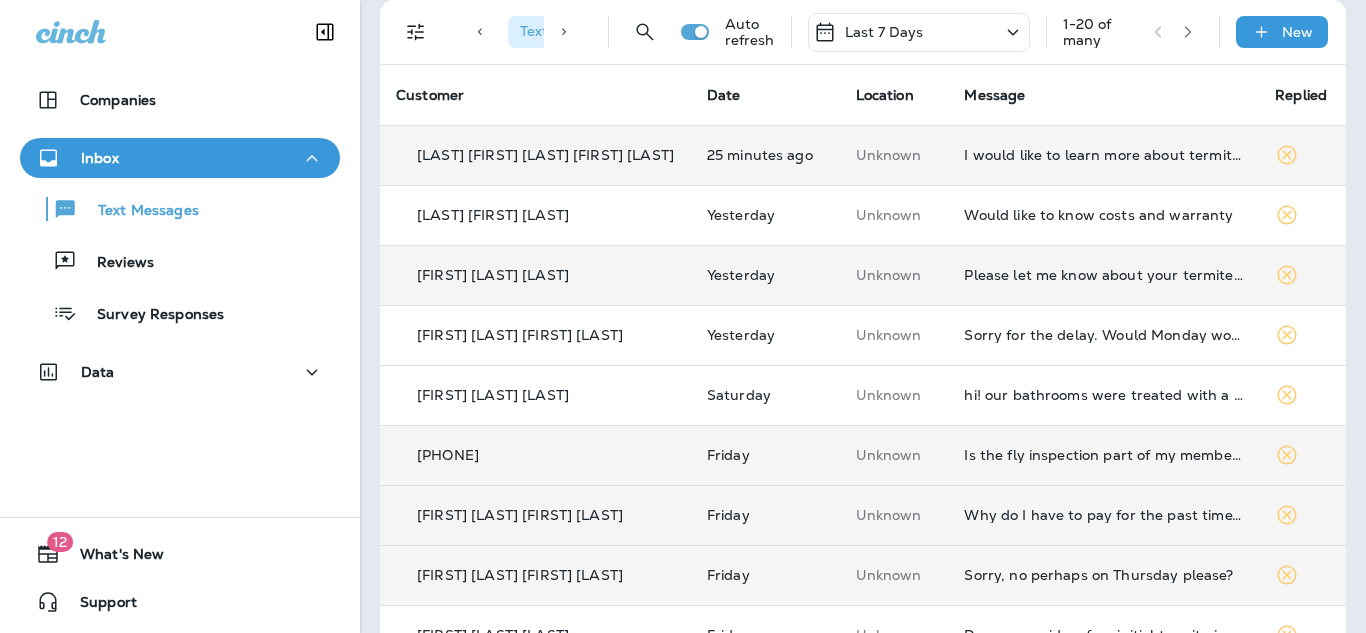 scroll, scrollTop: 0, scrollLeft: 0, axis: both 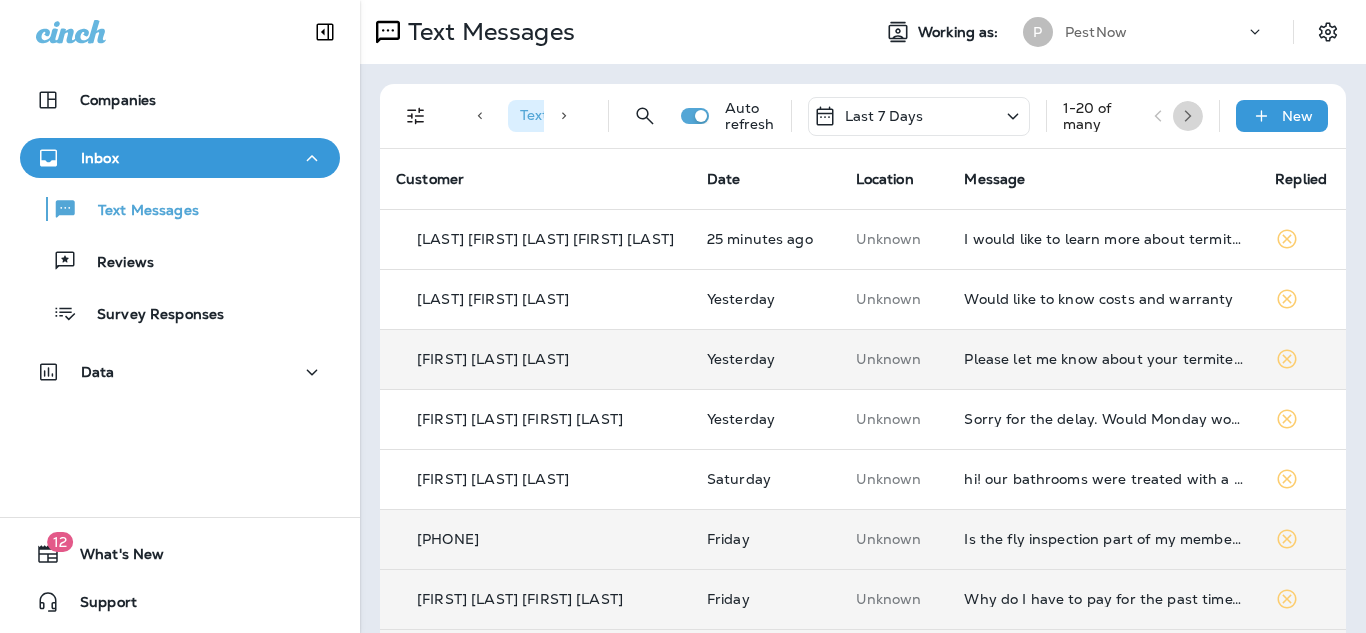 click 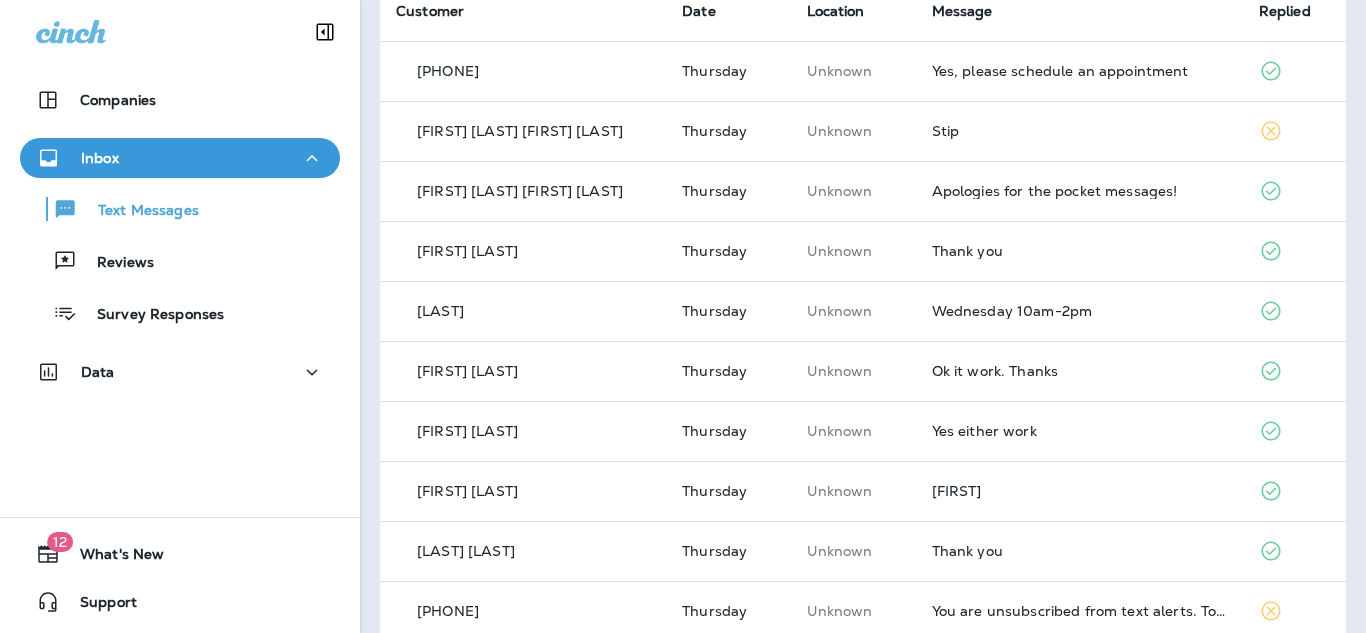 scroll, scrollTop: 328, scrollLeft: 0, axis: vertical 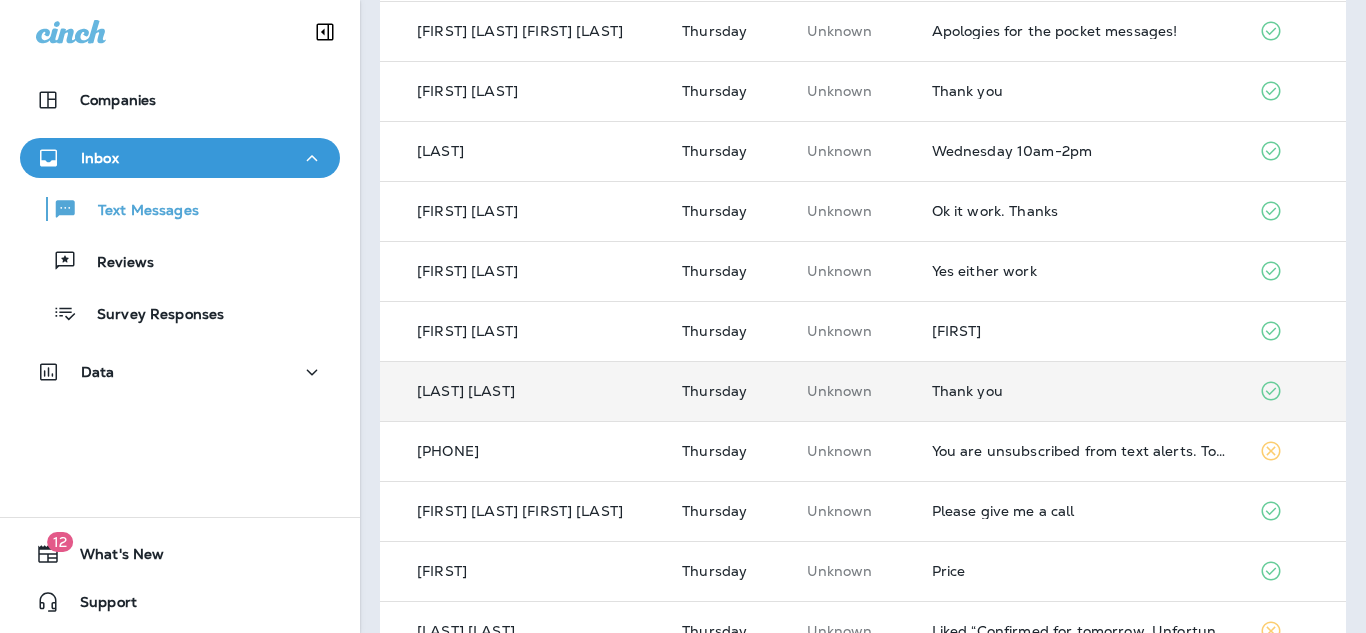 click on "Thank you" at bounding box center (1079, 391) 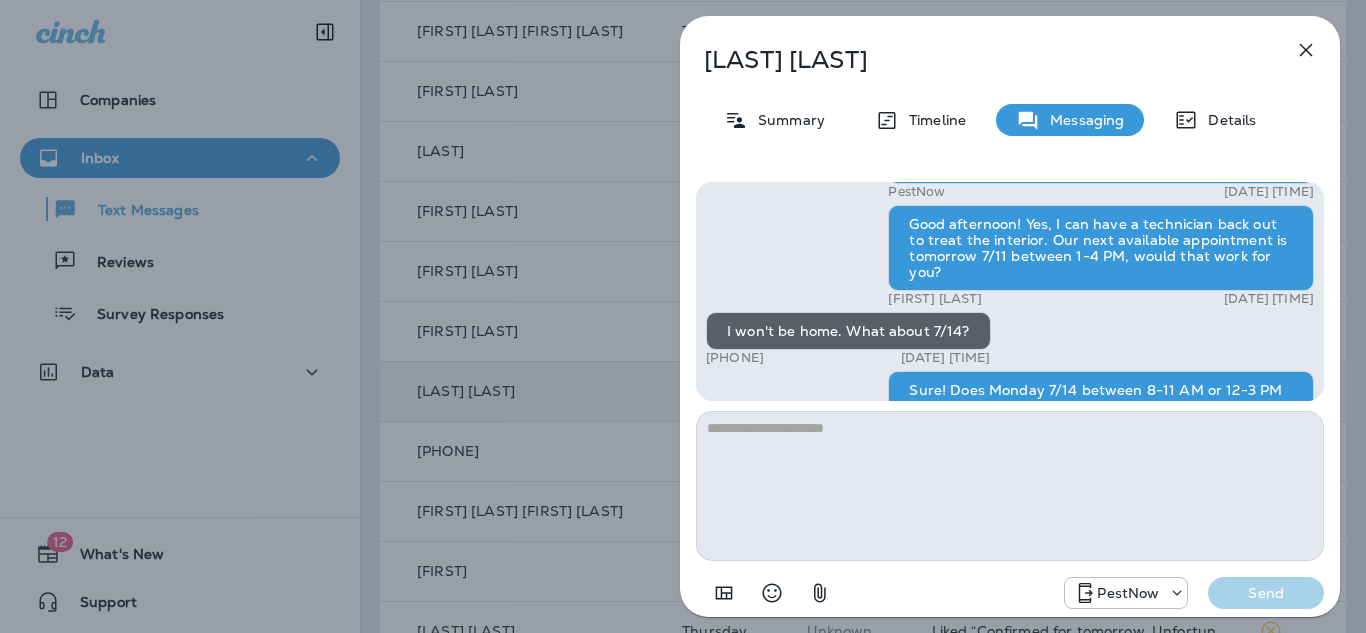 scroll, scrollTop: -294, scrollLeft: 0, axis: vertical 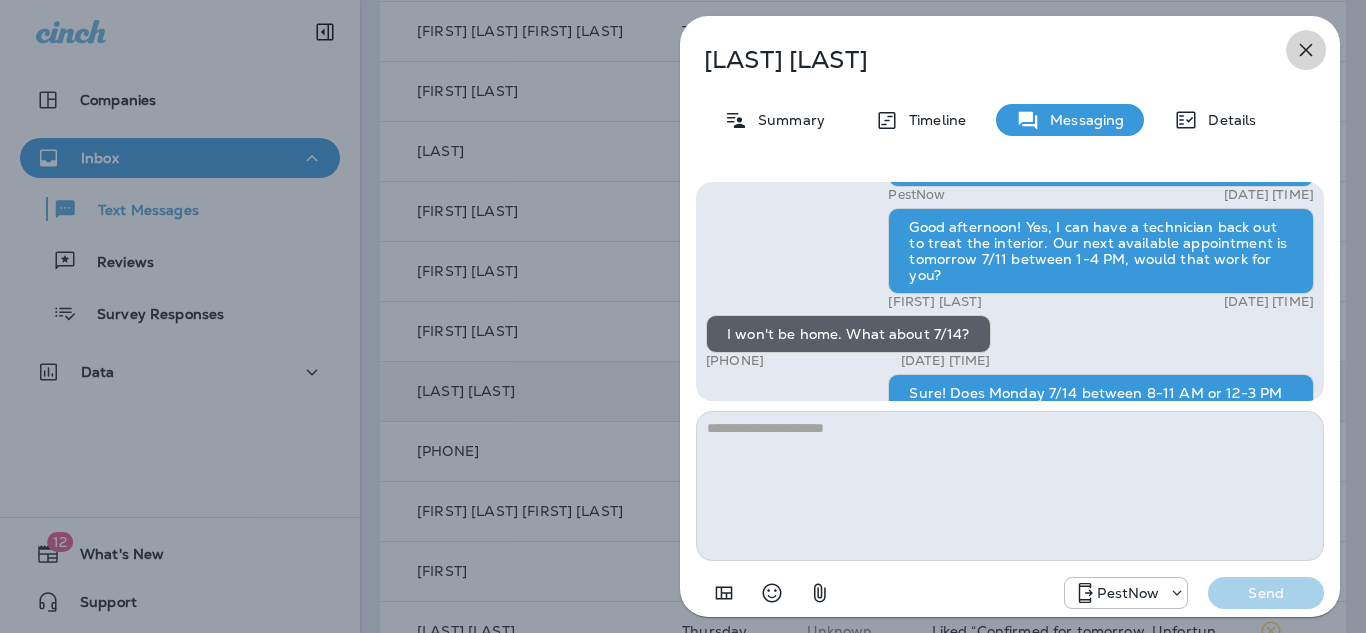 click 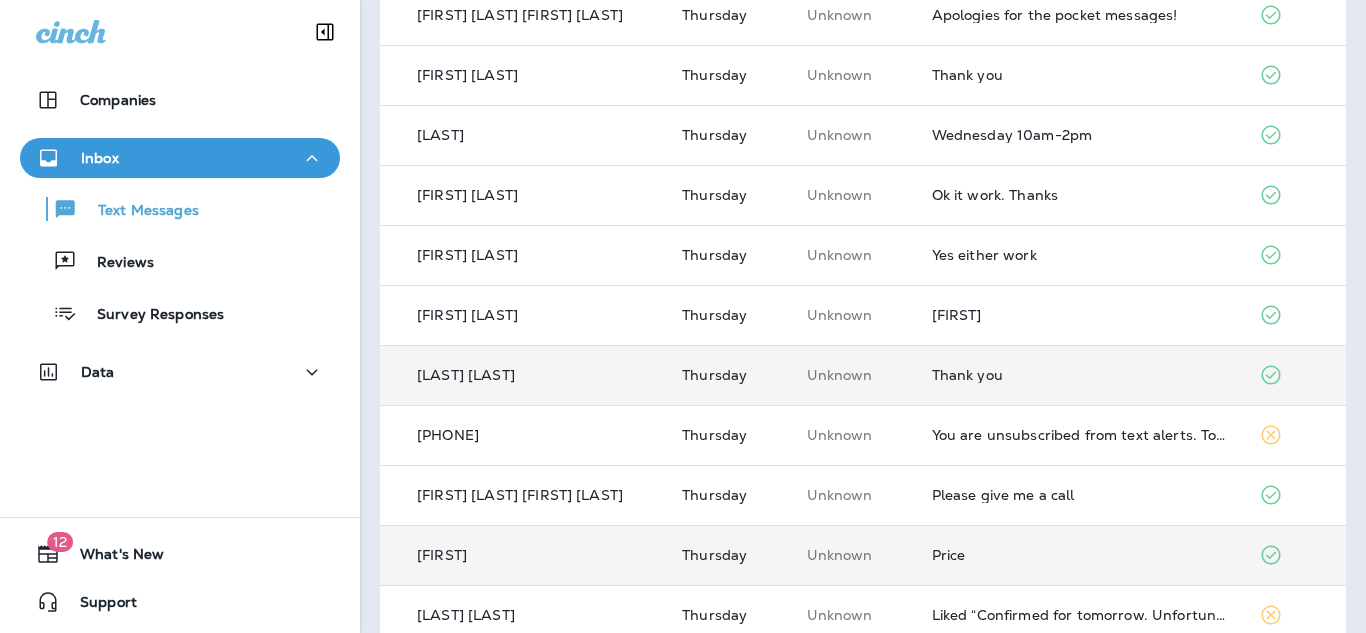 scroll, scrollTop: 371, scrollLeft: 0, axis: vertical 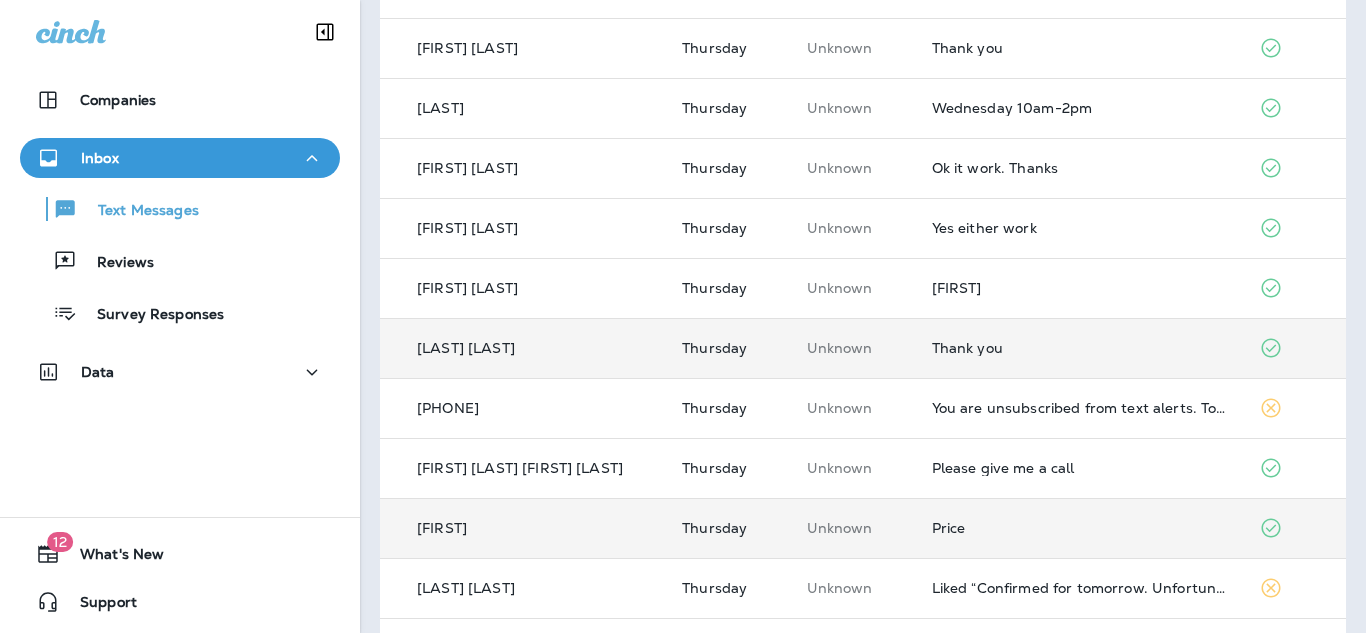 click on "Price" at bounding box center (1079, 528) 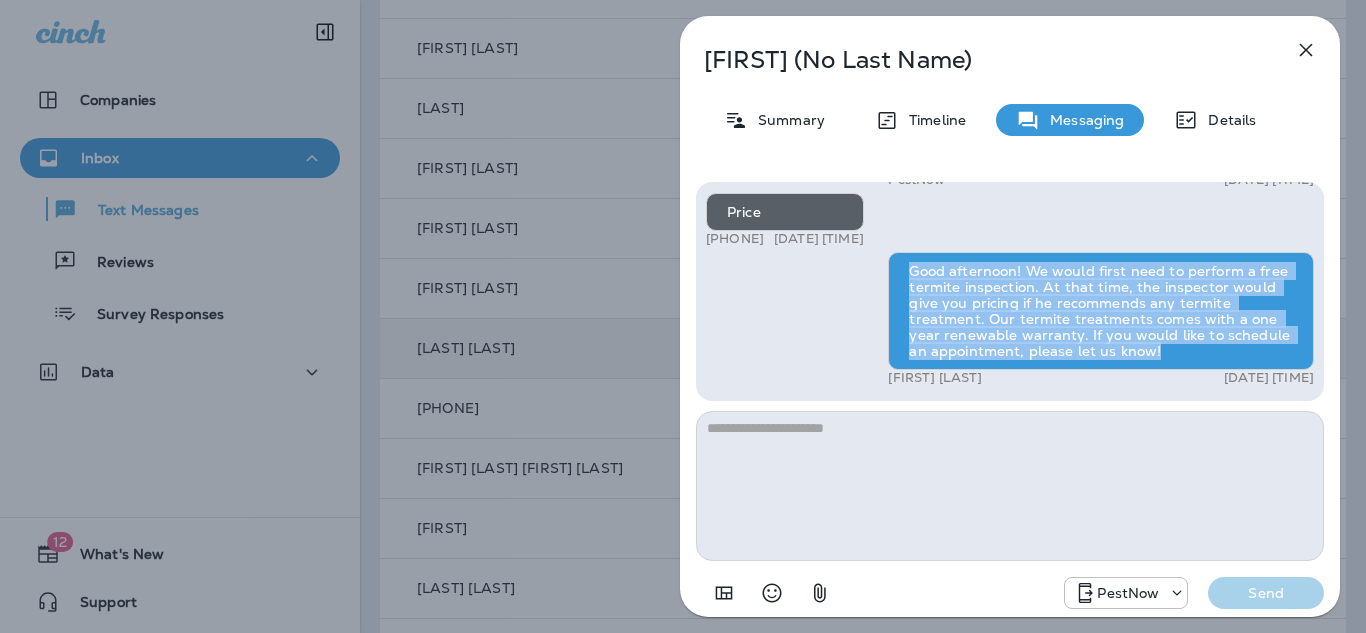 drag, startPoint x: 912, startPoint y: 270, endPoint x: 1171, endPoint y: 359, distance: 273.86493 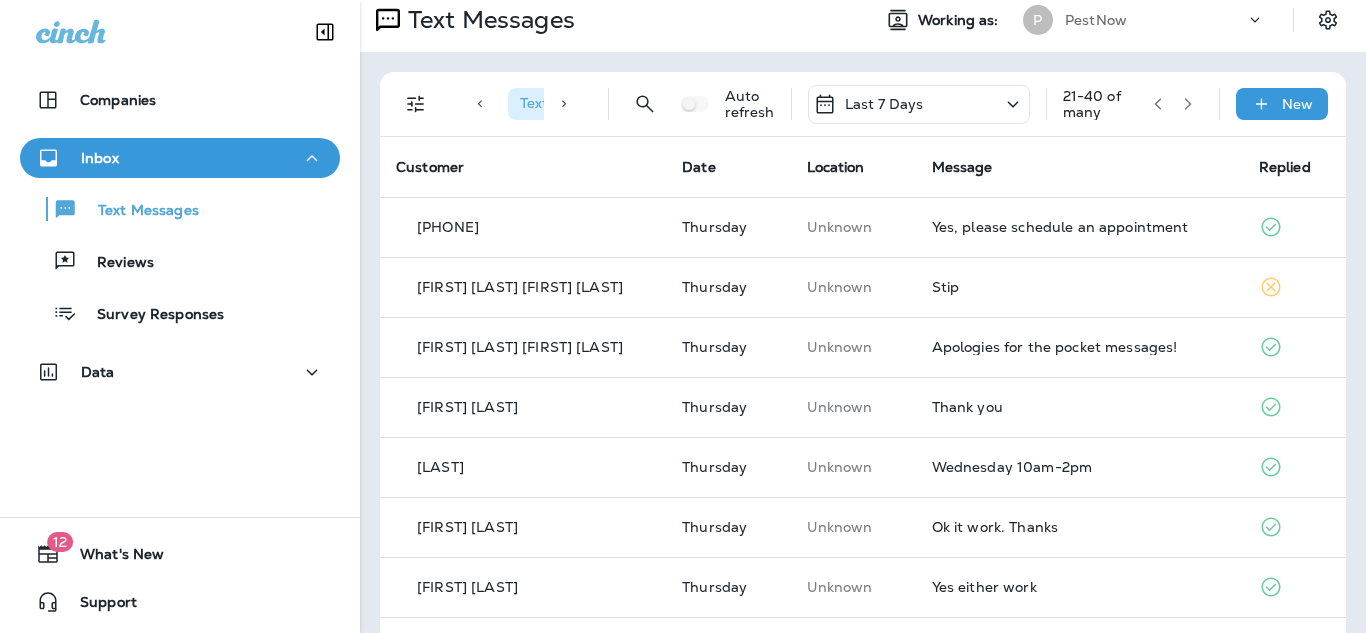 scroll, scrollTop: 0, scrollLeft: 0, axis: both 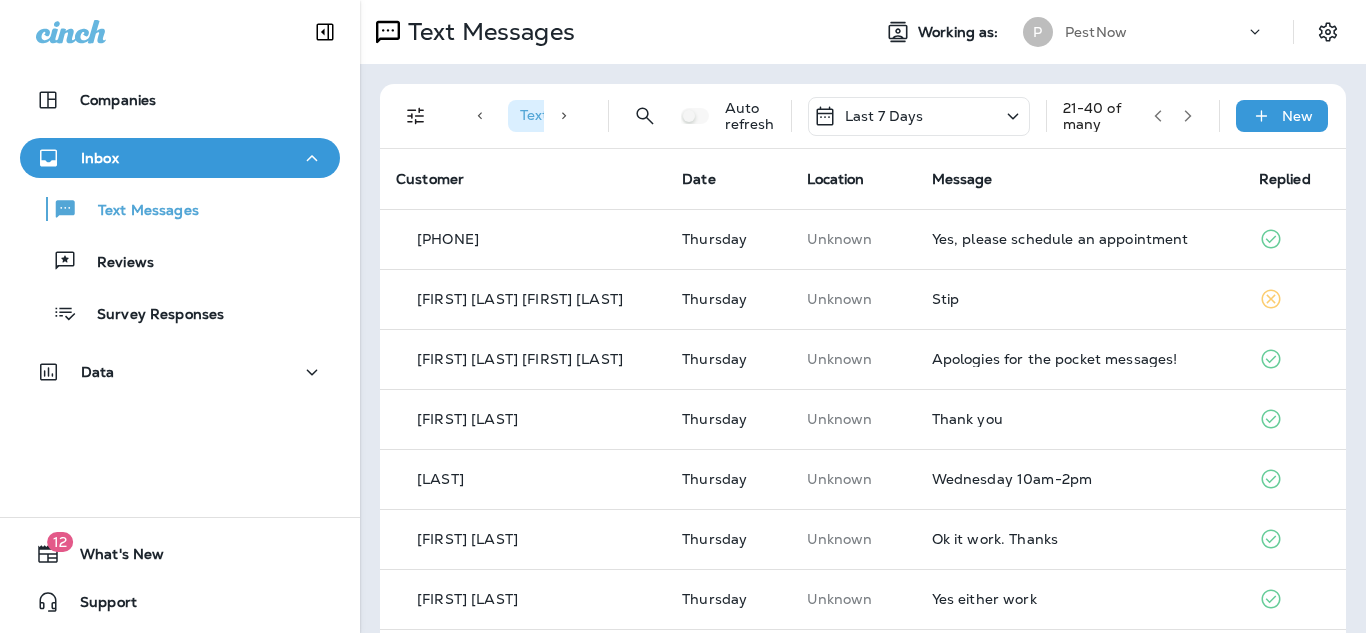 click 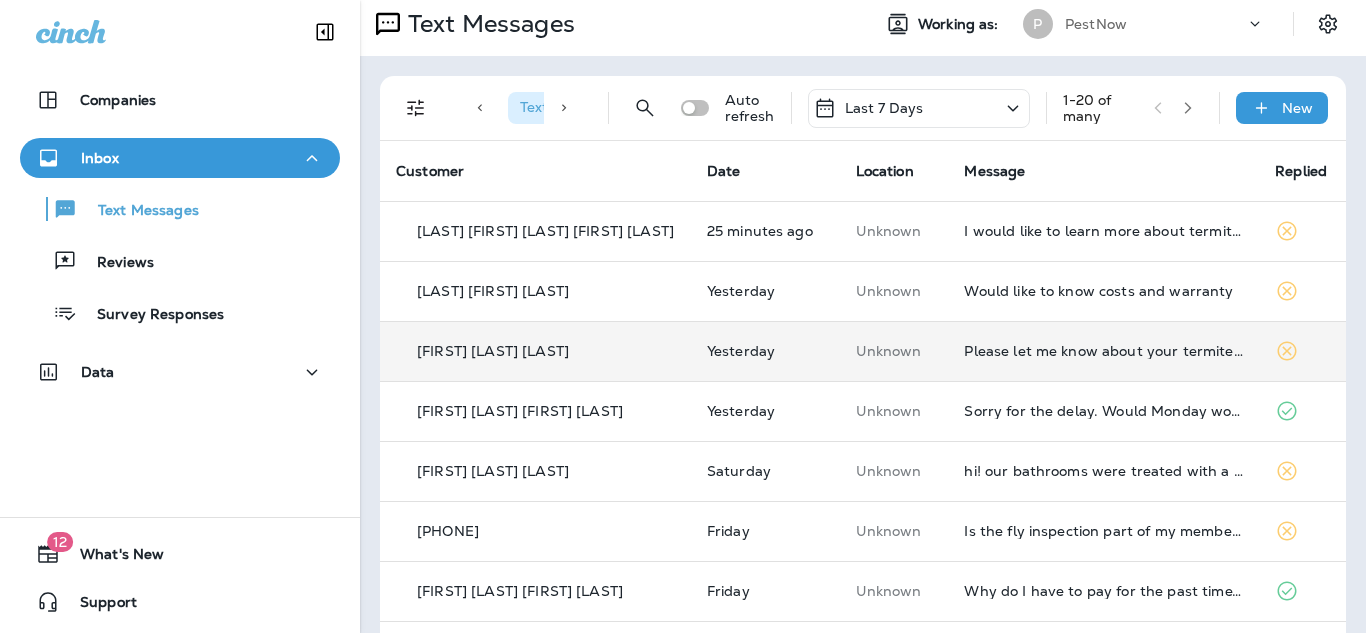 scroll, scrollTop: 10, scrollLeft: 0, axis: vertical 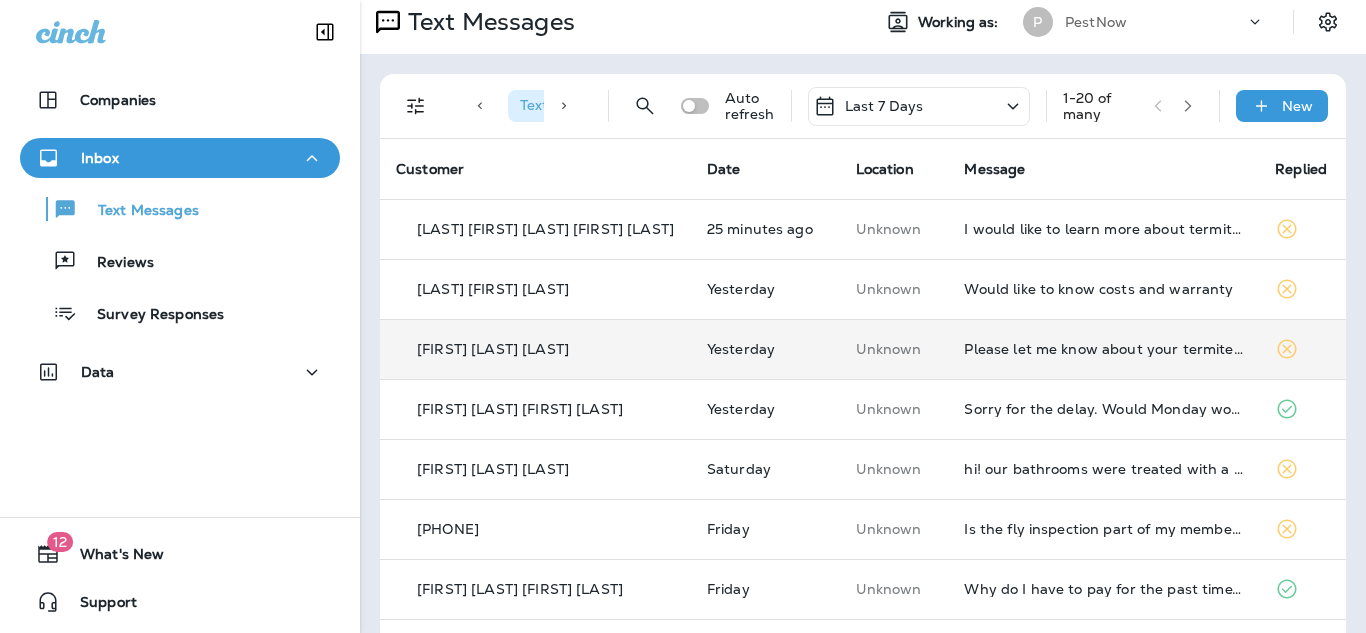 click on "Please let me know about your termite program" at bounding box center [1103, 349] 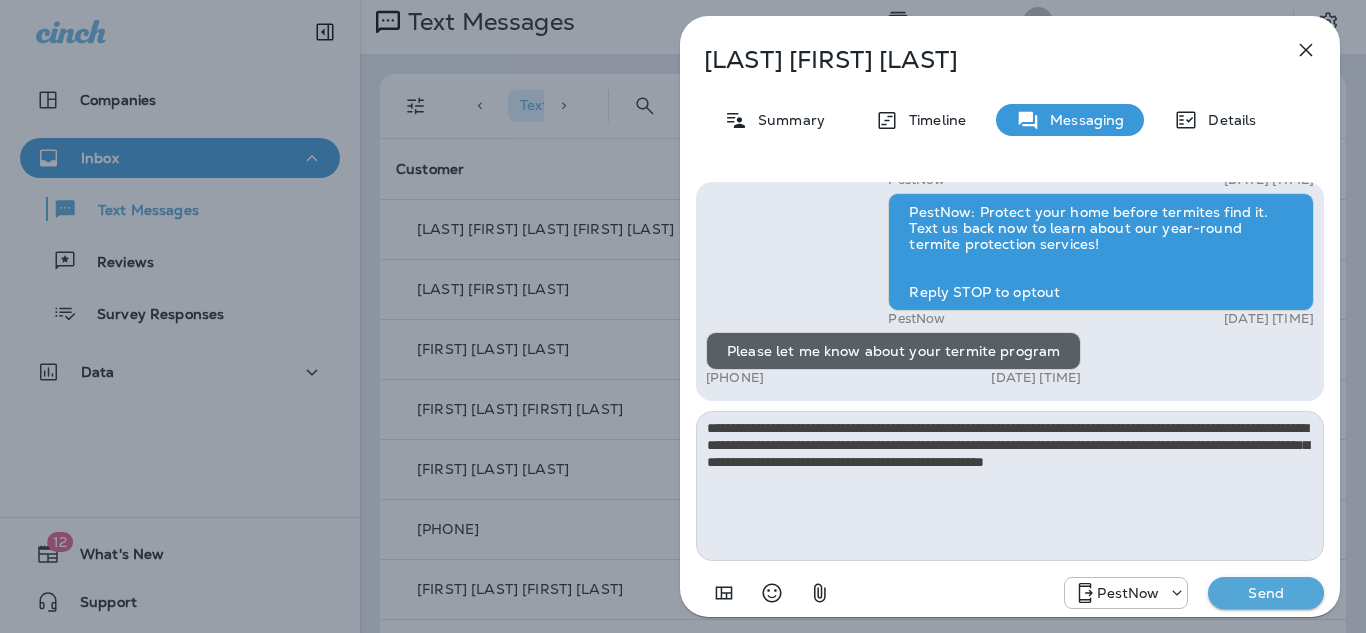 type on "**********" 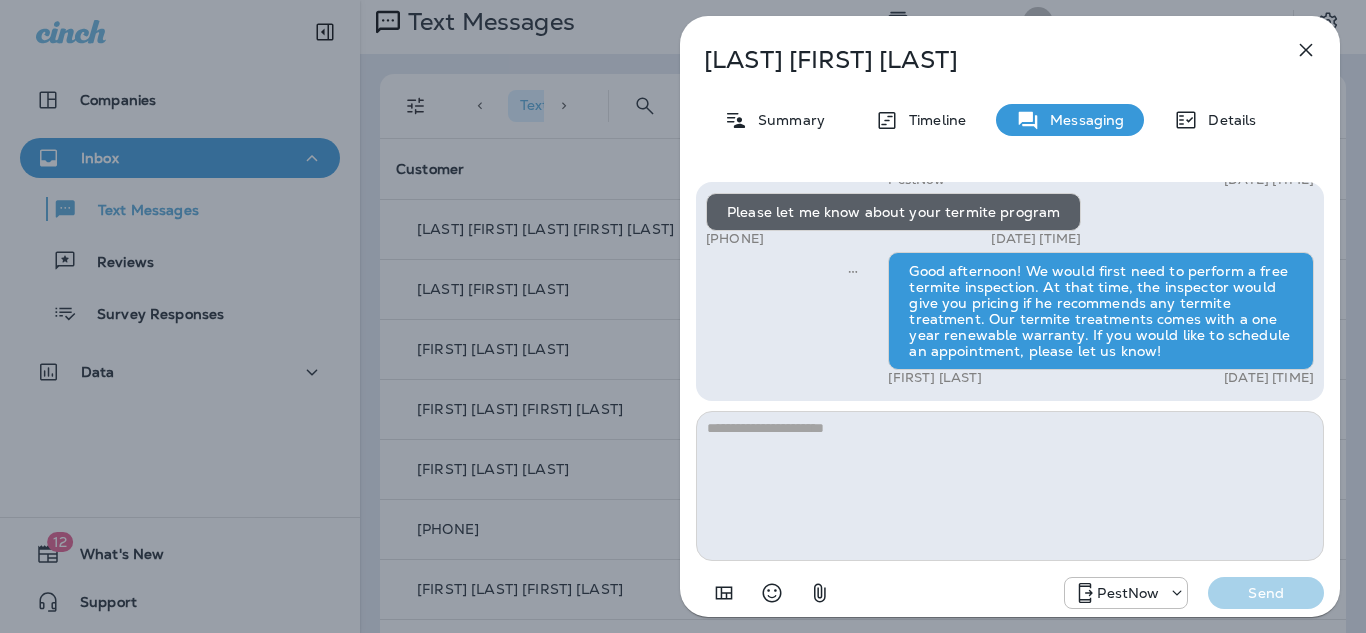click 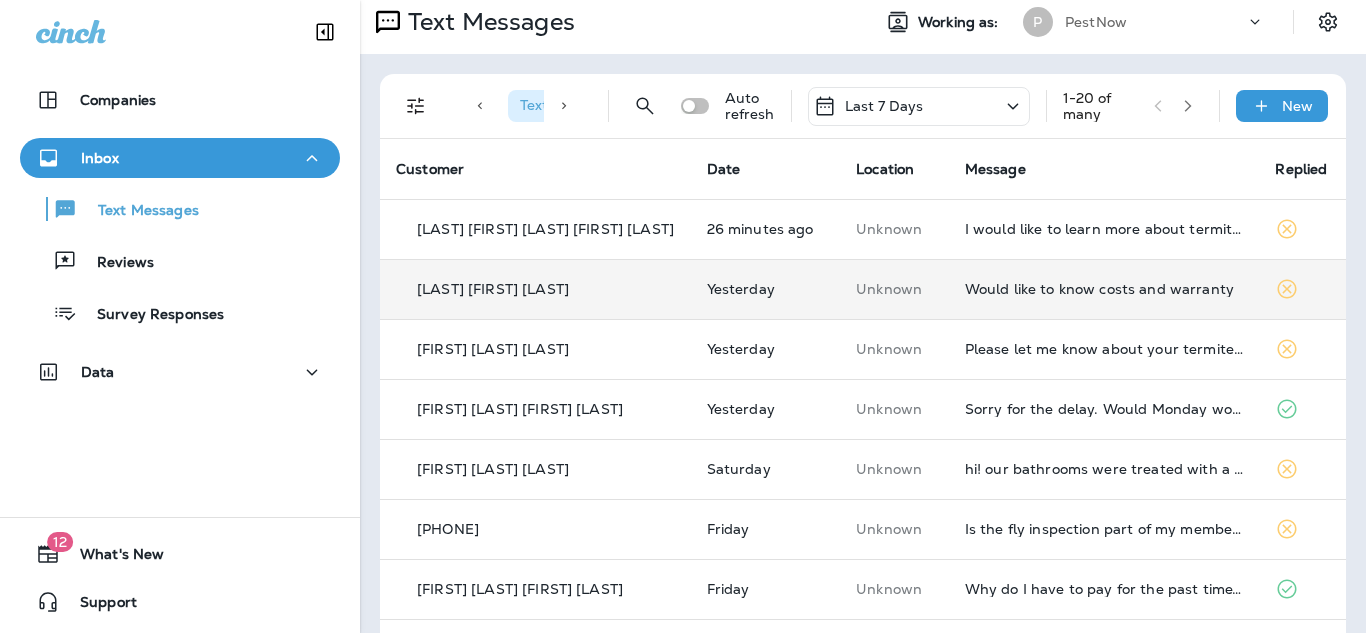 click on "Would like to know costs and warranty" at bounding box center (1104, 289) 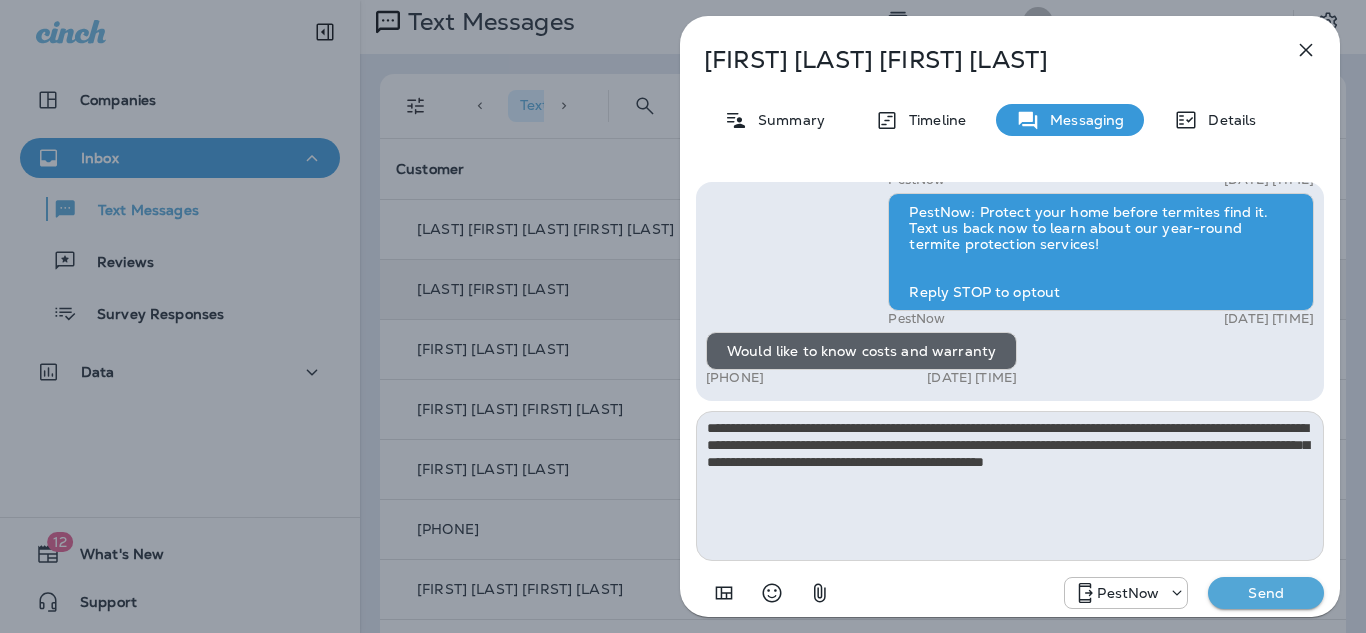 type on "**********" 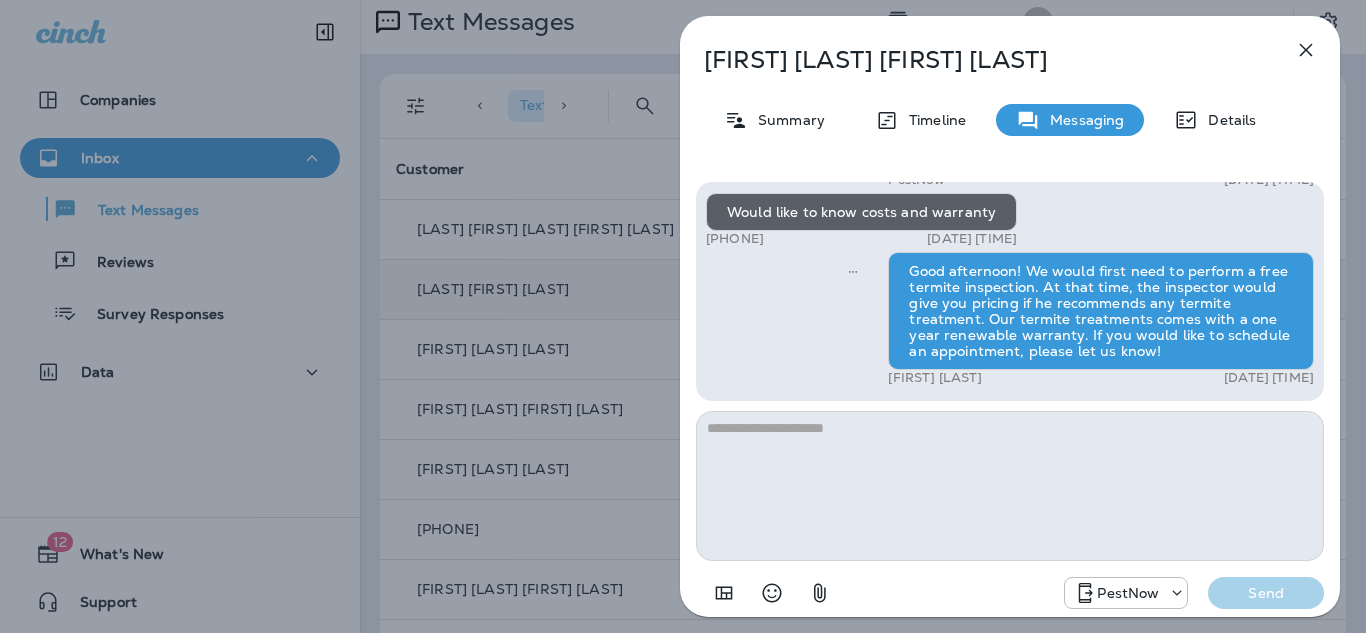 click 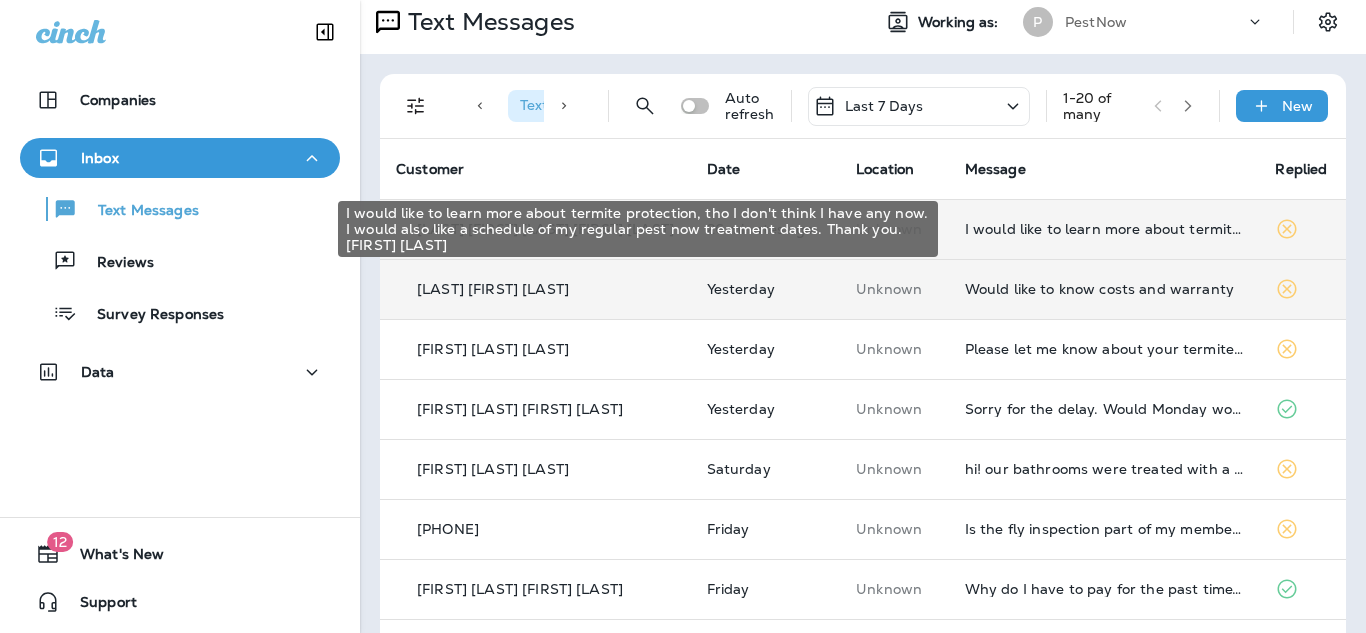click on "I would like to learn more about termite protection, tho I don't think I have any now. I would also like a schedule of my regular pest now treatment dates. Thank you. [FIRST] [LAST]" at bounding box center [1104, 229] 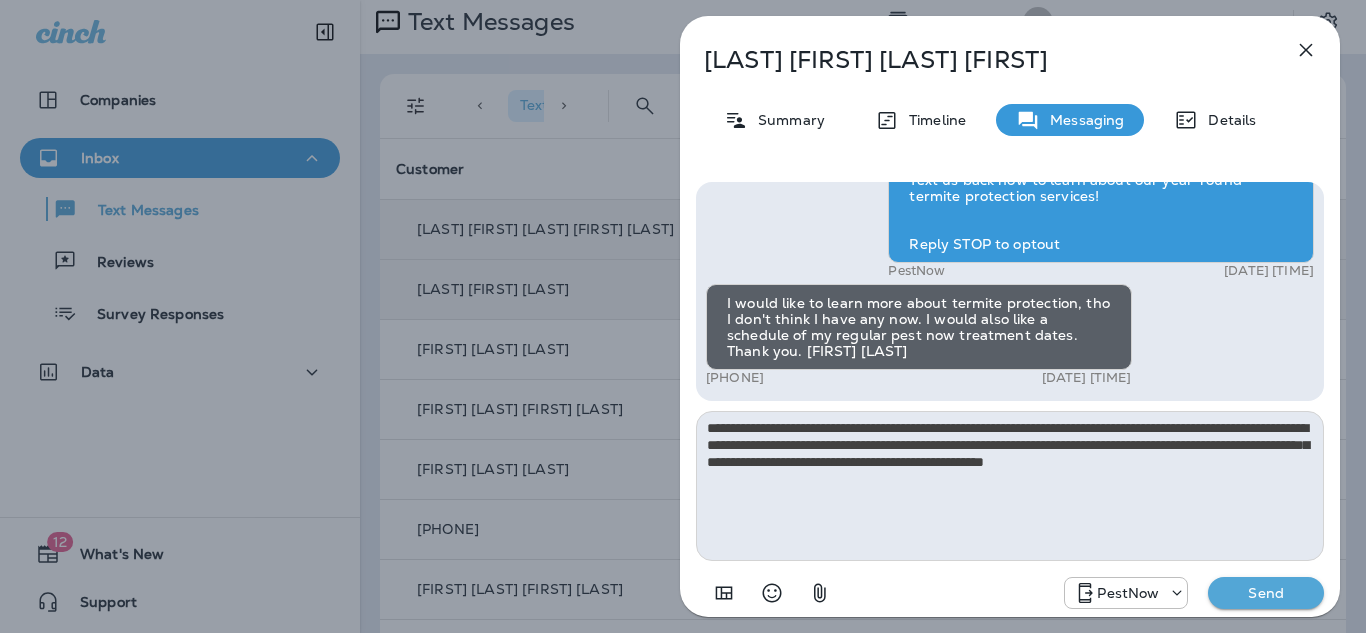 type on "**********" 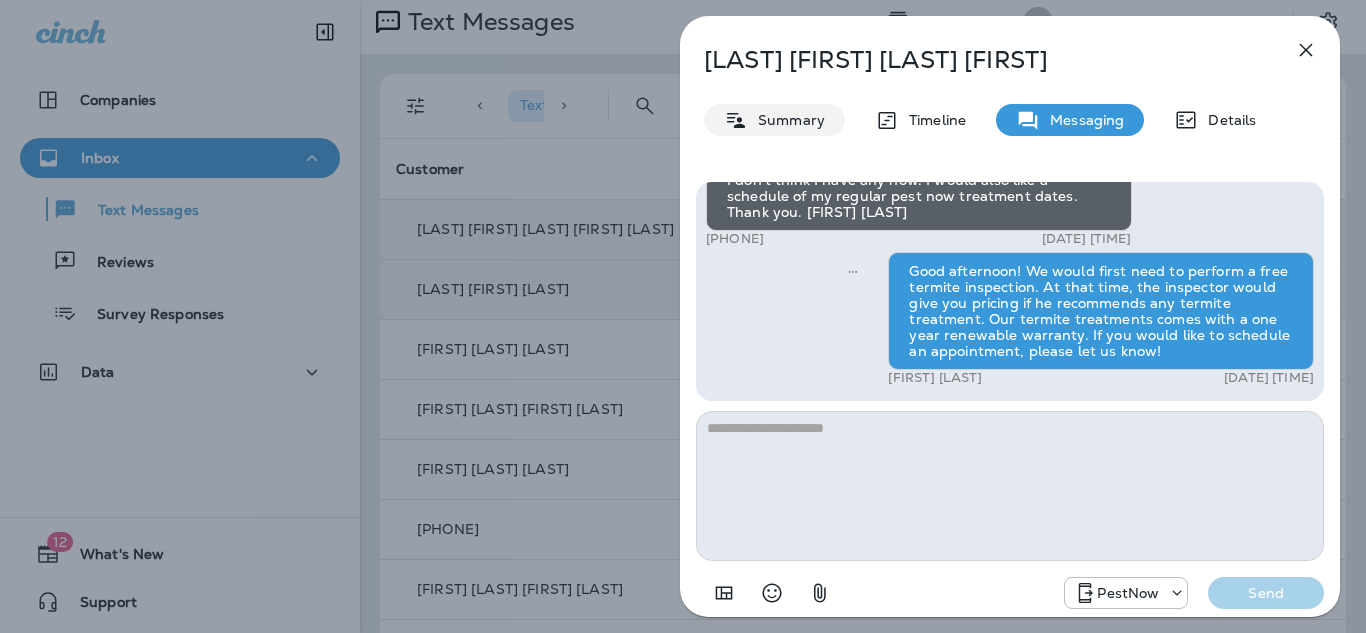 click on "Summary" at bounding box center [786, 120] 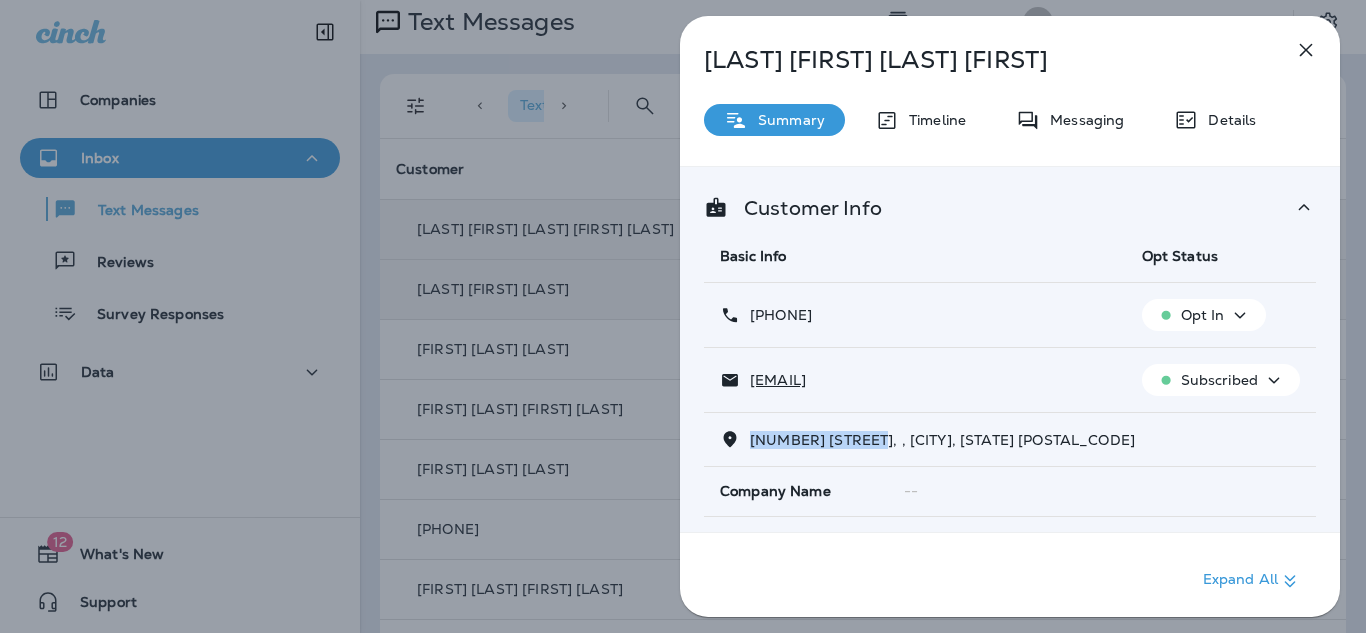 drag, startPoint x: 873, startPoint y: 436, endPoint x: 749, endPoint y: 447, distance: 124.486946 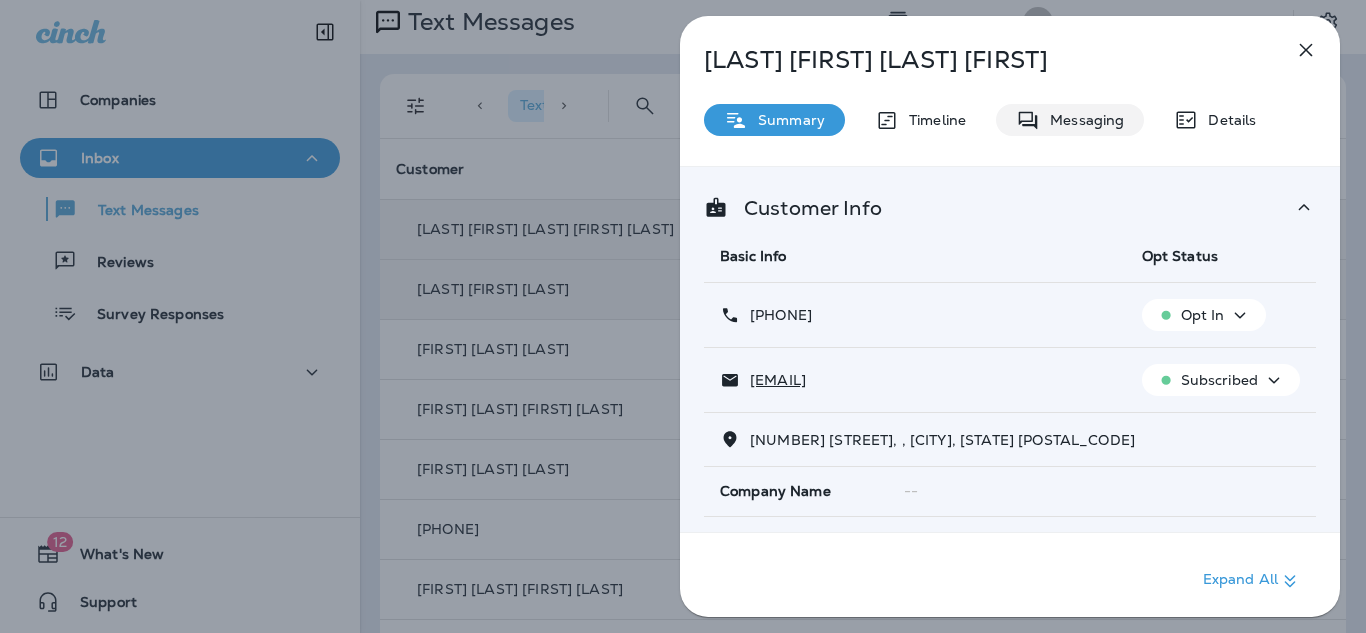click on "Messaging" at bounding box center [1082, 120] 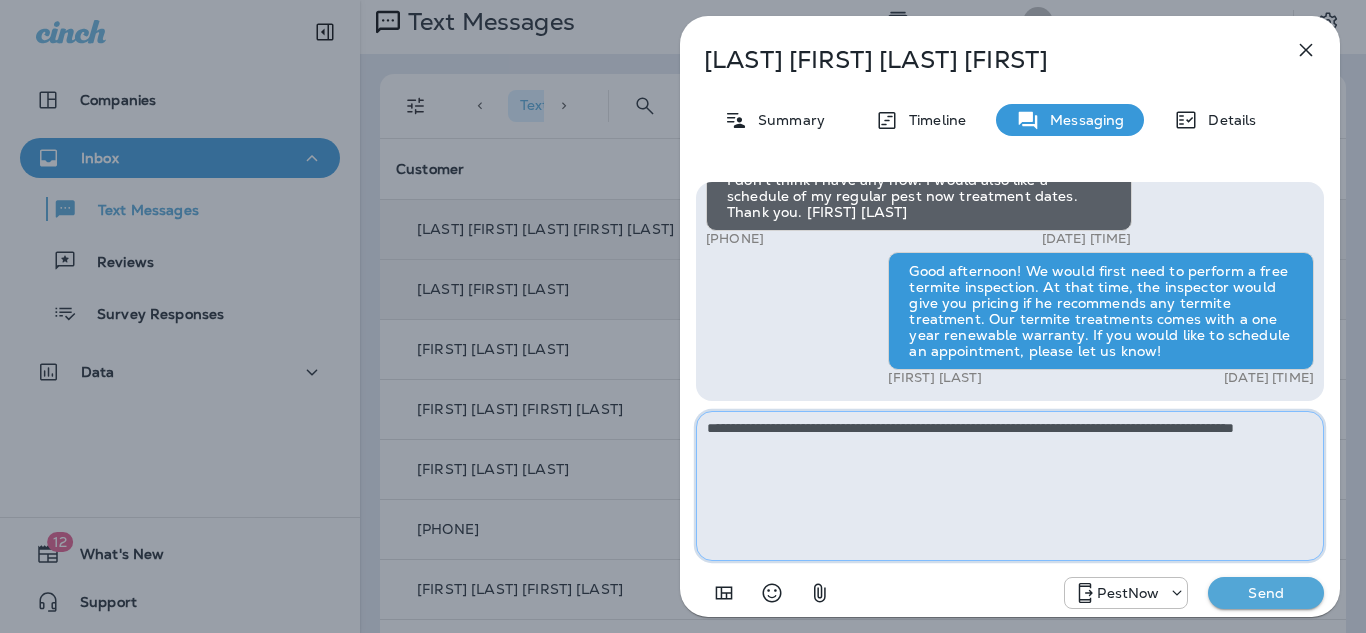 drag, startPoint x: 1064, startPoint y: 425, endPoint x: 1049, endPoint y: 429, distance: 15.524175 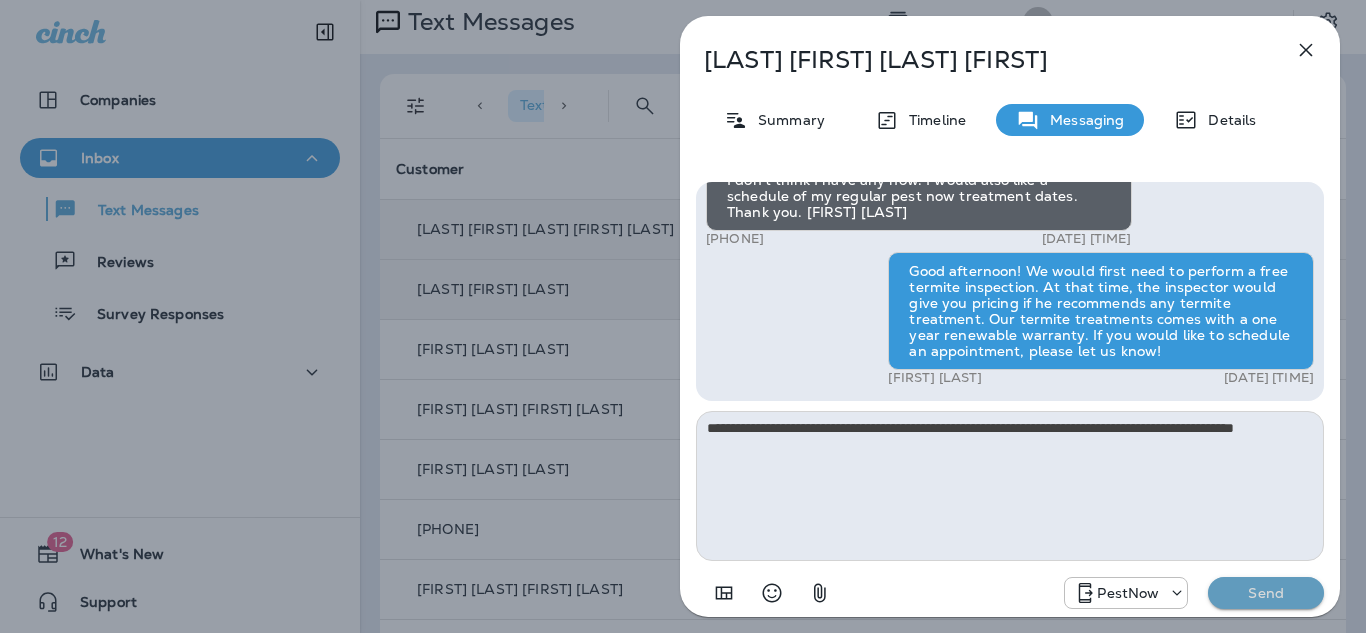 click on "Send" at bounding box center [1266, 593] 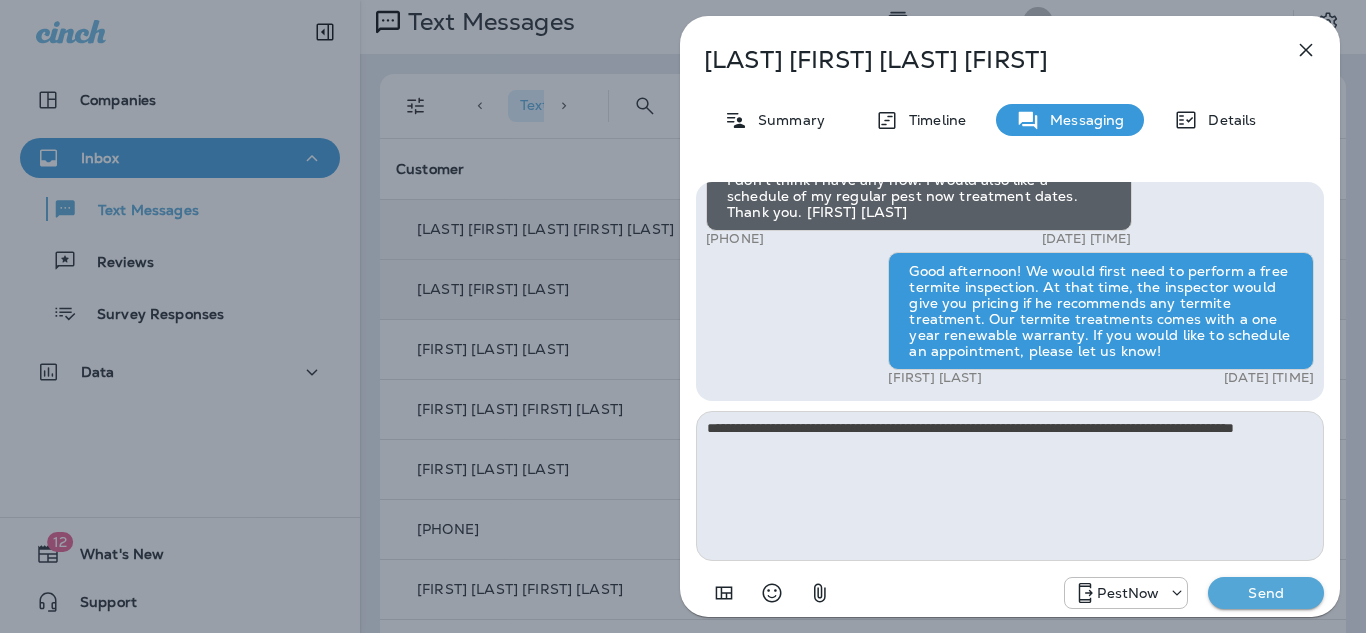 type 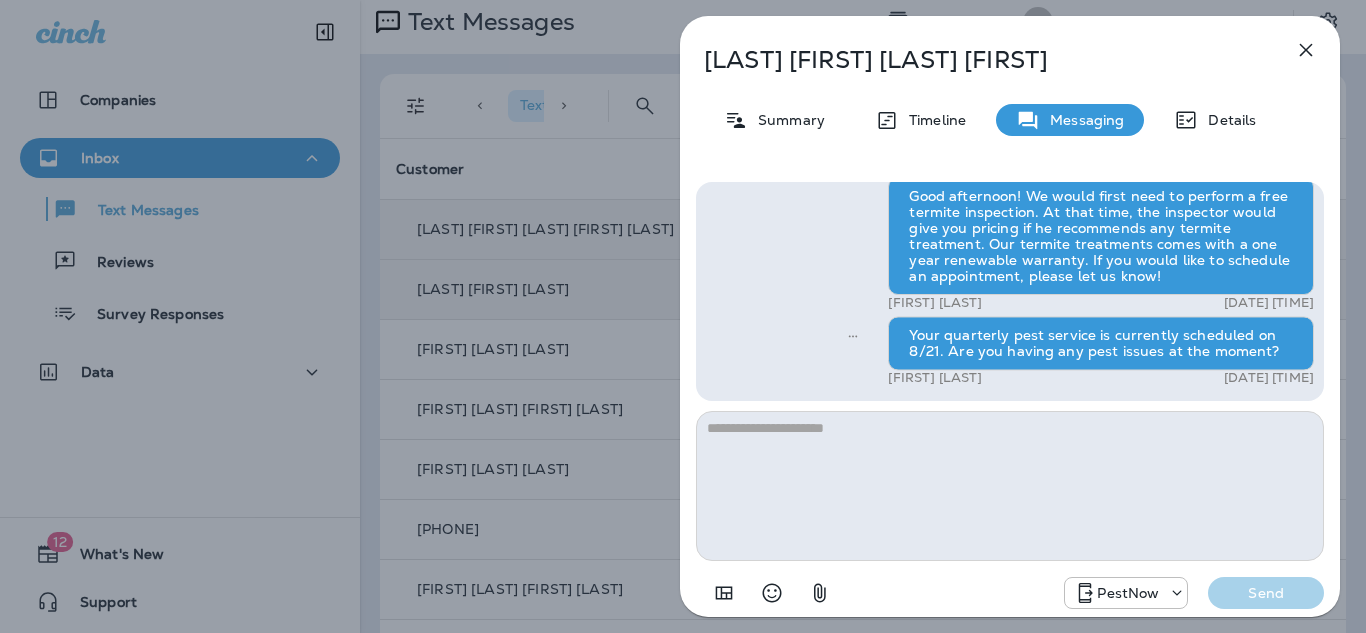 drag, startPoint x: 1308, startPoint y: 53, endPoint x: 1302, endPoint y: 68, distance: 16.155495 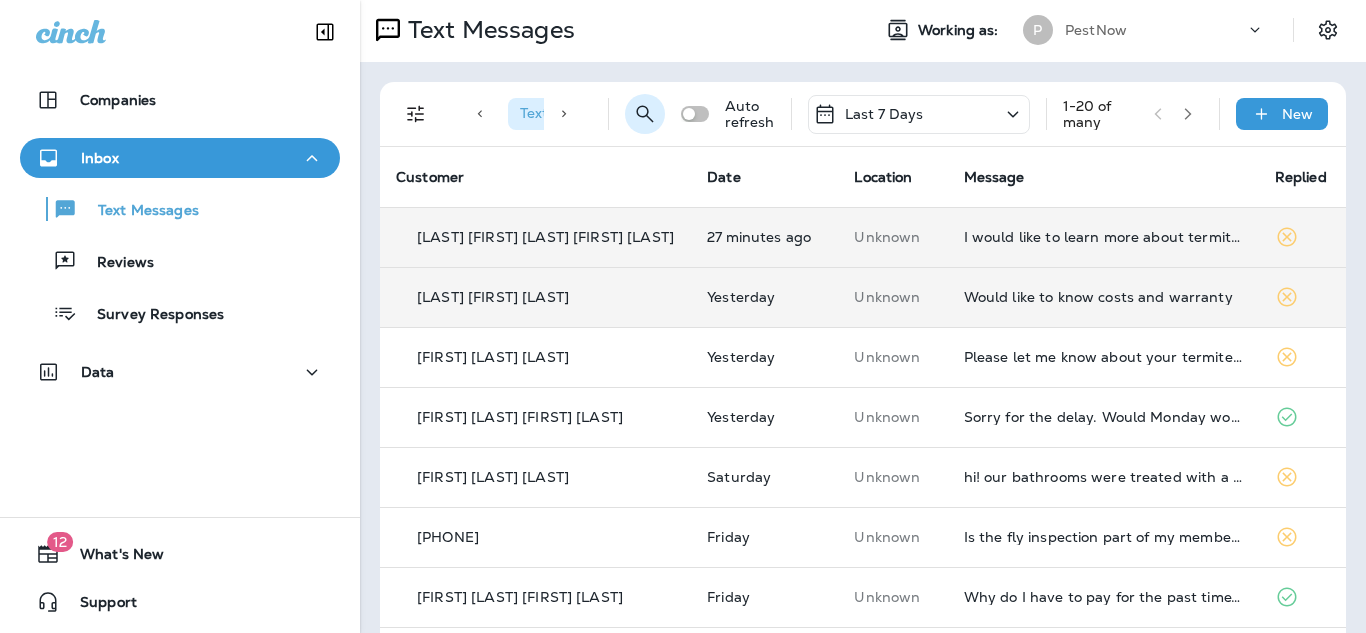 scroll, scrollTop: 0, scrollLeft: 0, axis: both 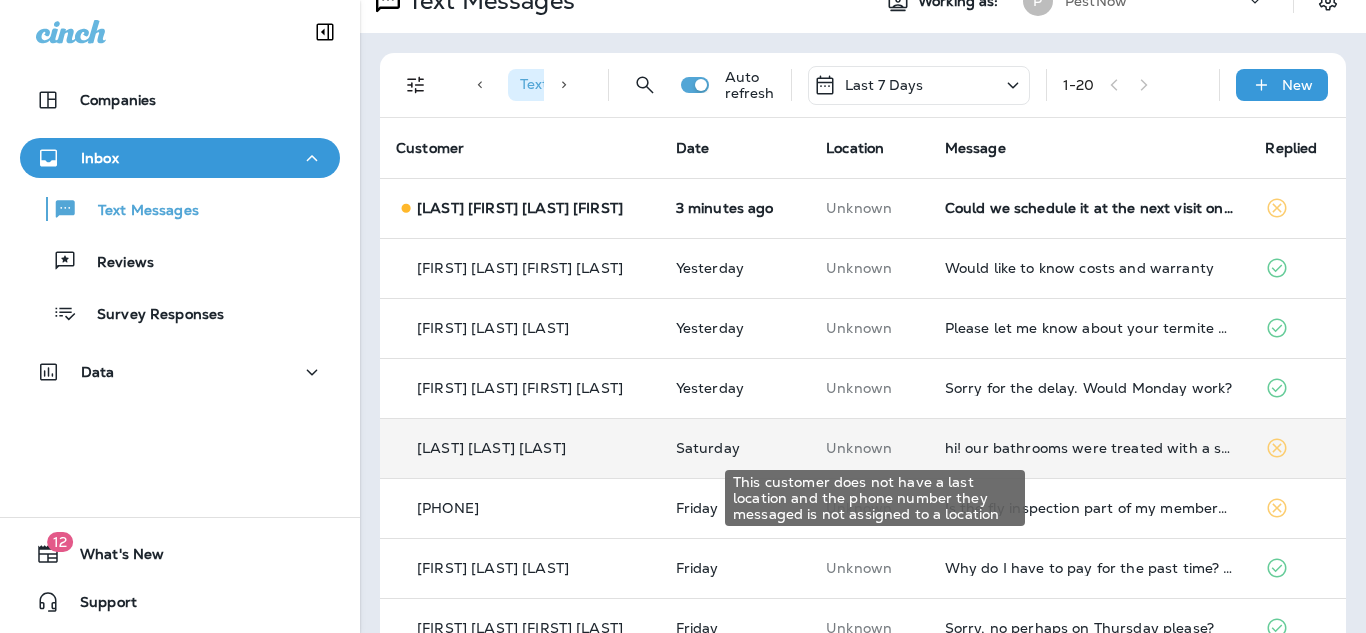 click on "Unknown" at bounding box center (869, 448) 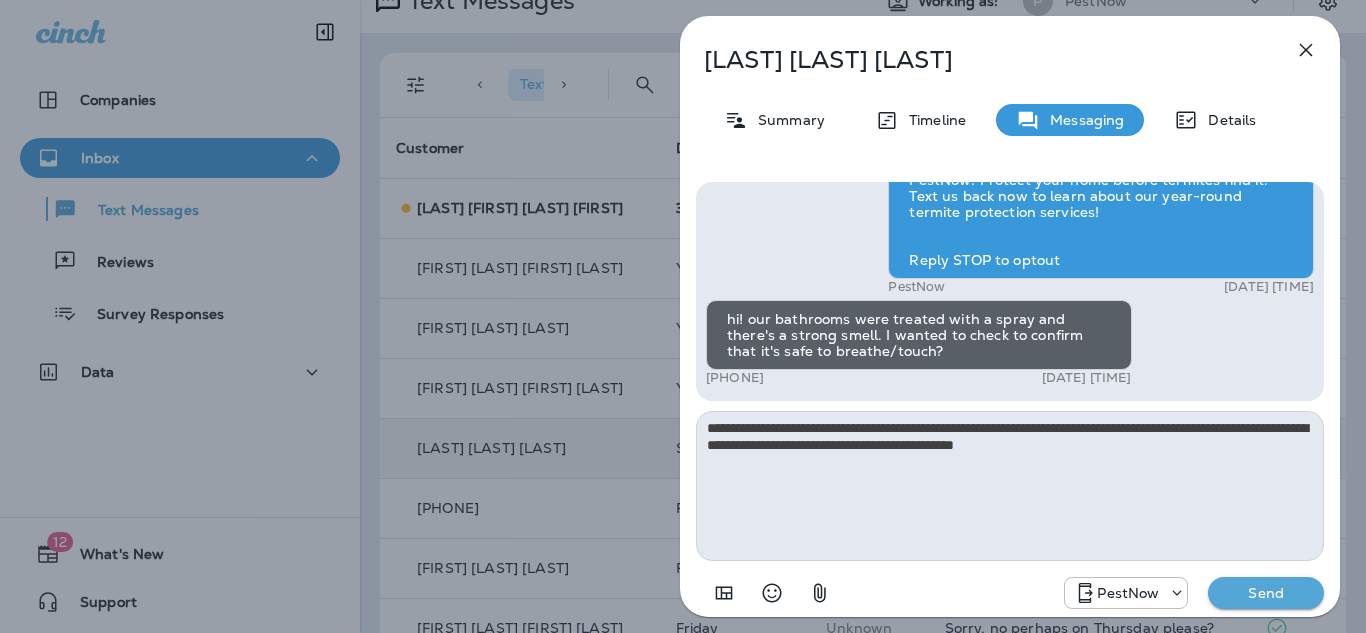click on "**********" at bounding box center (1010, 486) 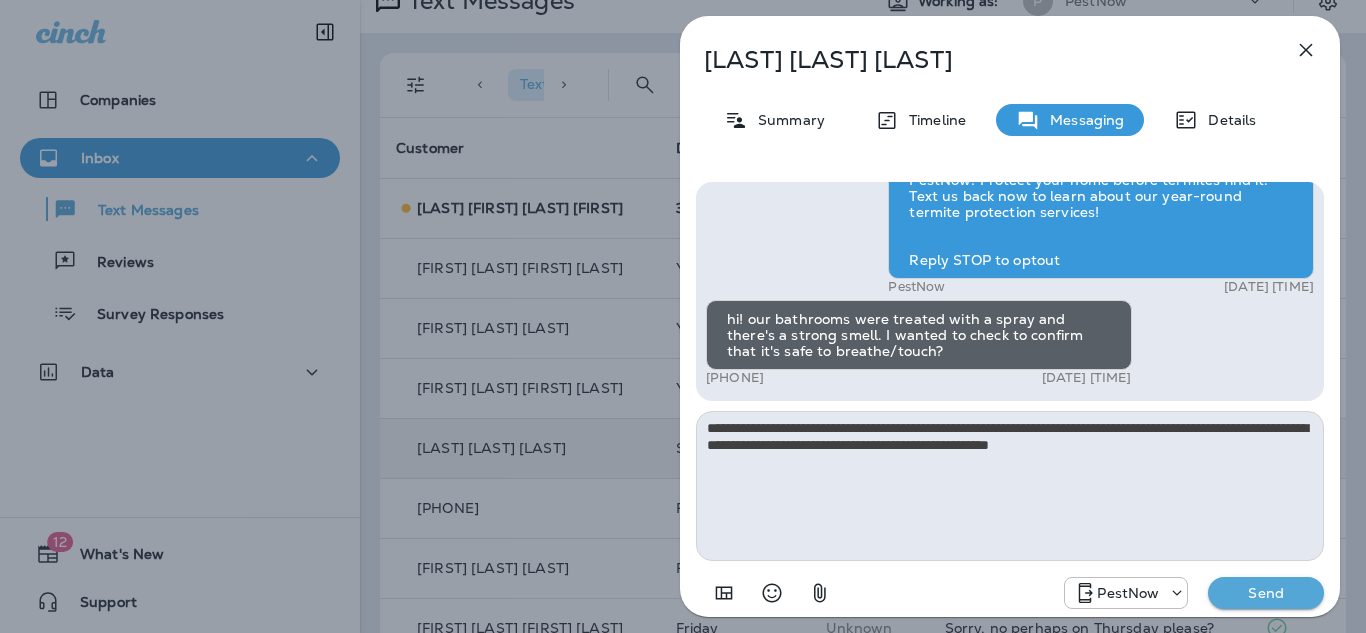 click on "**********" at bounding box center [1010, 486] 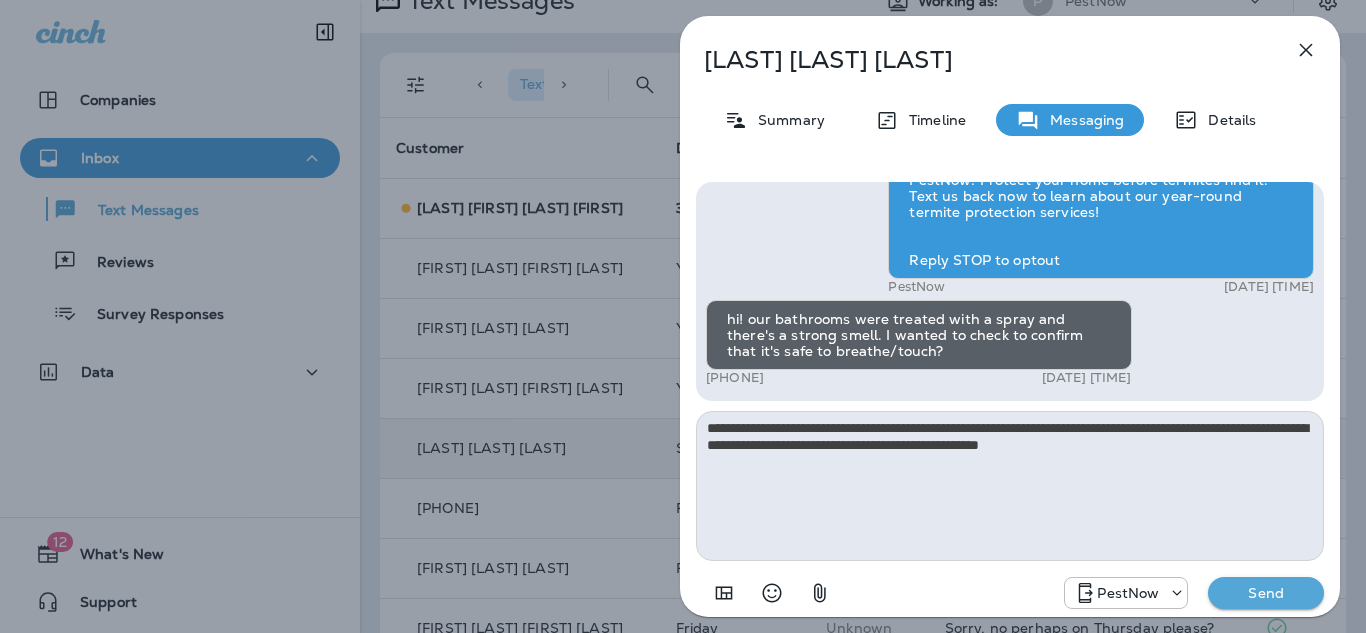 click on "**********" at bounding box center [1010, 486] 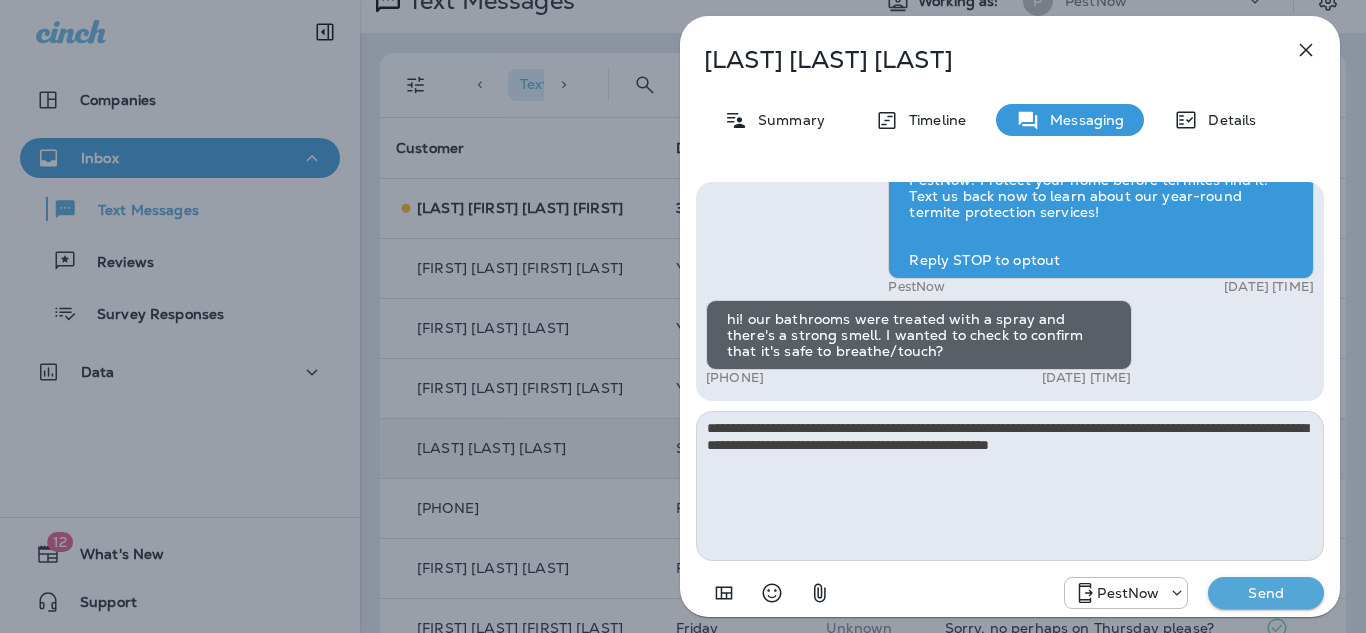 click on "**********" at bounding box center [1010, 486] 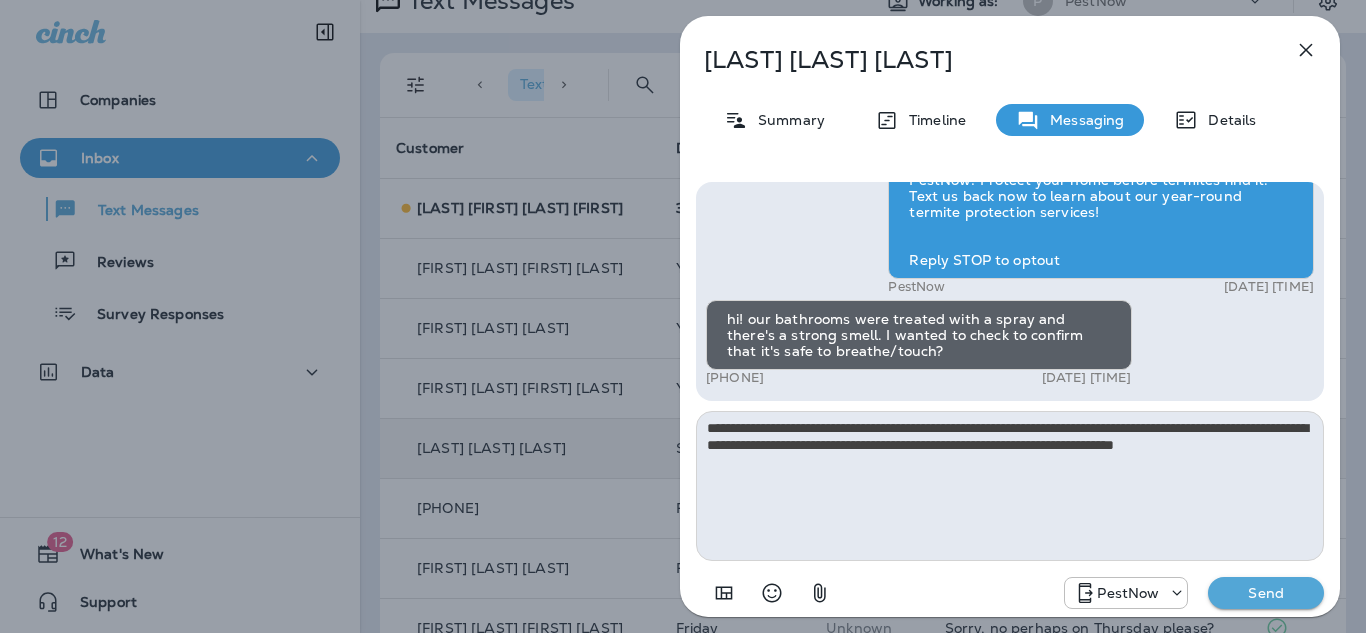click on "**********" at bounding box center [1010, 486] 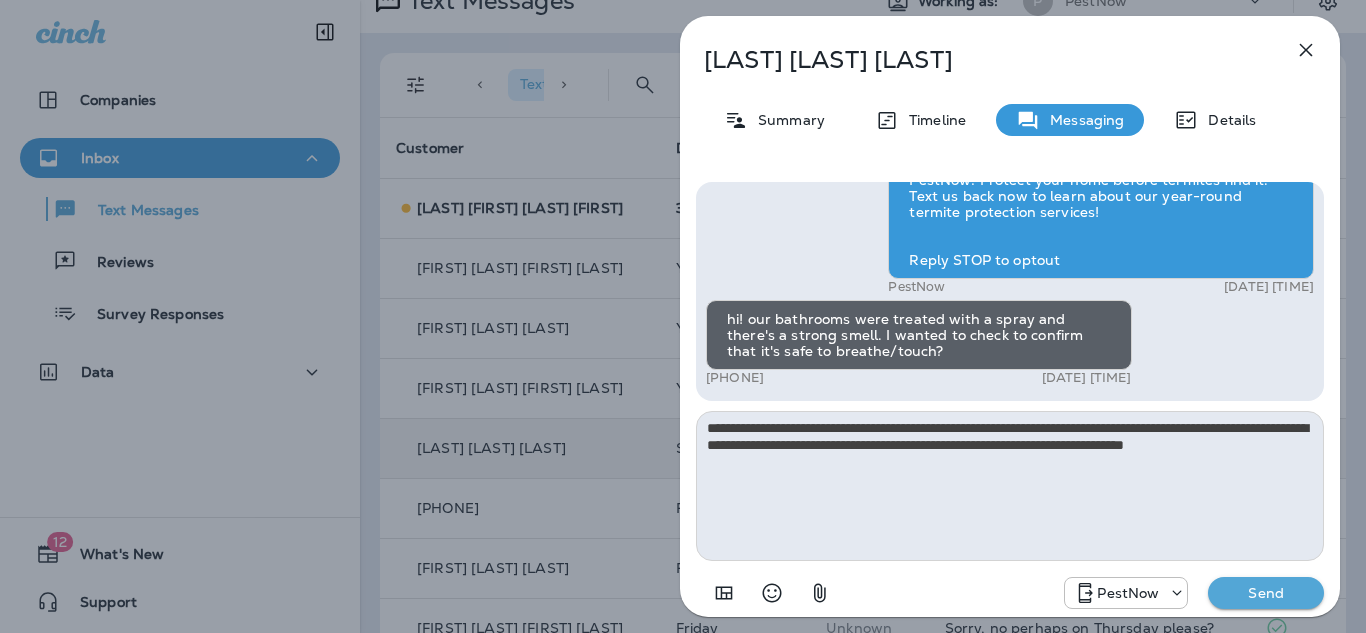 click on "**********" at bounding box center [1010, 486] 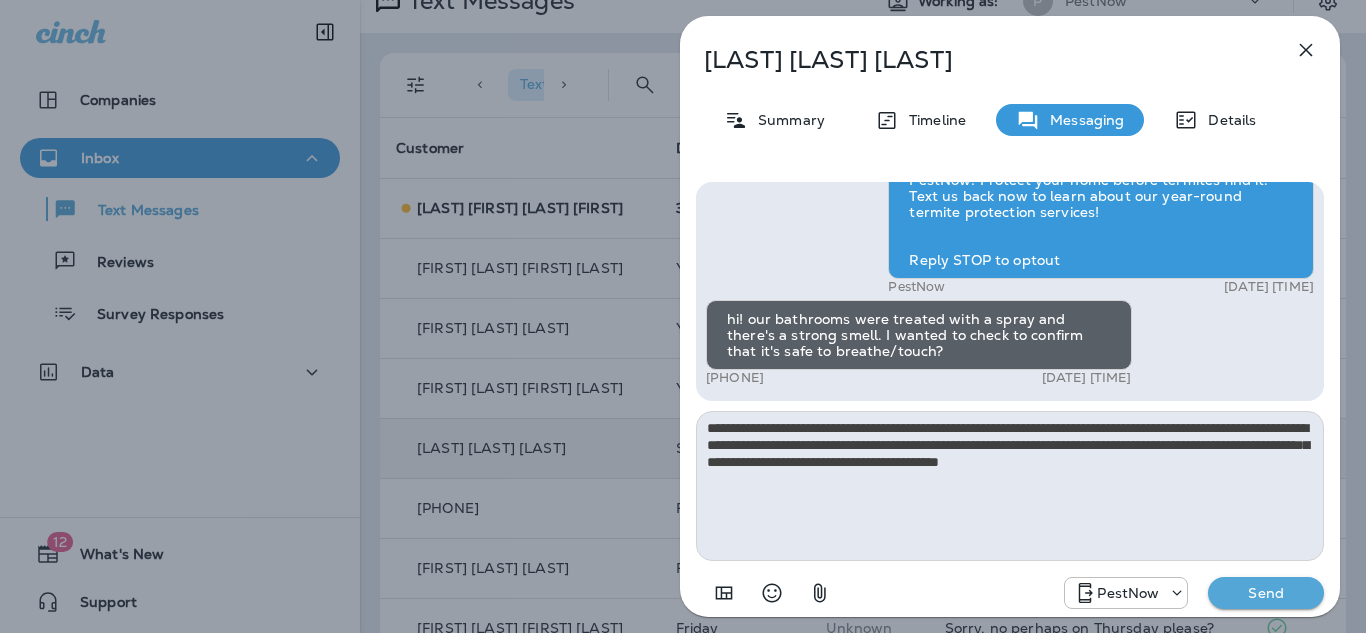 click on "**********" at bounding box center [1010, 486] 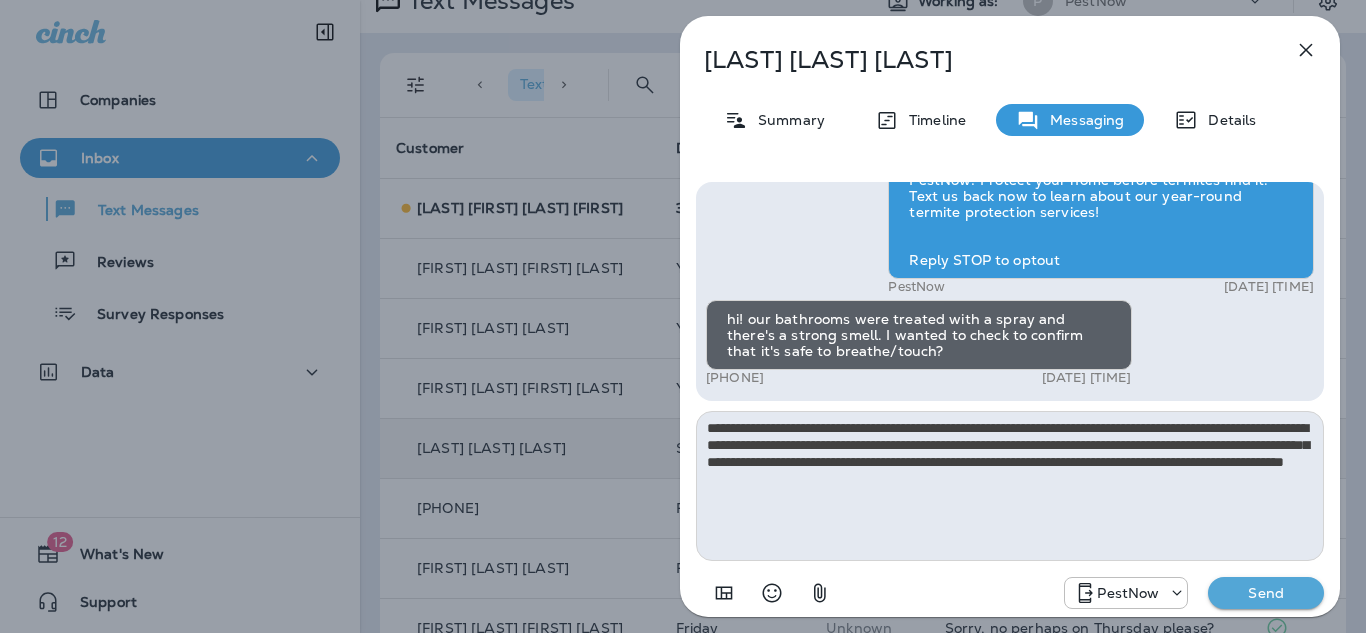 click on "**********" at bounding box center (1010, 486) 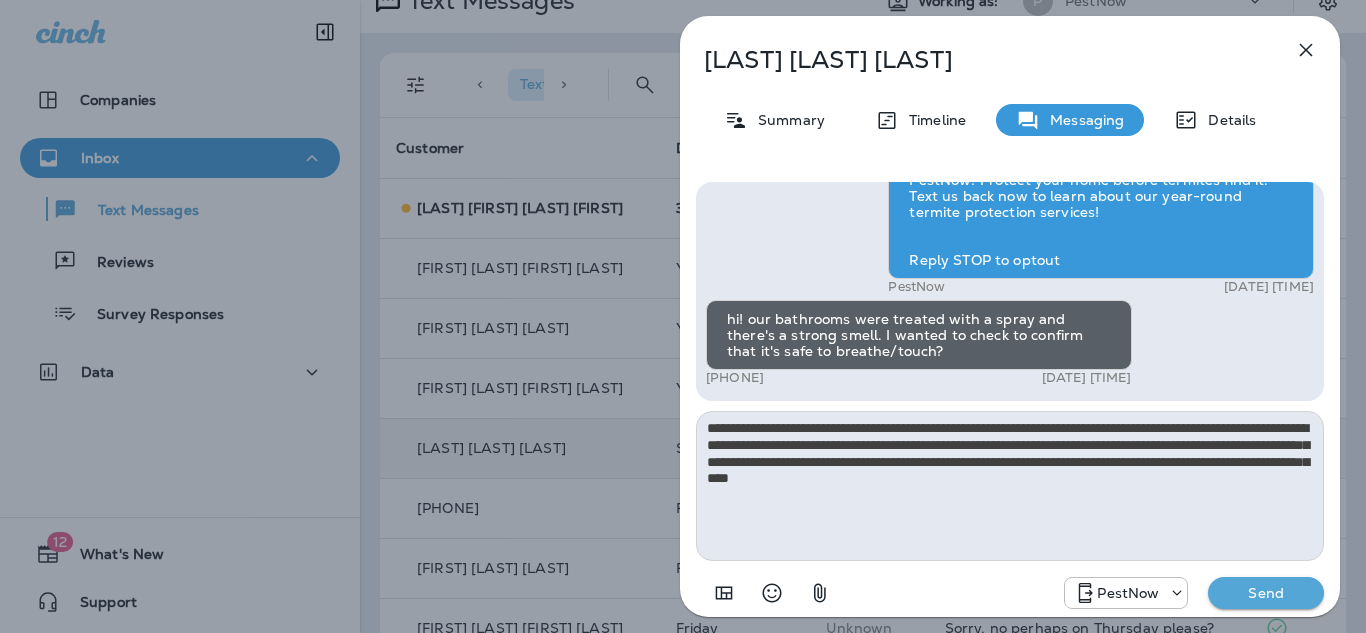 click on "**********" at bounding box center [1010, 486] 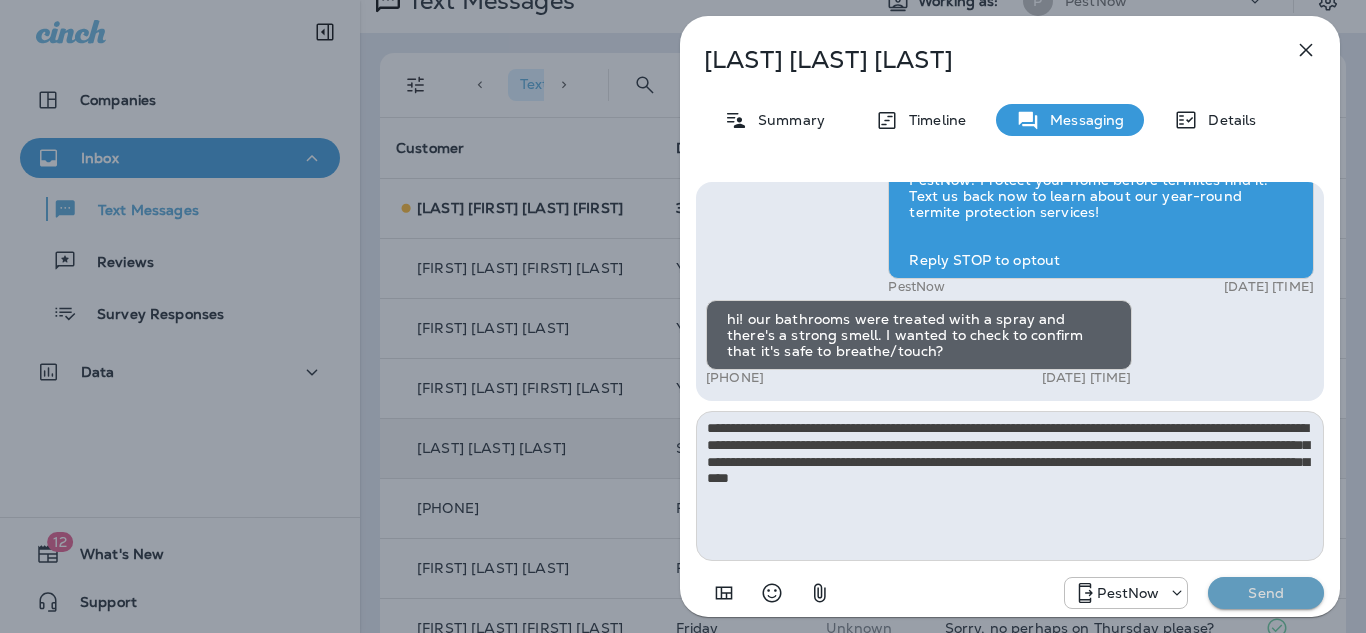 click on "Send" at bounding box center (1266, 593) 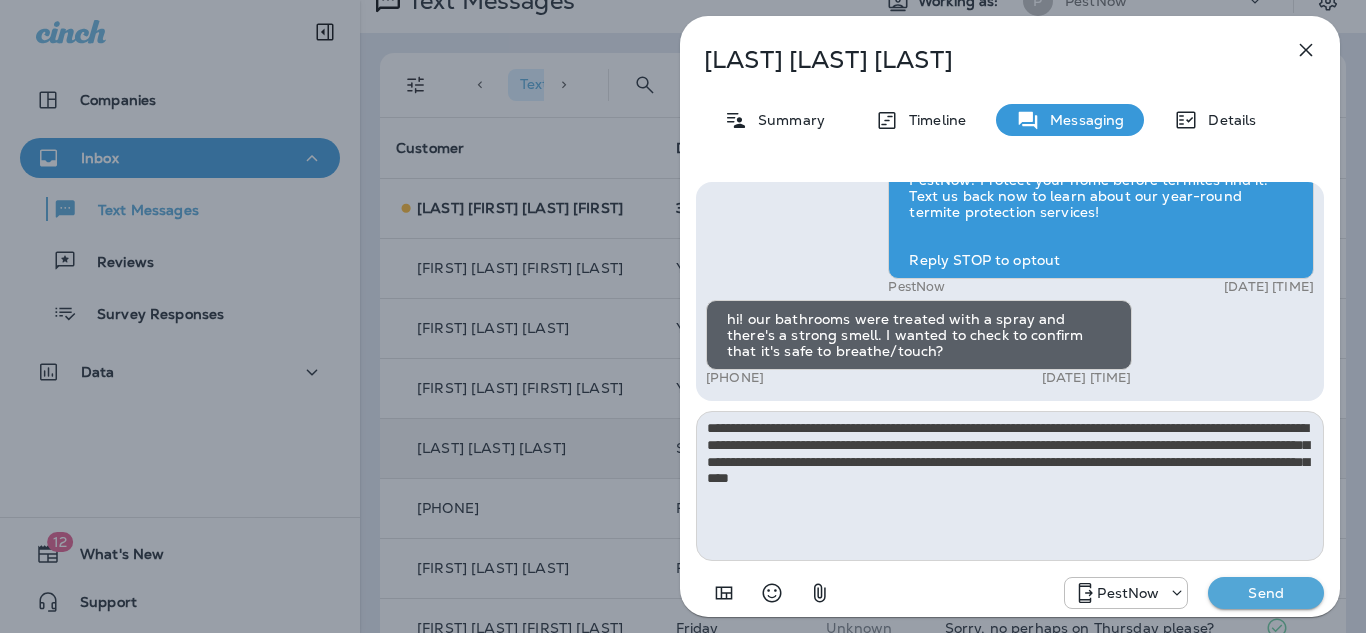 type 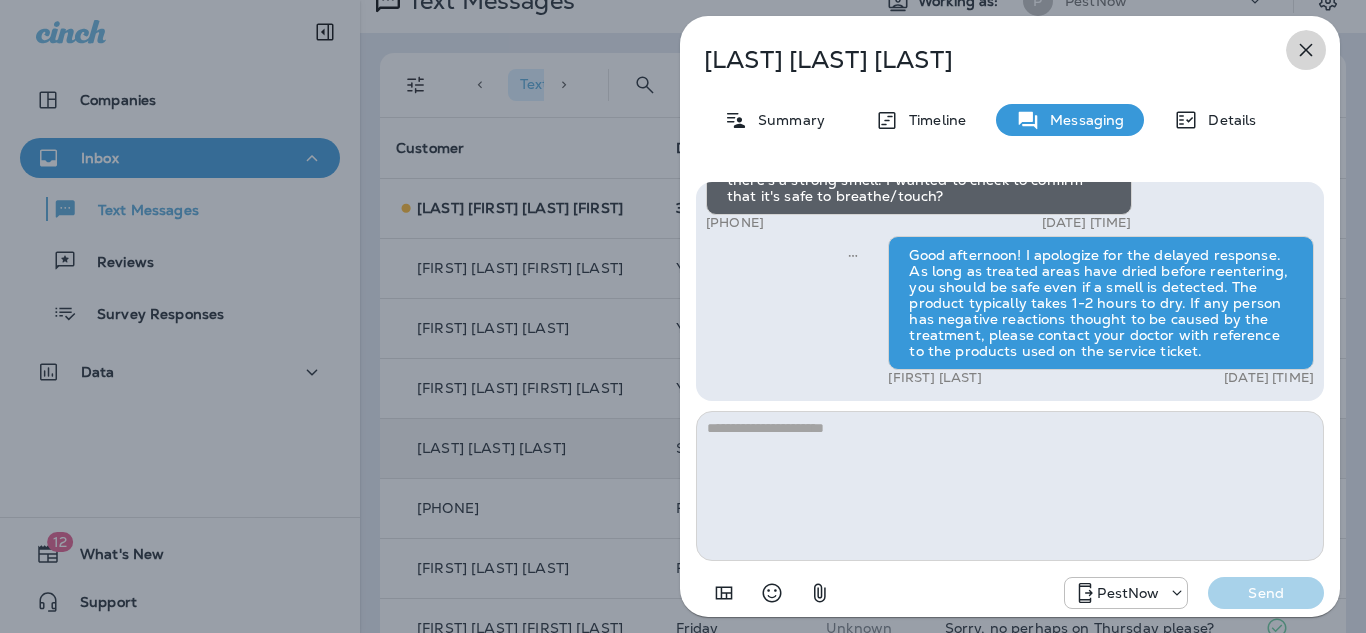 click 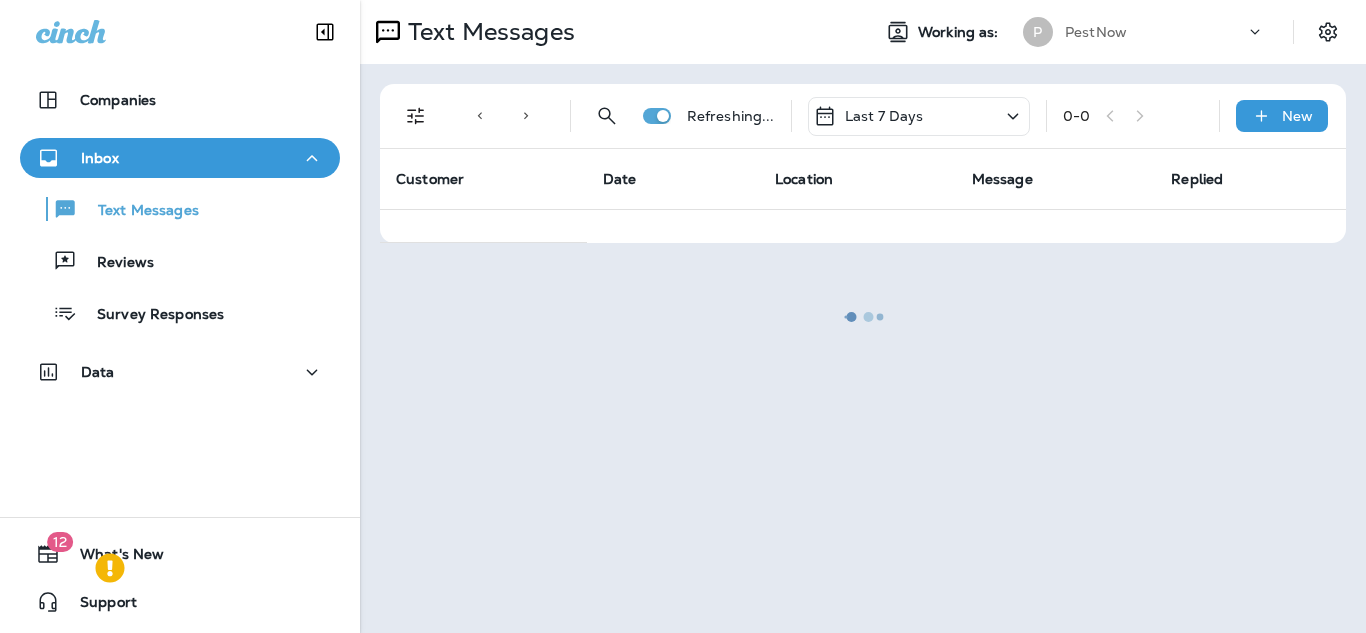 scroll, scrollTop: 0, scrollLeft: 0, axis: both 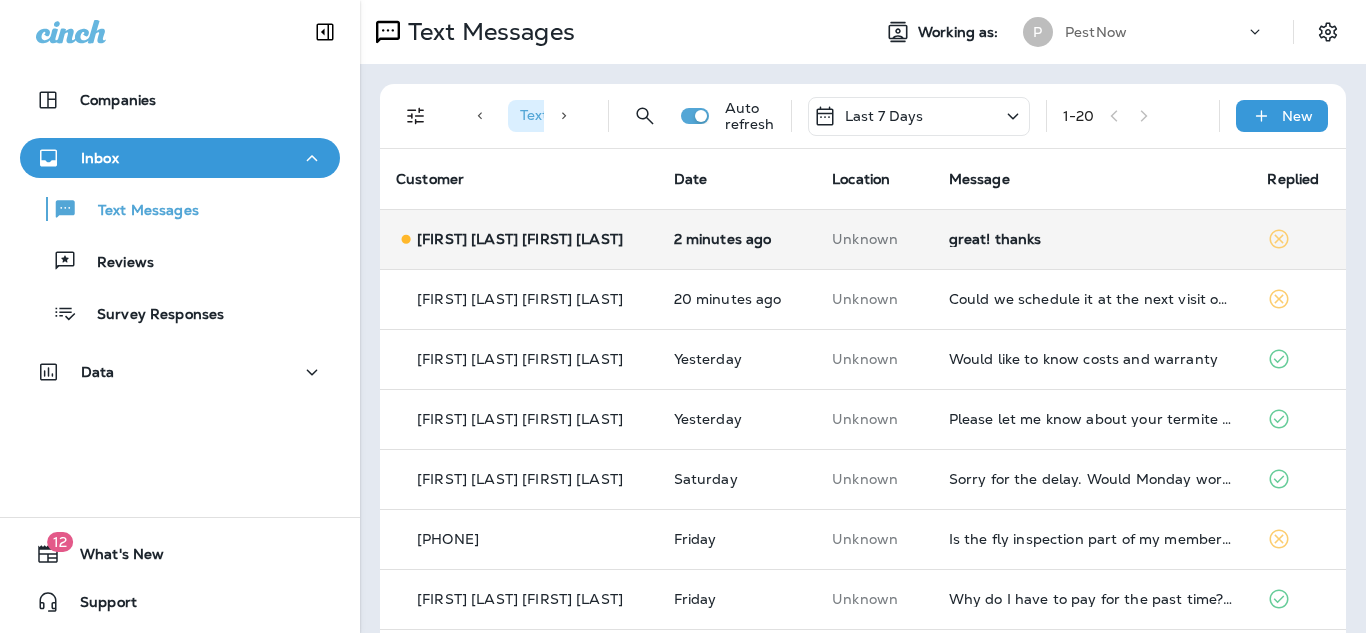 click on "great! thanks" at bounding box center (1092, 239) 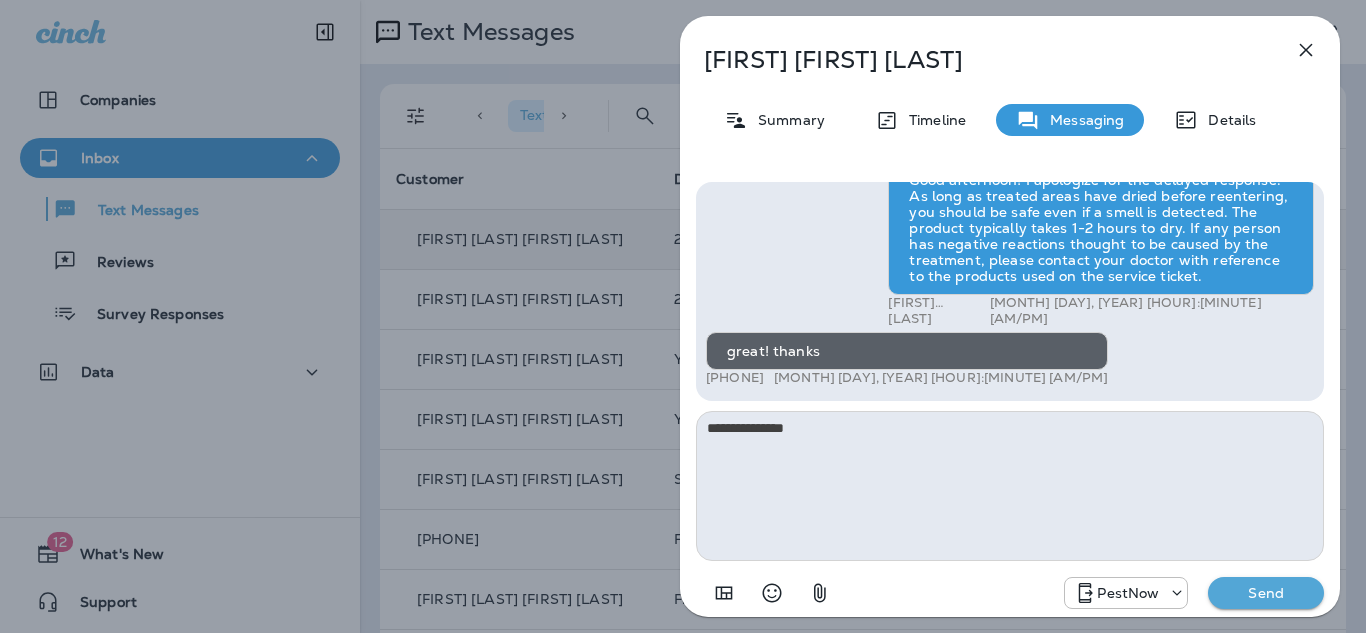 type on "**********" 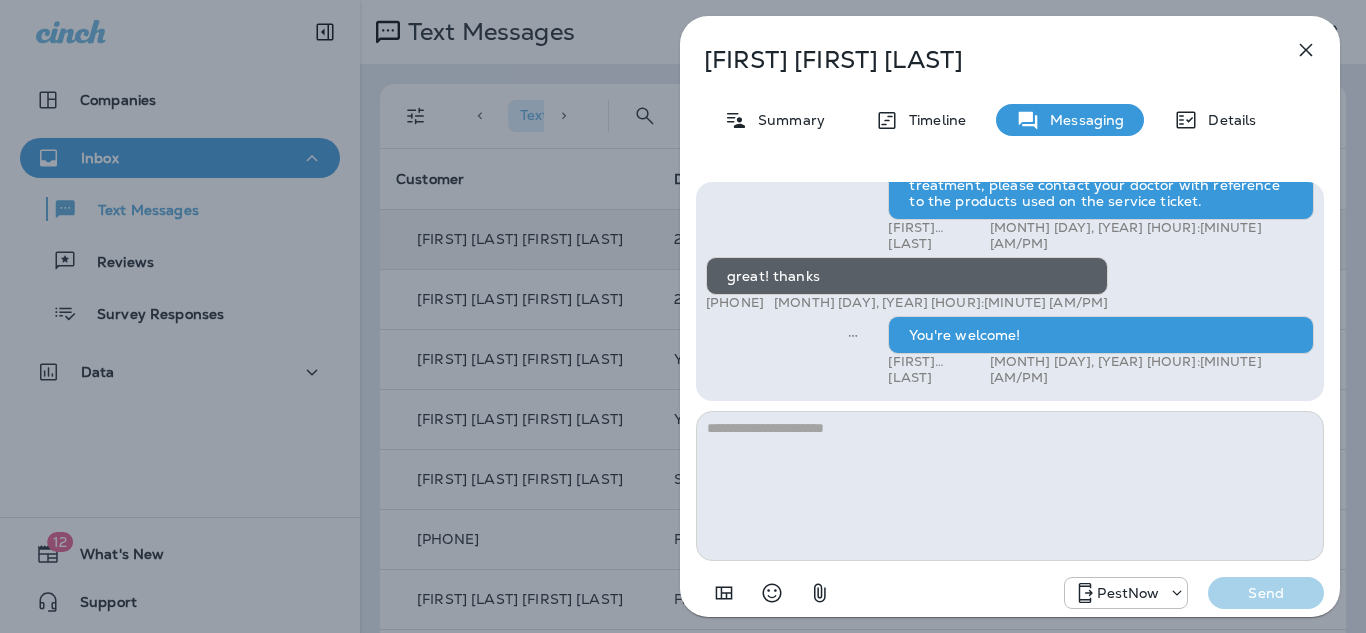 click 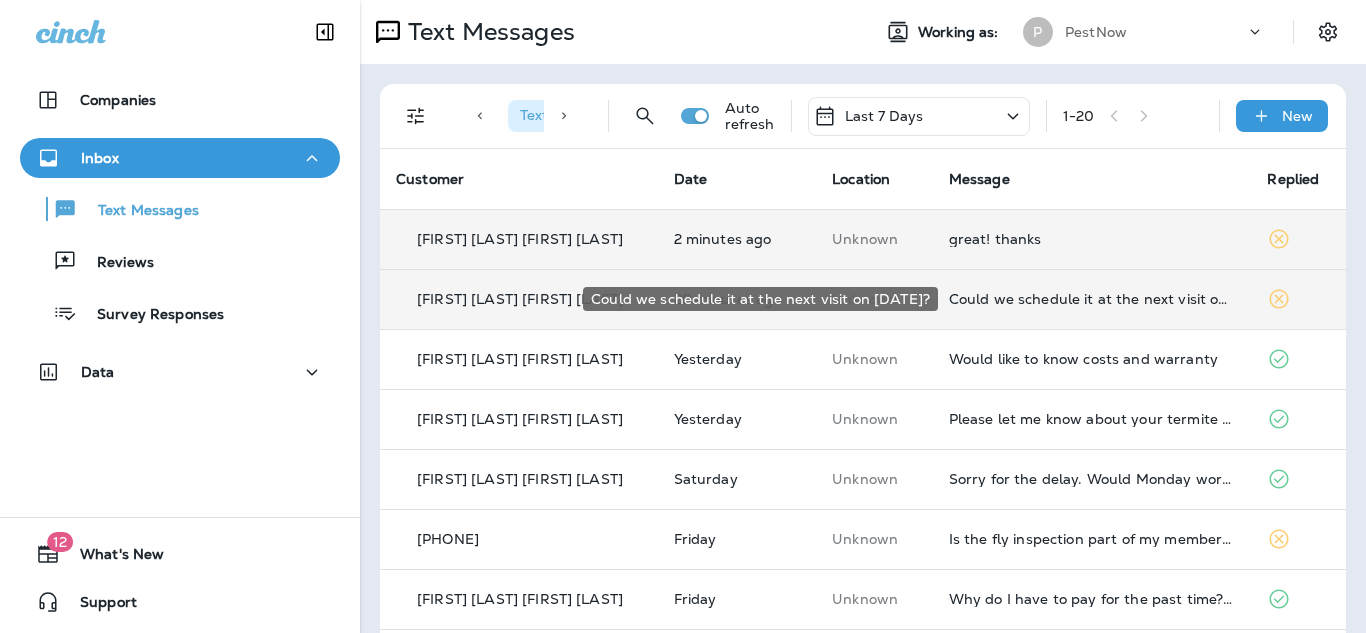 click on "Could we schedule it at the next visit on 8/21?" at bounding box center [1092, 299] 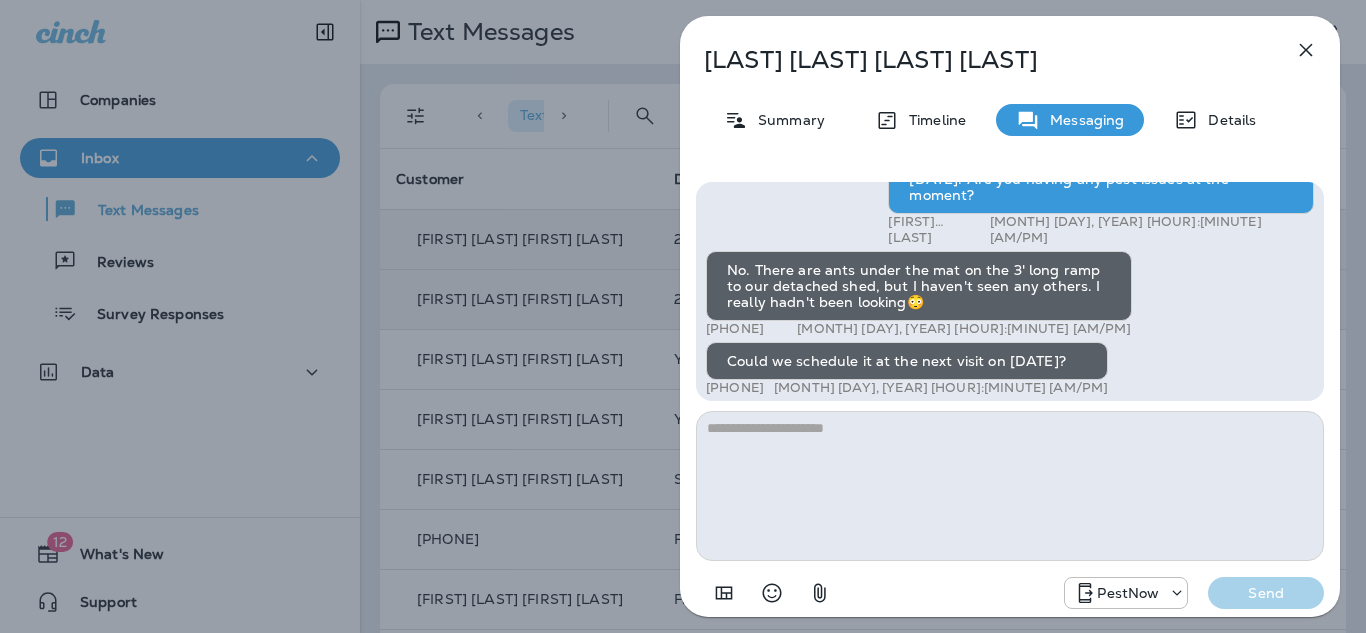 scroll, scrollTop: 0, scrollLeft: 0, axis: both 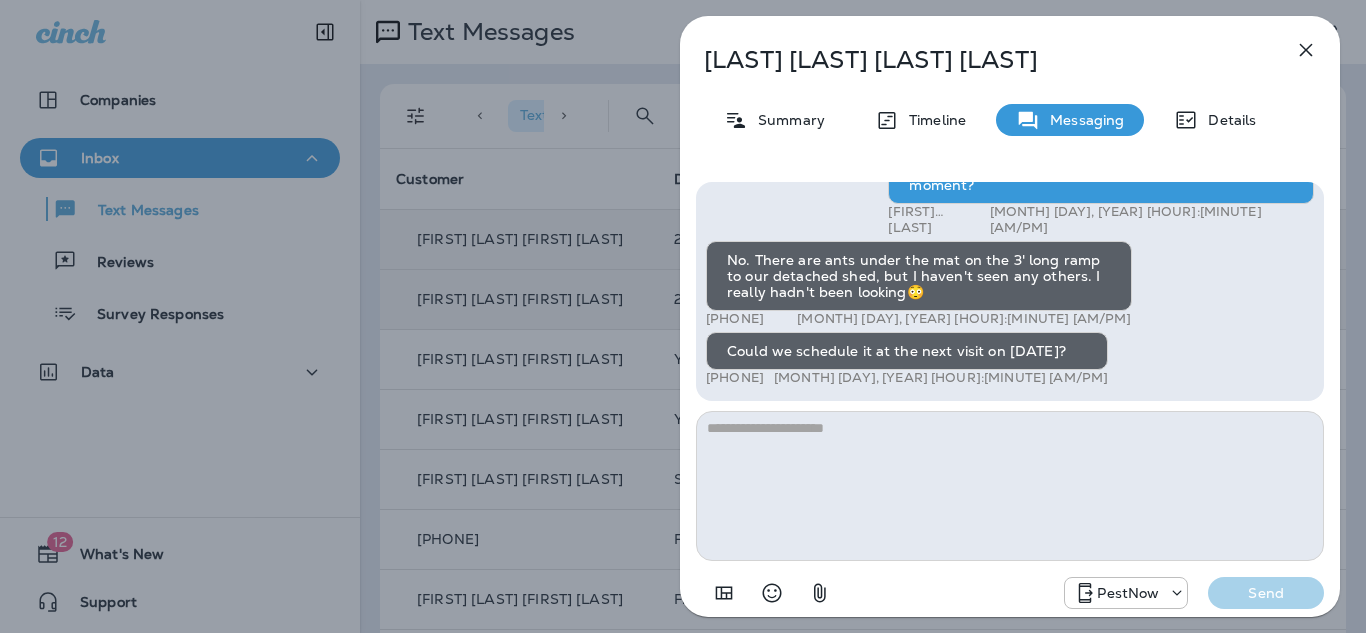 click at bounding box center [1010, 486] 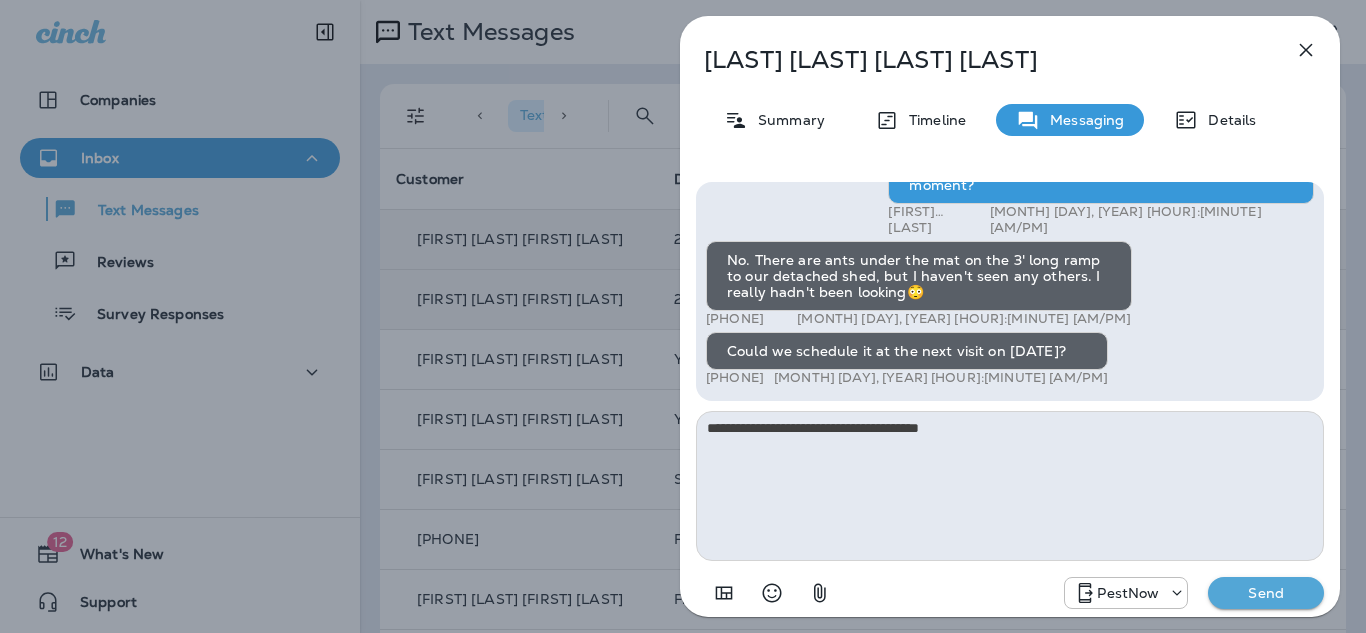 type on "**********" 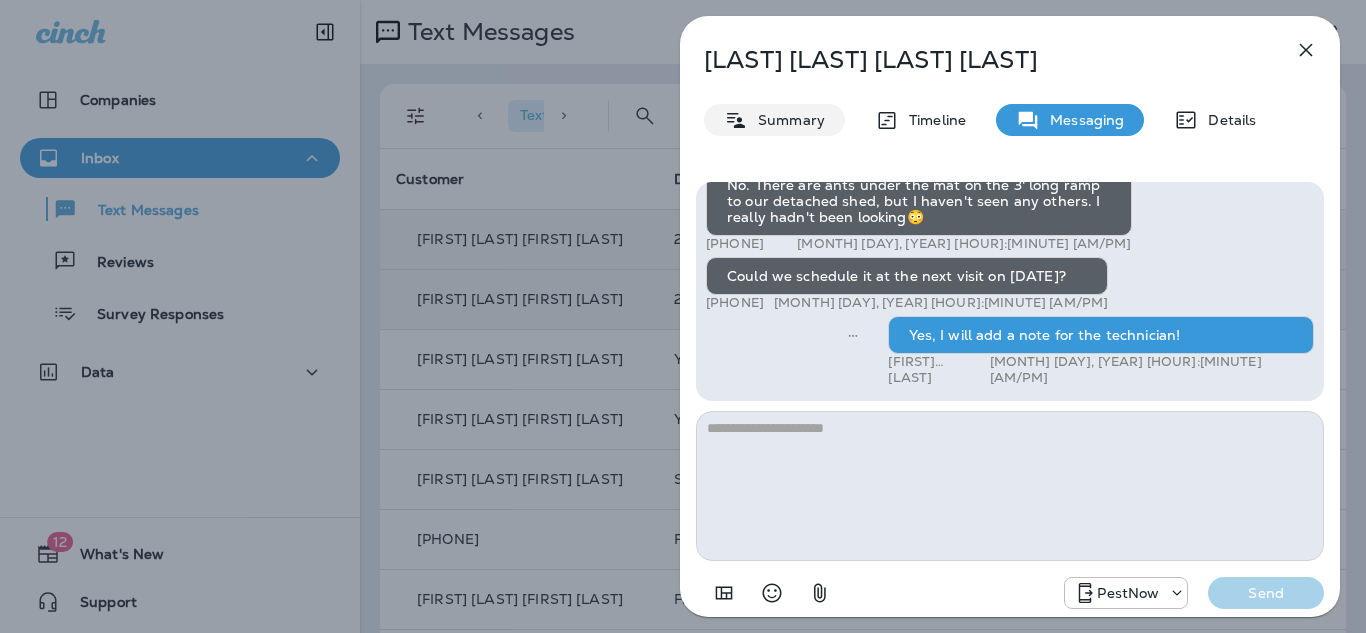 click on "Summary" at bounding box center [786, 120] 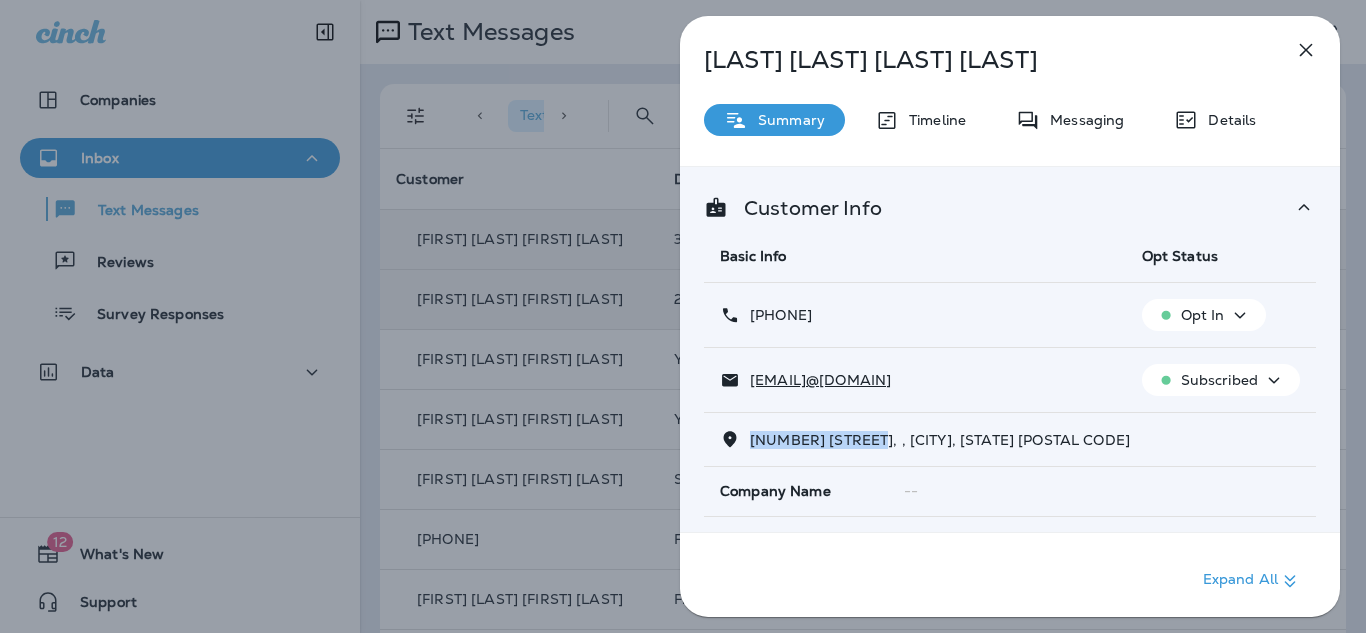 drag, startPoint x: 880, startPoint y: 440, endPoint x: 744, endPoint y: 450, distance: 136.36716 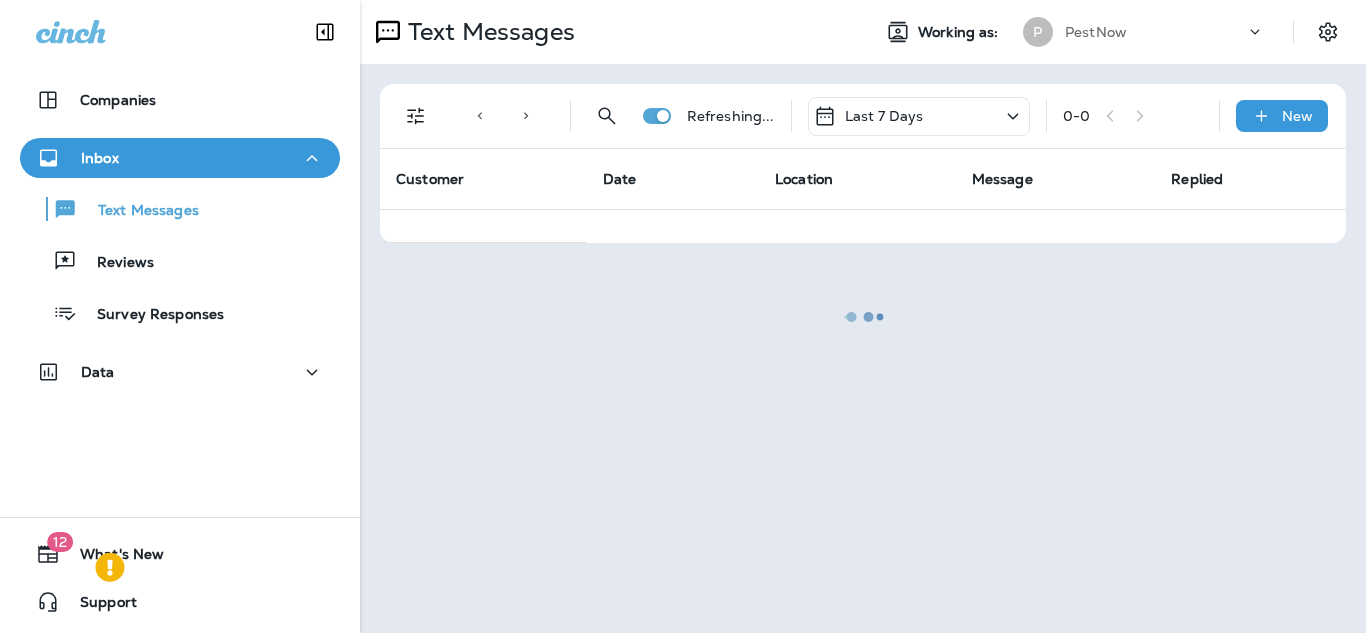 scroll, scrollTop: 0, scrollLeft: 0, axis: both 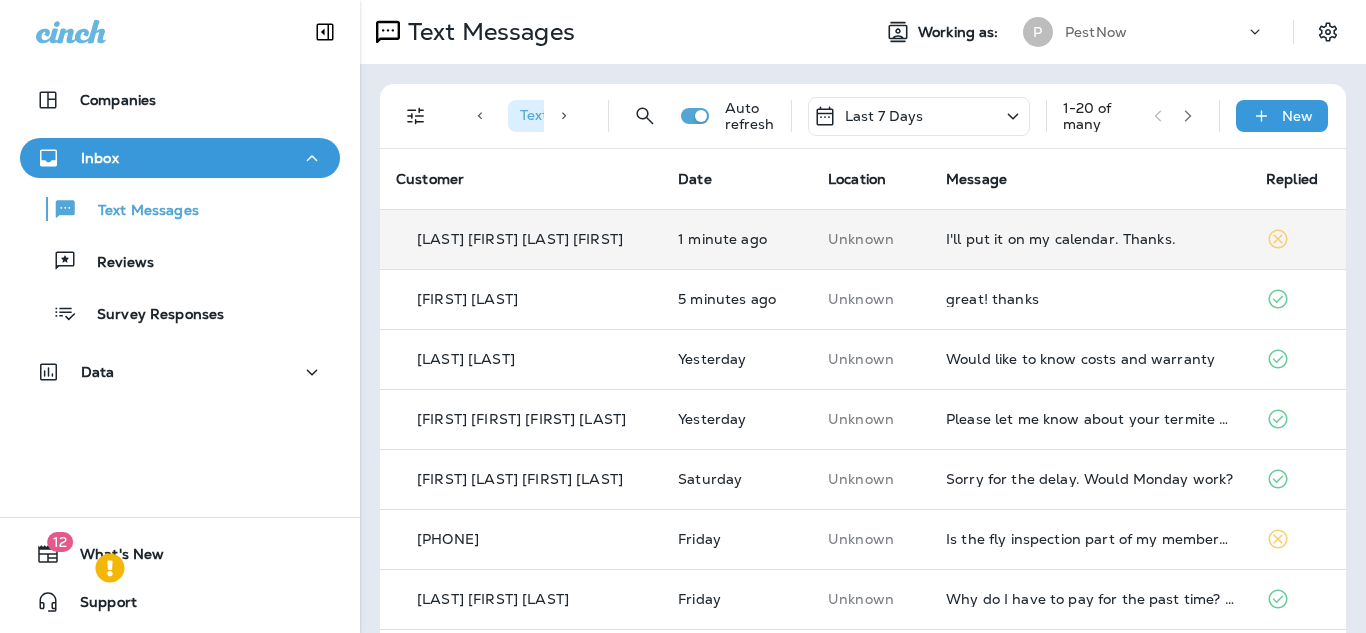click on "I'll put it on my calendar. Thanks." at bounding box center [1090, 239] 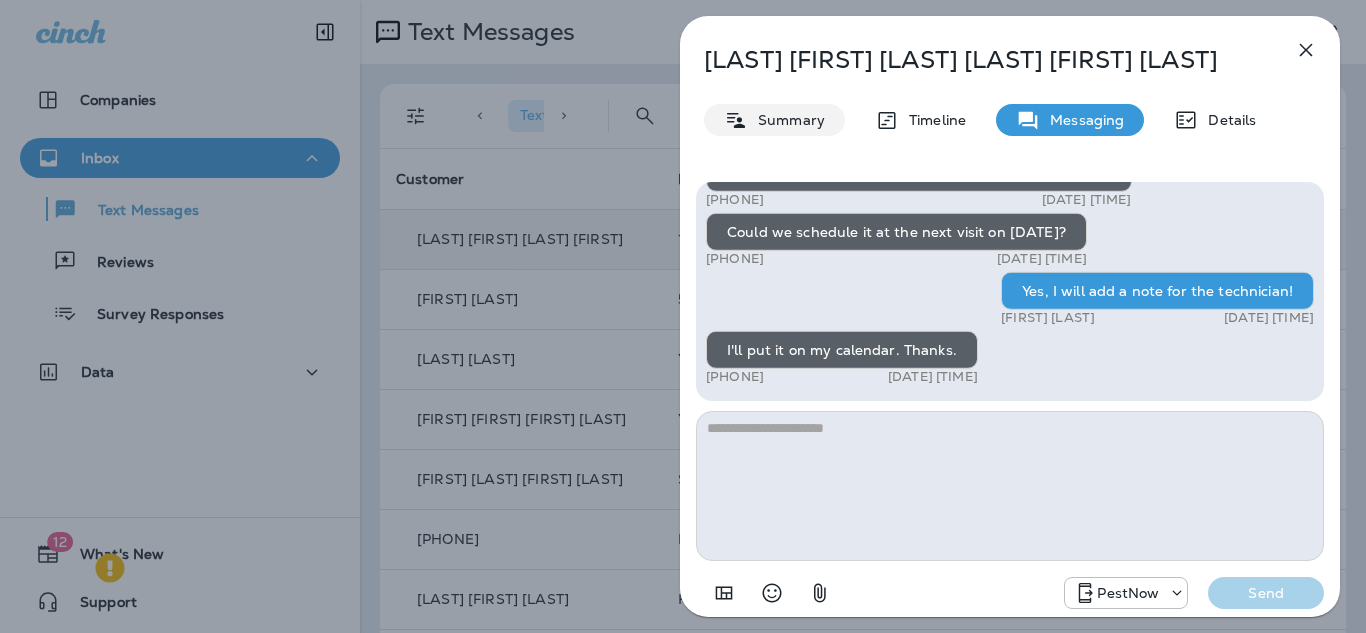 click on "Summary" at bounding box center [786, 120] 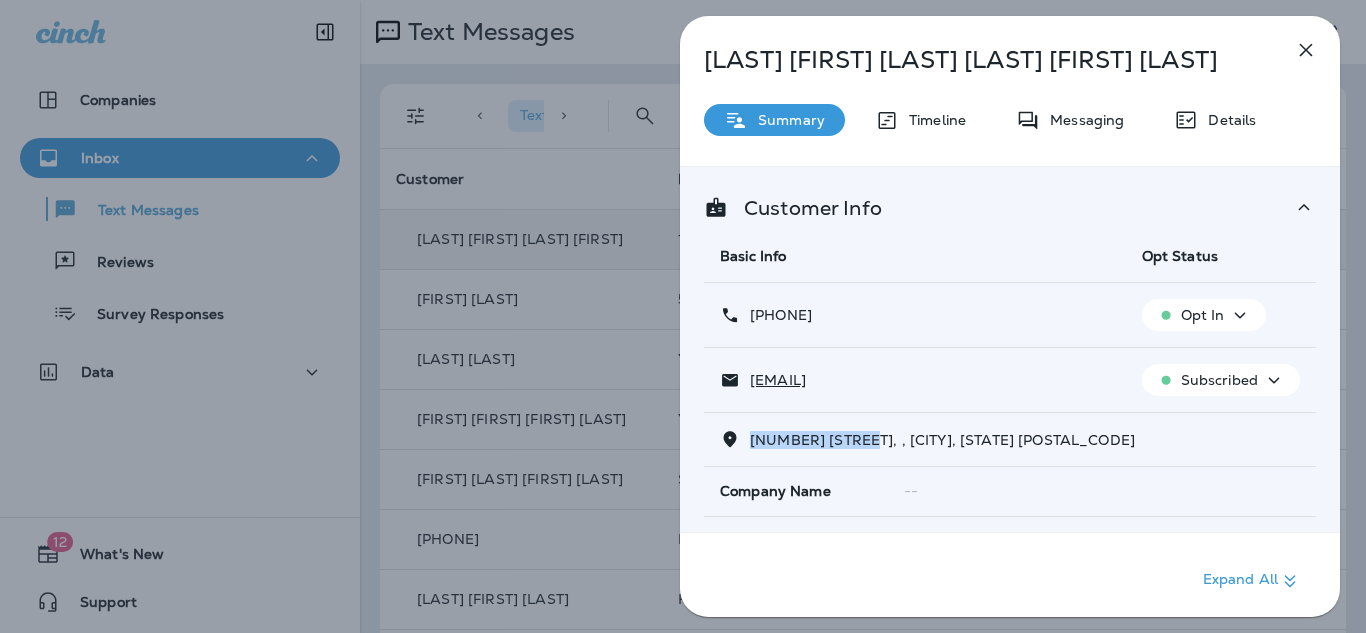 drag, startPoint x: 859, startPoint y: 439, endPoint x: 776, endPoint y: 435, distance: 83.09633 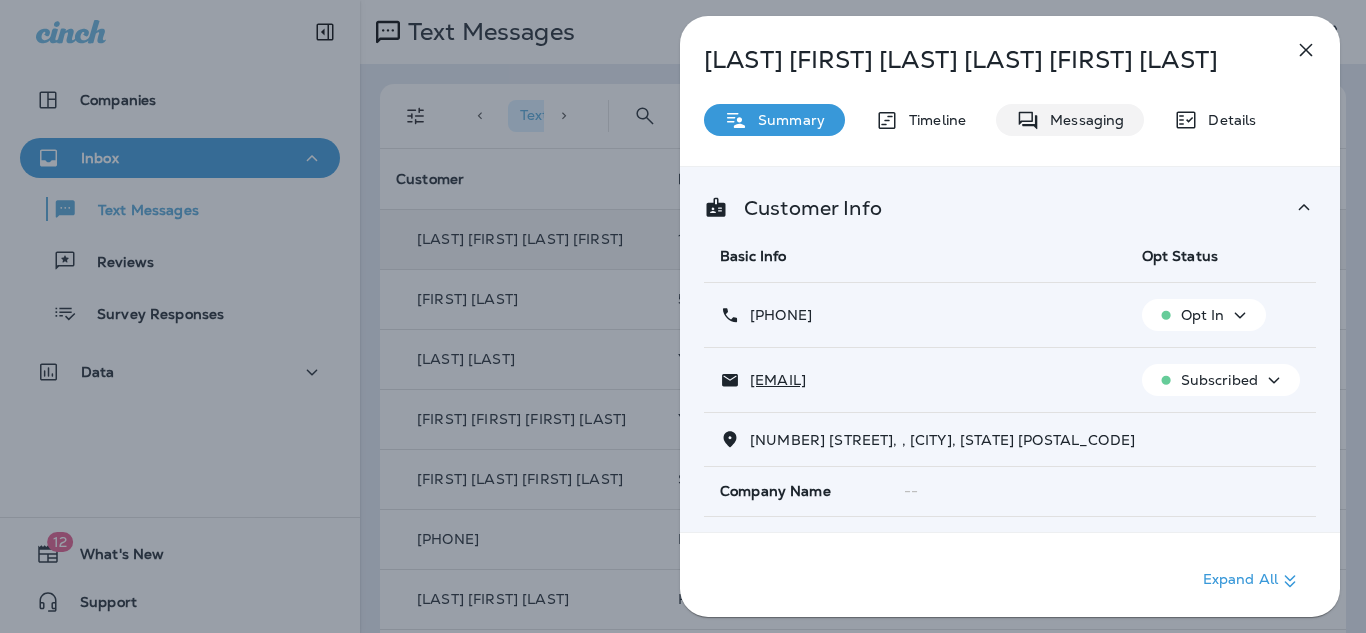 click on "Messaging" at bounding box center [1082, 120] 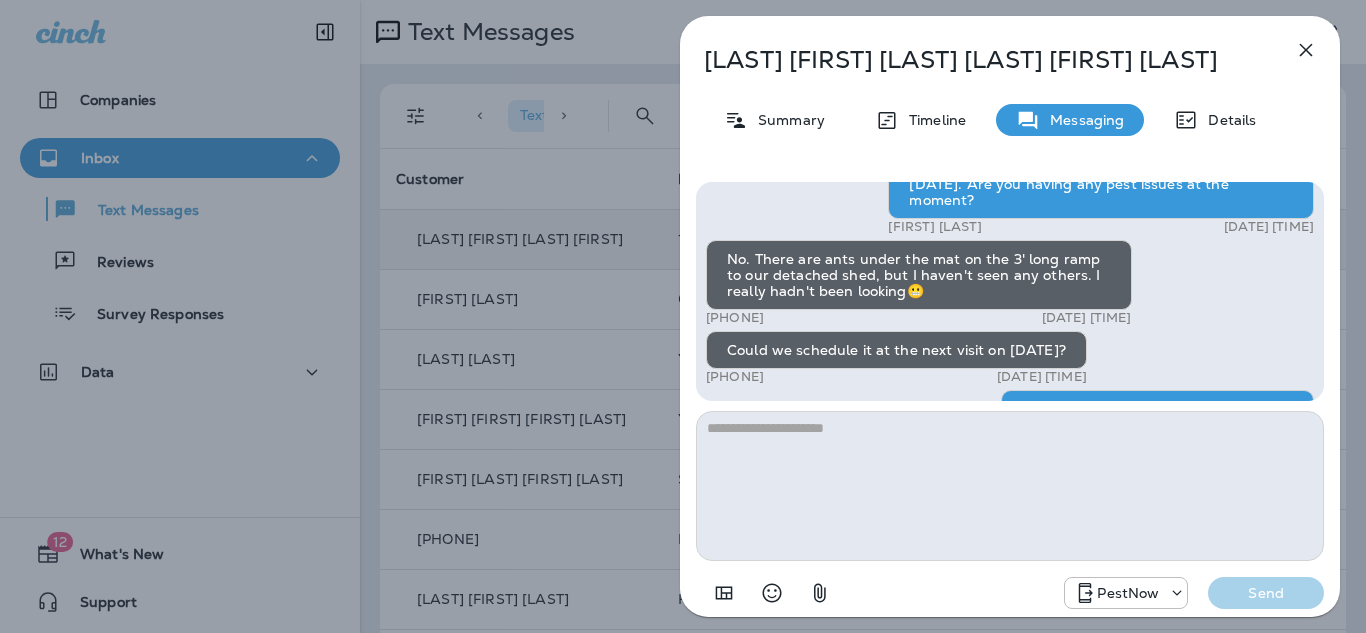 scroll, scrollTop: -133, scrollLeft: 0, axis: vertical 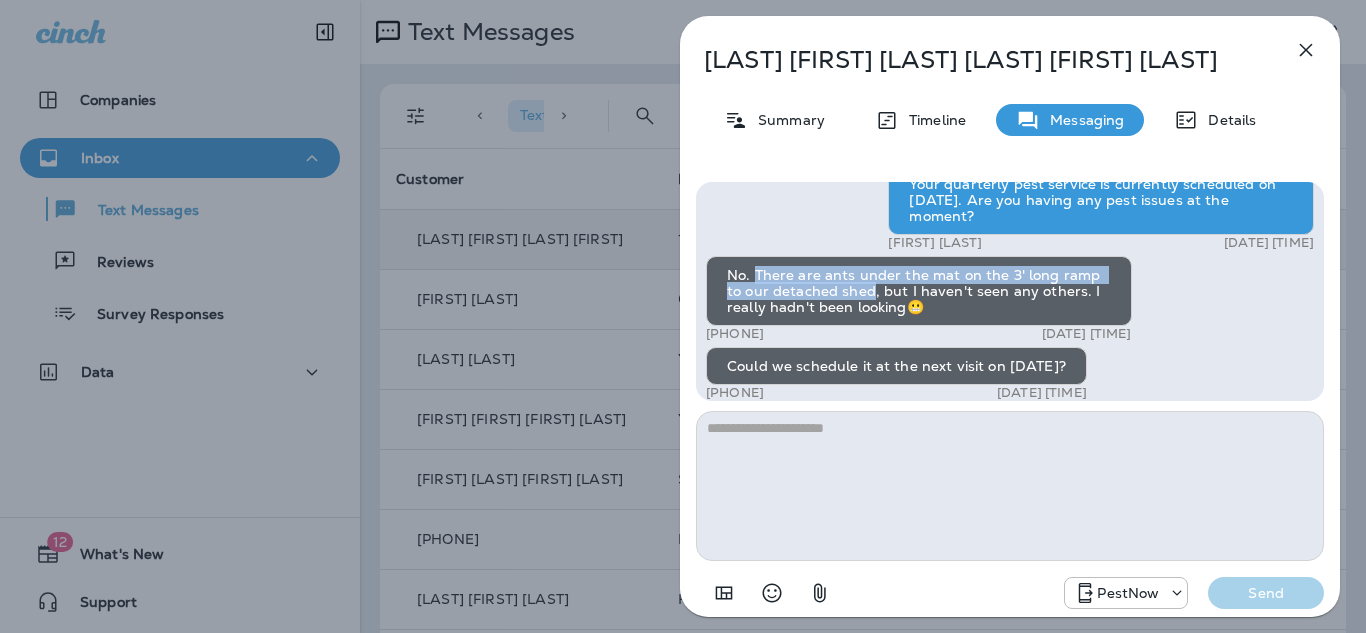 drag, startPoint x: 753, startPoint y: 273, endPoint x: 852, endPoint y: 292, distance: 100.80675 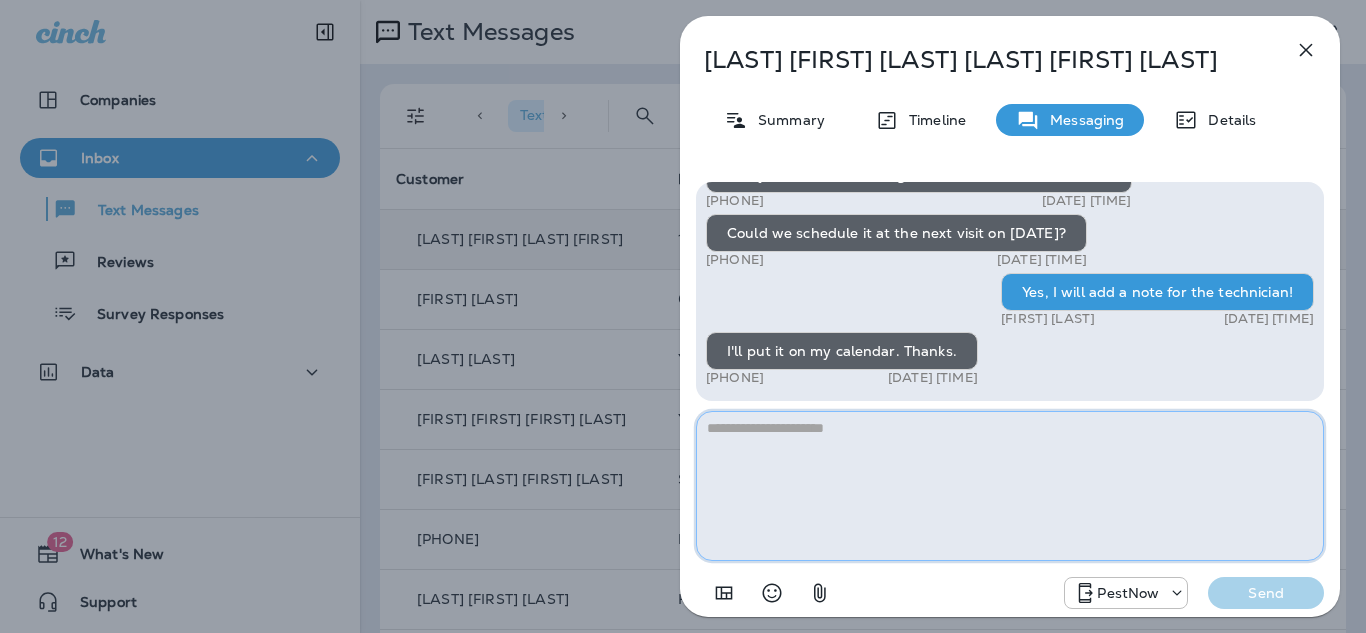 click at bounding box center (1010, 486) 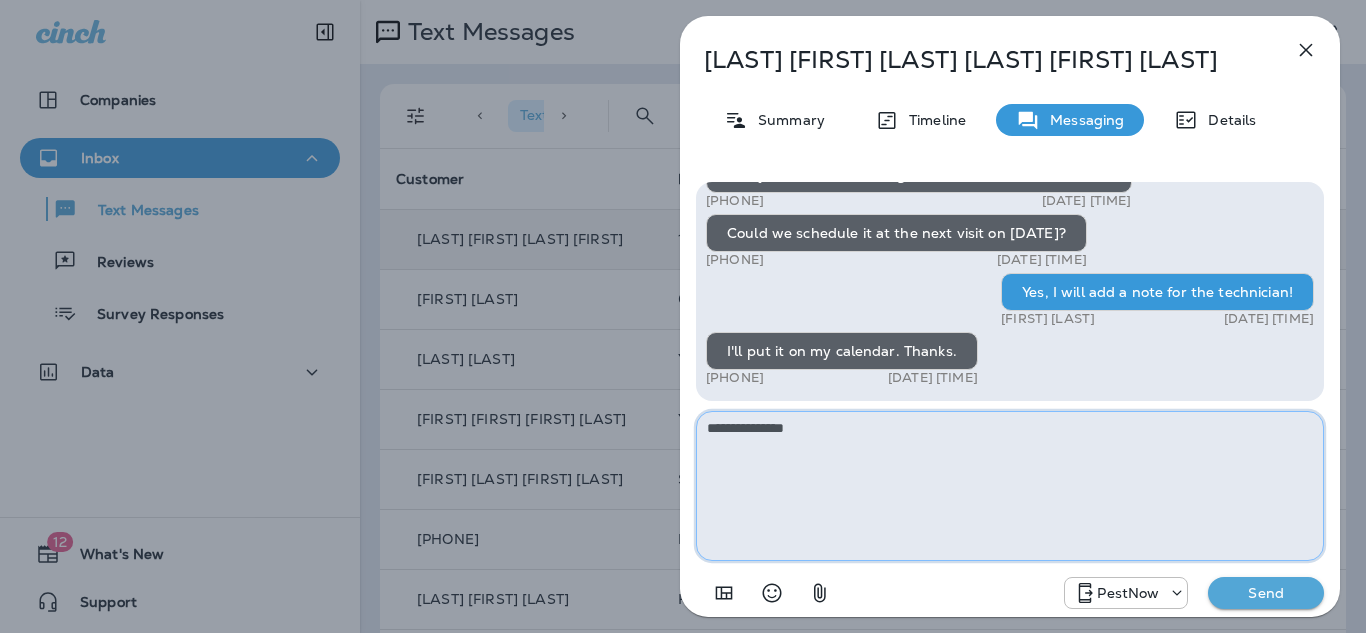 type on "**********" 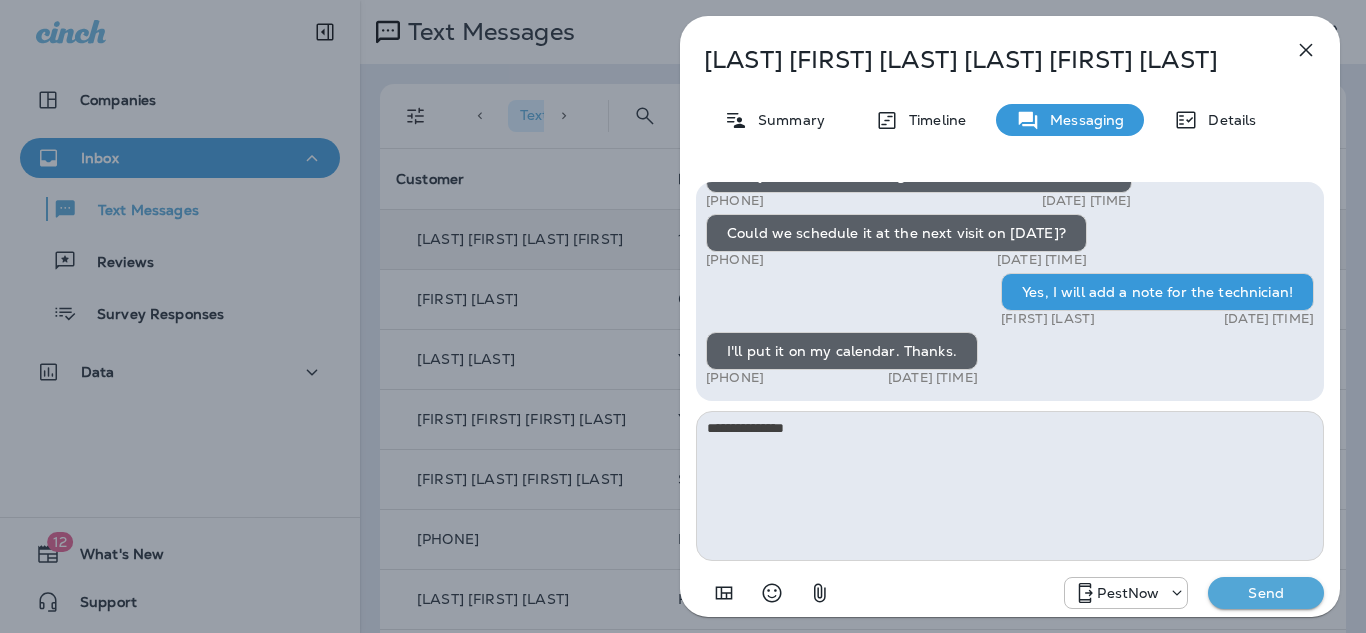 click on "PestNow Send" at bounding box center (1010, 587) 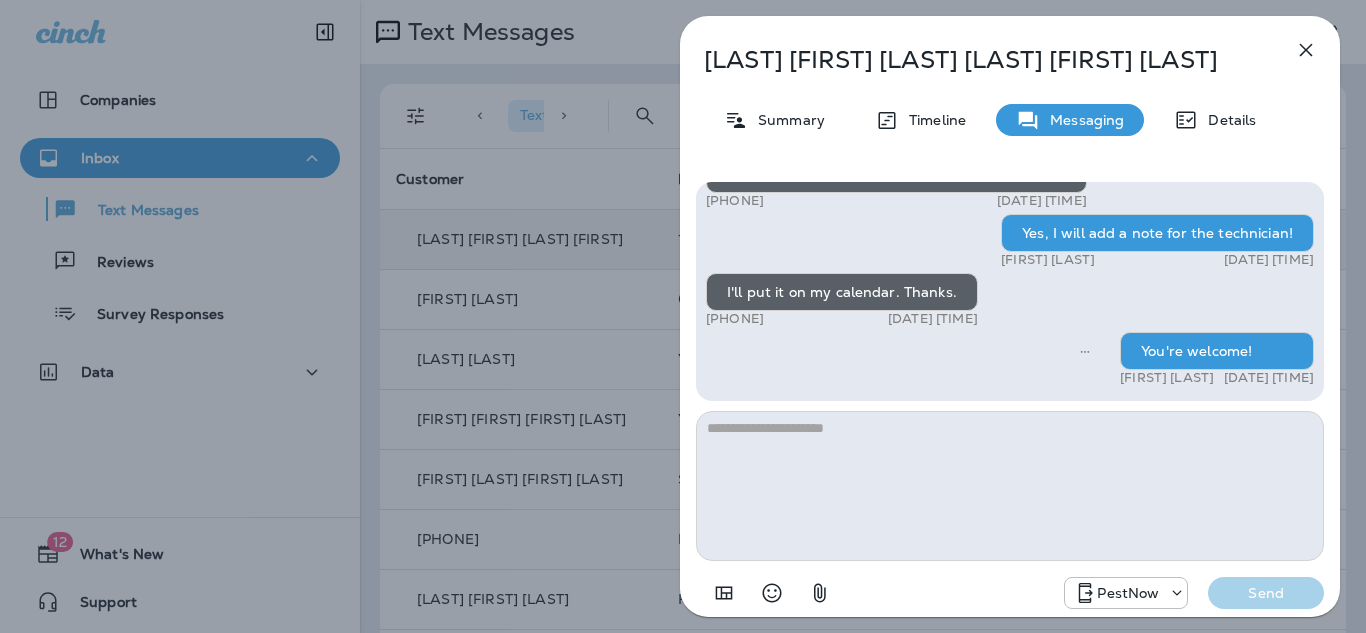 click 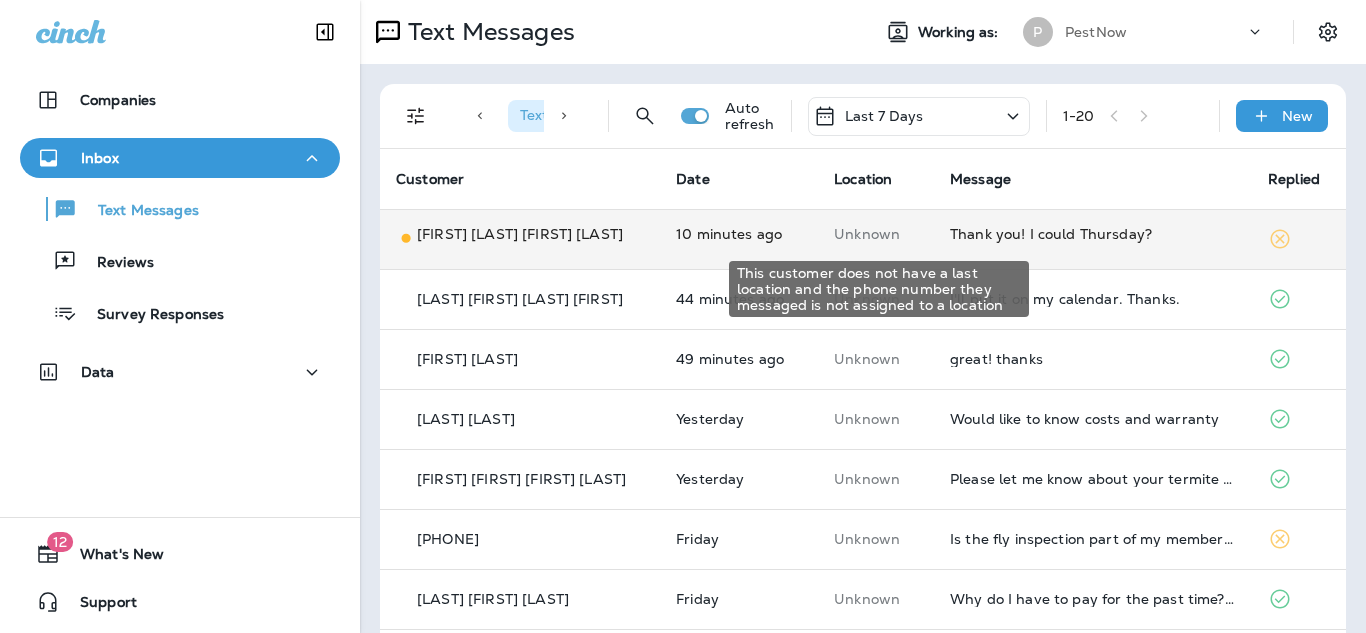 click on "Unknown" at bounding box center [876, 234] 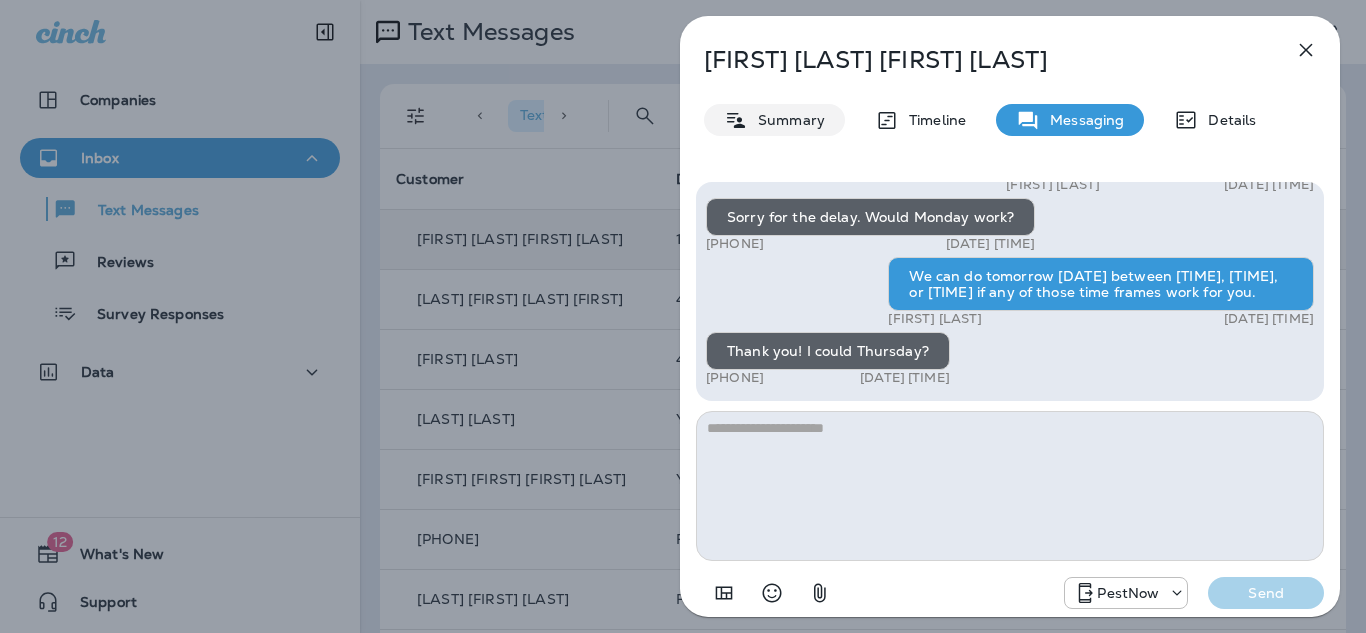 click on "Summary" at bounding box center (786, 120) 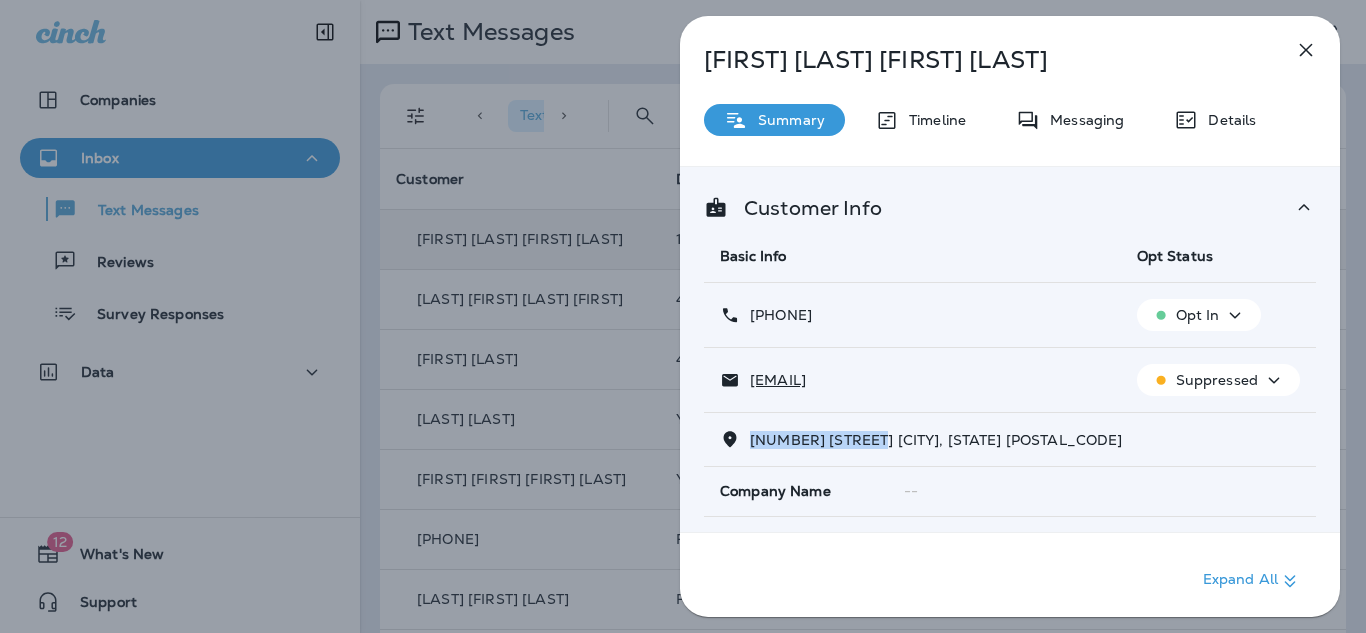 drag, startPoint x: 884, startPoint y: 442, endPoint x: 750, endPoint y: 445, distance: 134.03358 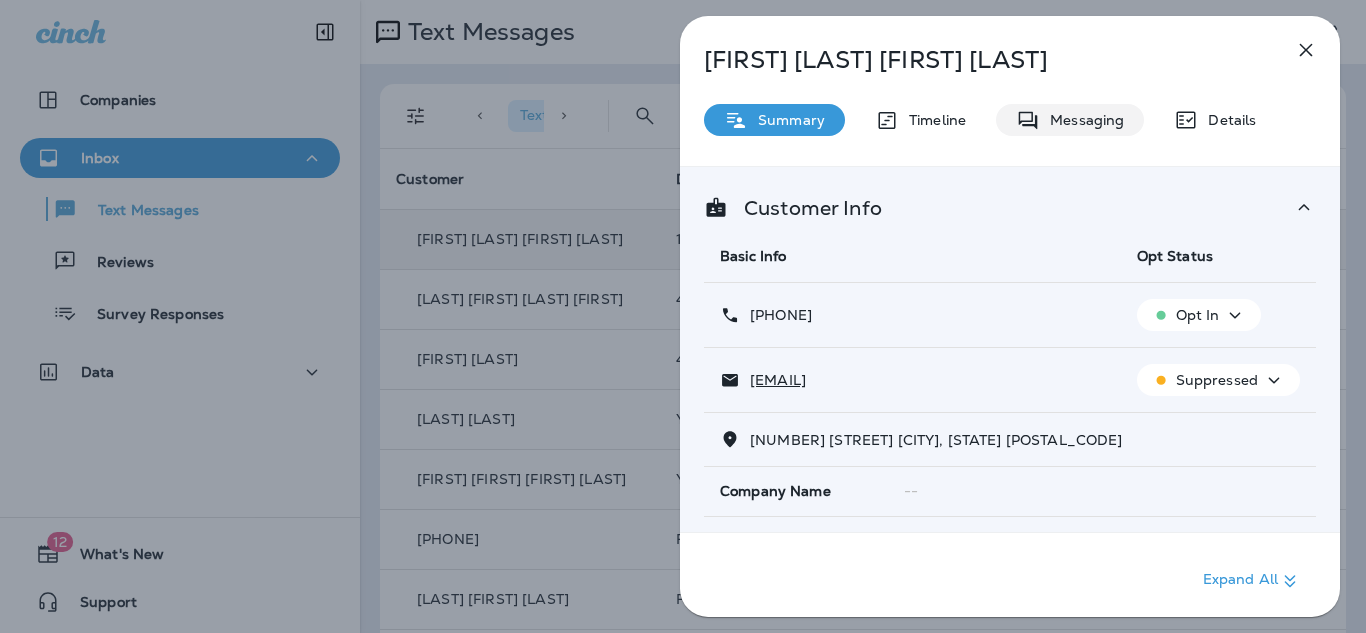 click on "Florence Lynk   Florence Lynk Summary   Timeline   Messaging   Details   Customer Info Basic Info   Opt Status    +1 (602) 750-6042  Opt In beth.lynk@gmail.com Suppressed 3420 BAKER STREET NORTHEAST, , WASHINGTON, DC 20019 Company Name --   Customer Type --   Entity Data > Balance --   Last Transaction Date --   First Transaction Date --   ... 34 more items View all Customer Matching Static Segments Expand All" at bounding box center [1010, 322] 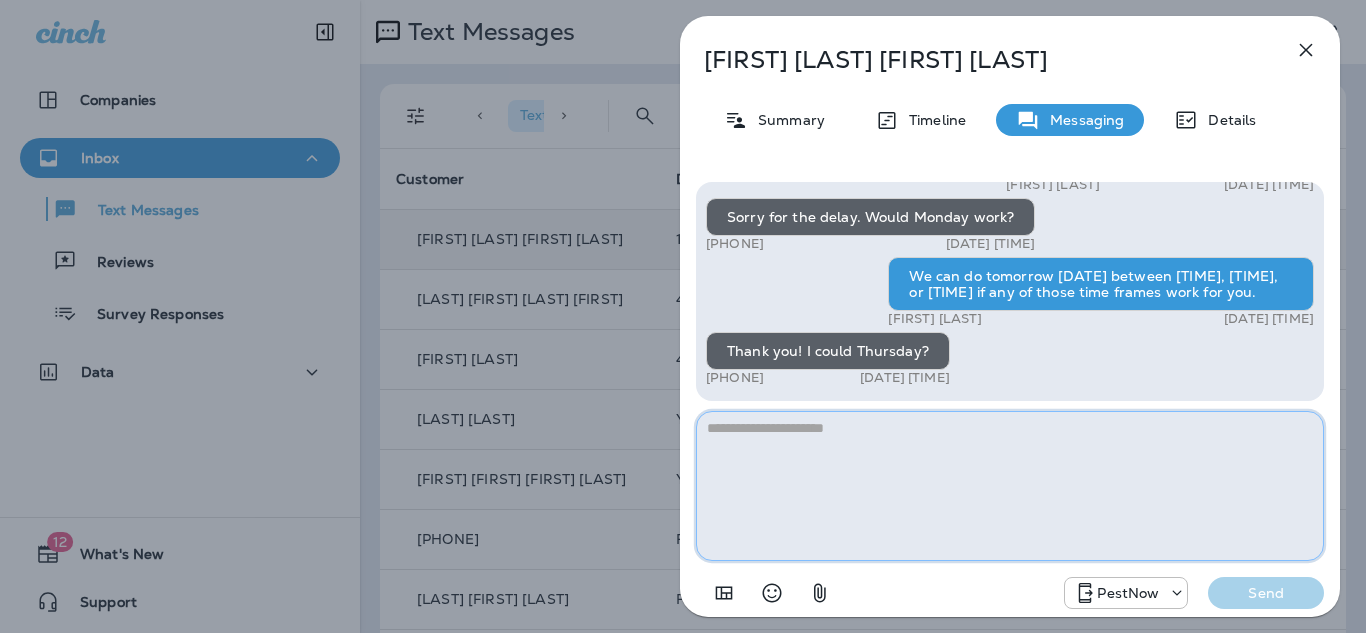 click at bounding box center (1010, 486) 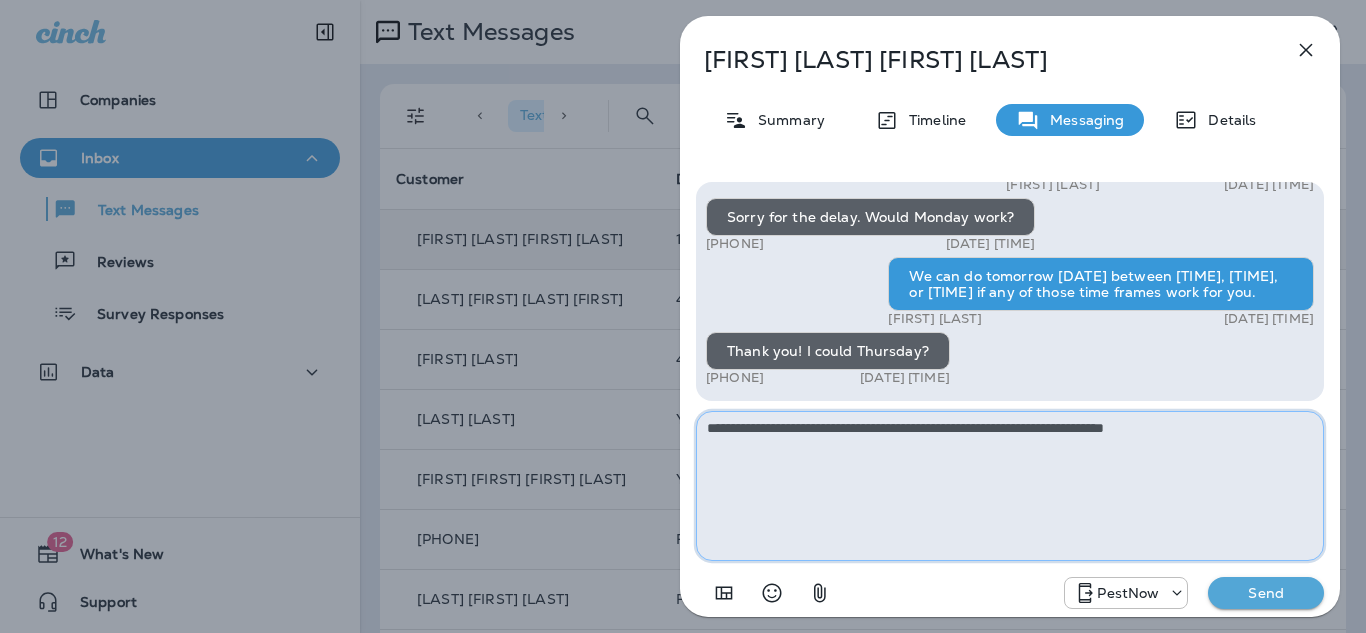type on "**********" 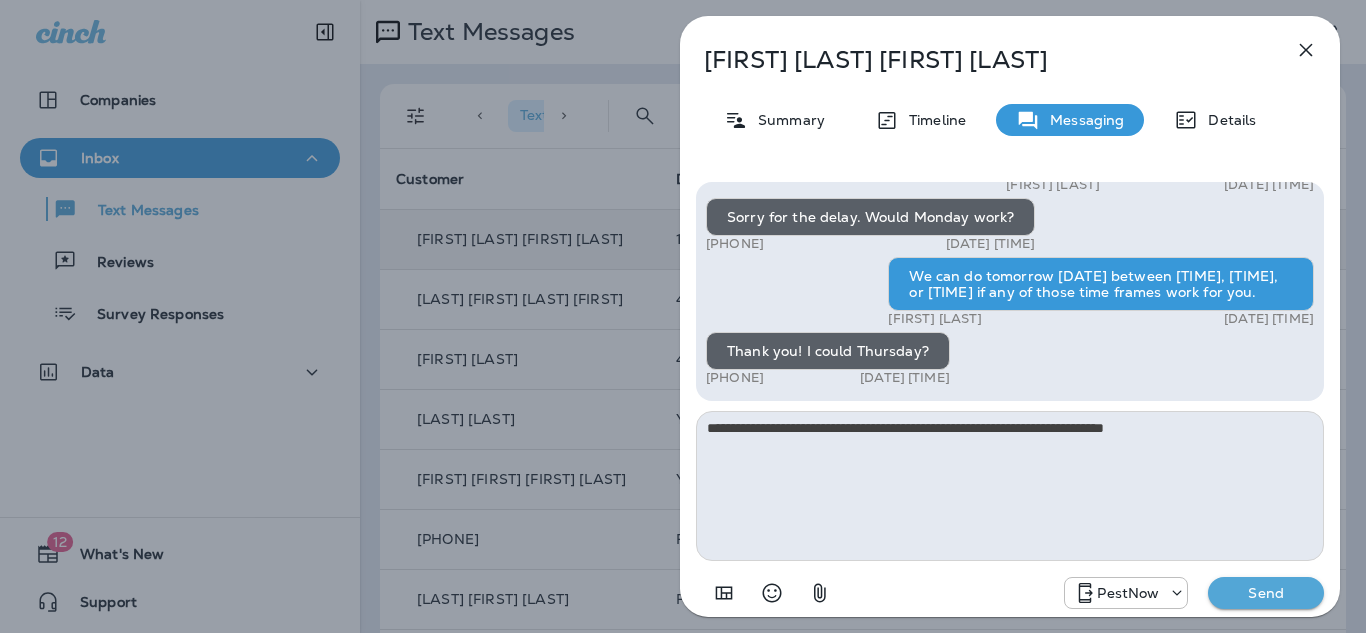 click on "Send" at bounding box center [1266, 593] 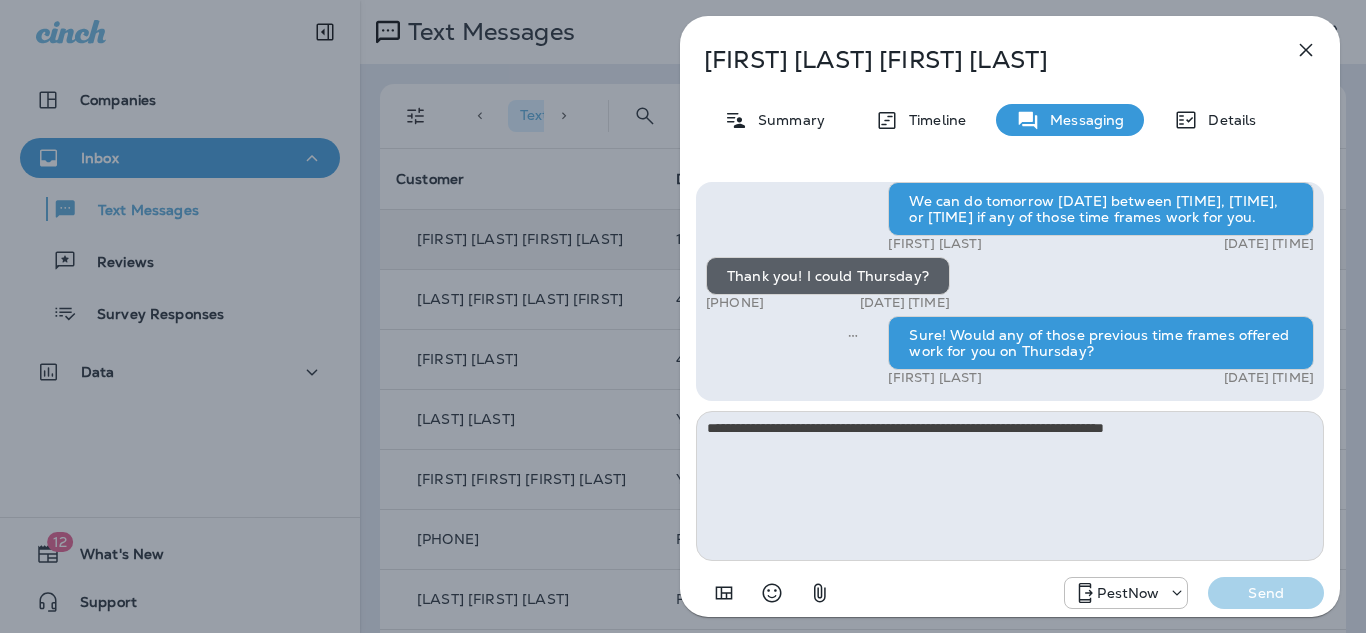 click 